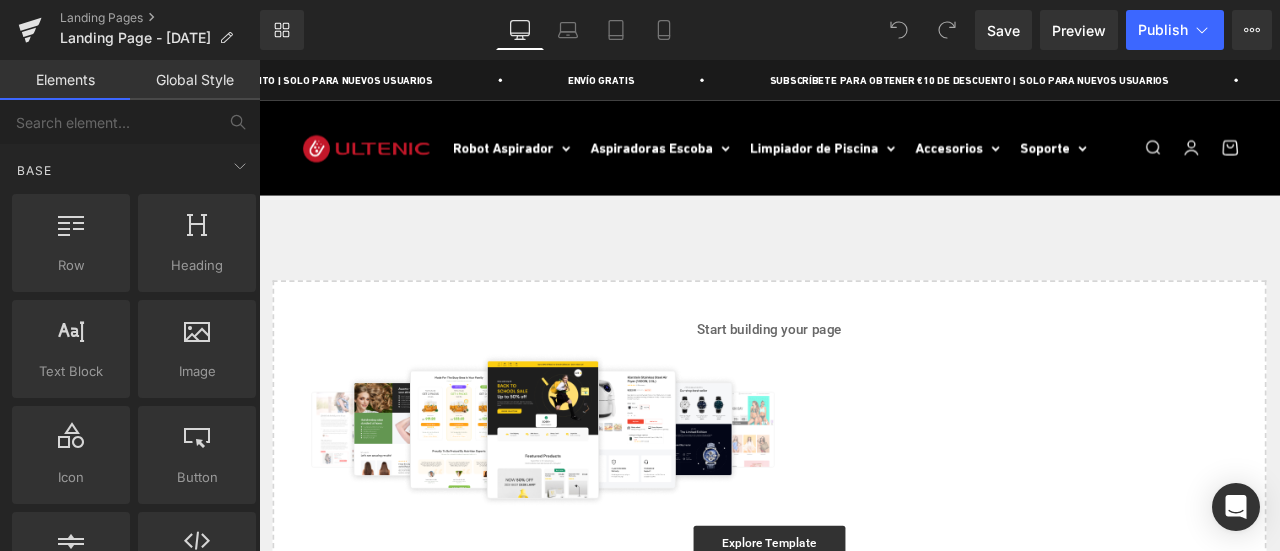 scroll, scrollTop: 0, scrollLeft: 0, axis: both 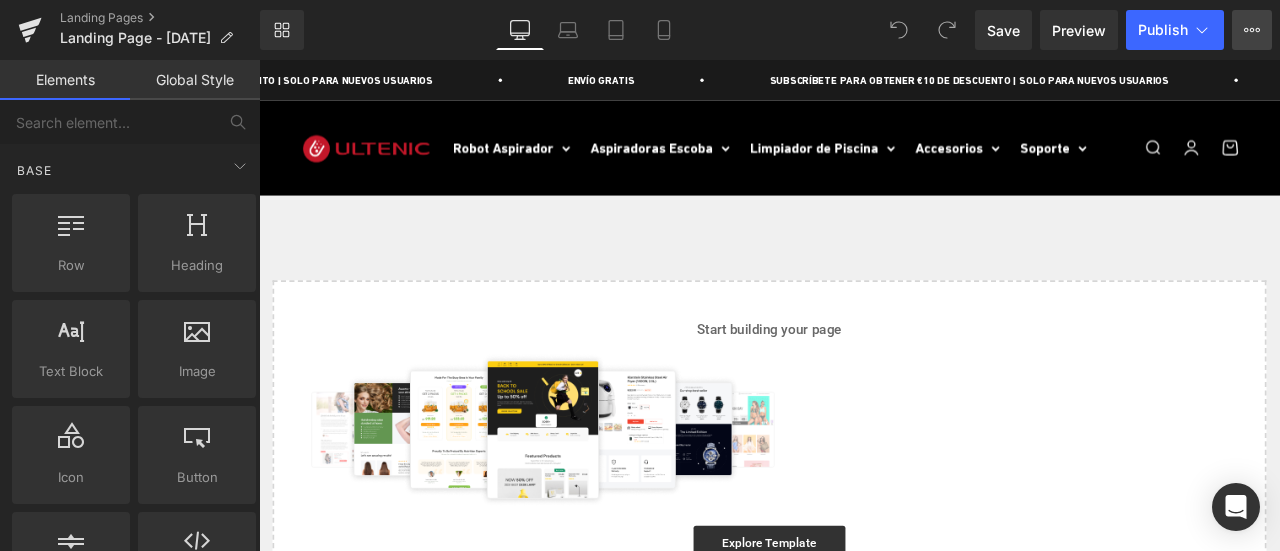 click on "View Live Page View with current Template Save Template to Library Schedule Publish  Optimize  Publish Settings Shortcuts" at bounding box center (1252, 30) 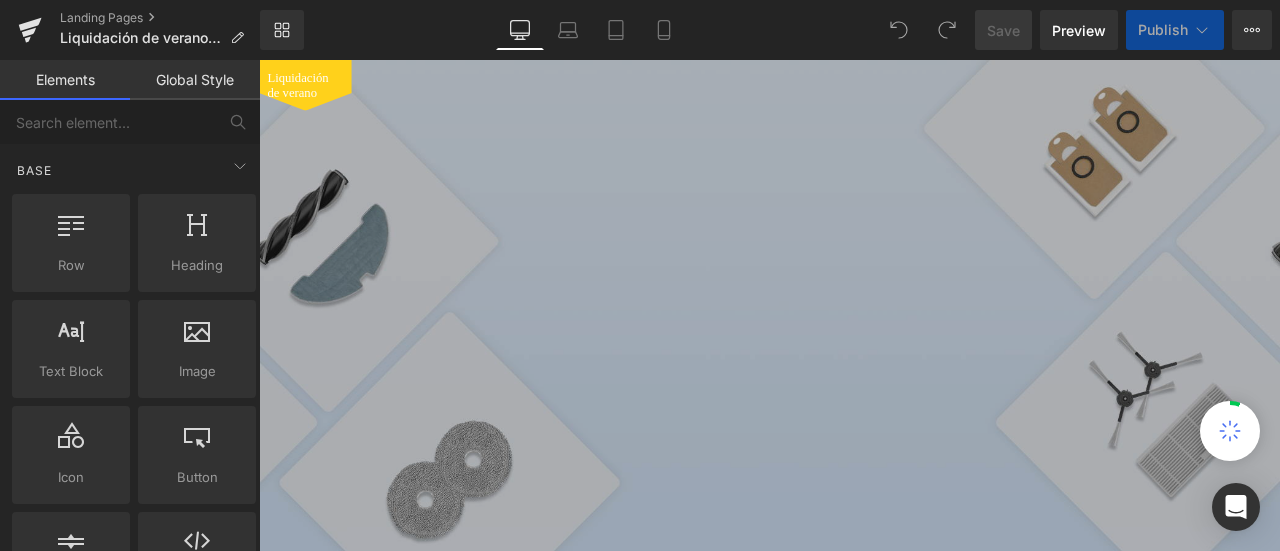 scroll, scrollTop: 0, scrollLeft: 0, axis: both 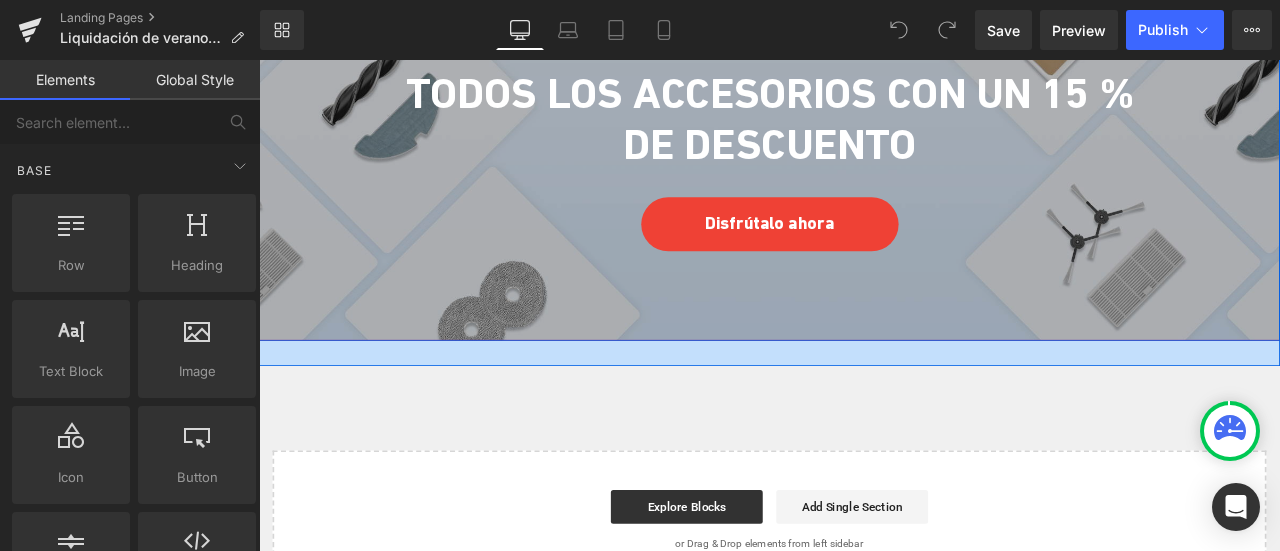 click on "Todos los accesorios con un 15 % de descuento" at bounding box center [864, 130] 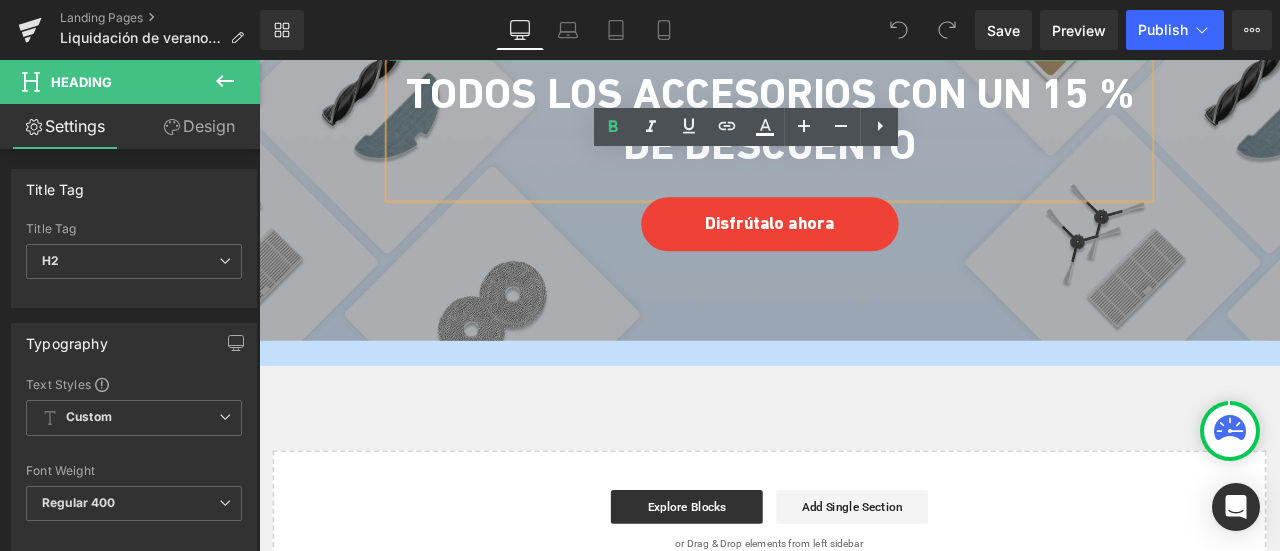 click on "¡Es hora de hacer que tu aspiradora brille!
Heading
Todos los accesorios con un 15 % de descuento
Heading
Disfrútalo ahora
Button
Row" at bounding box center (864, 131) 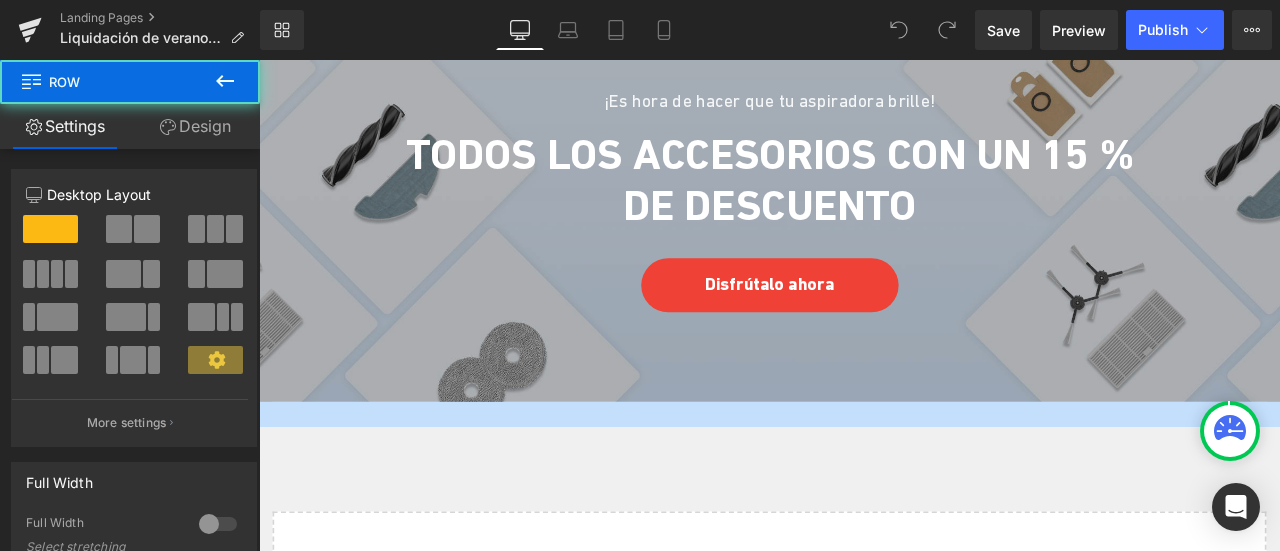 scroll, scrollTop: 7200, scrollLeft: 0, axis: vertical 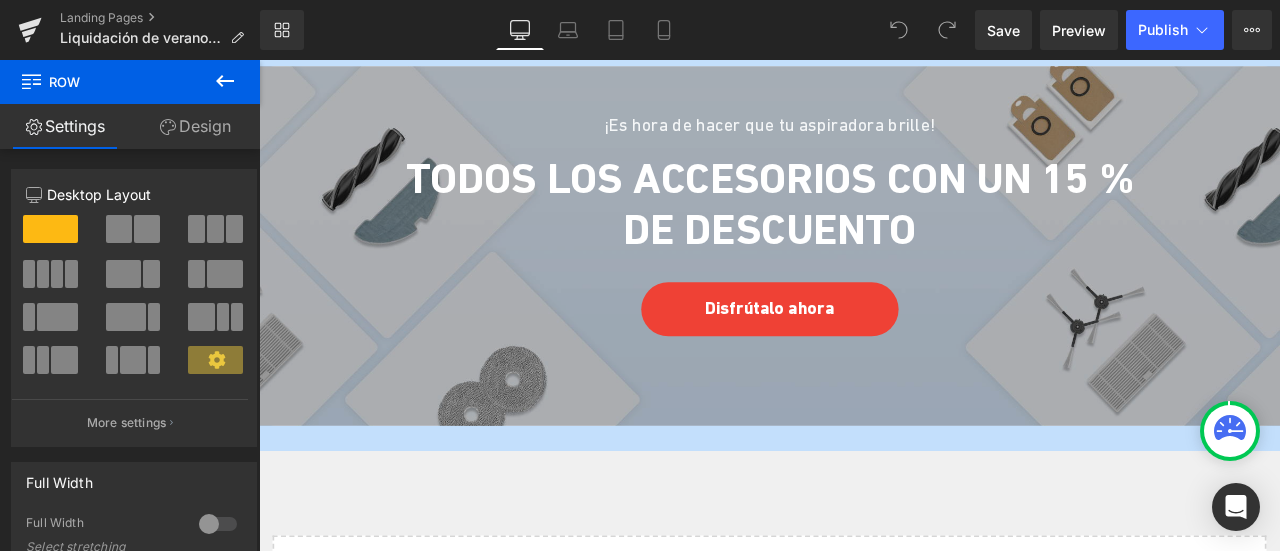 click on "¡Es hora de hacer que tu aspiradora brille!
Heading
Todos los accesorios con un 15 % de descuento
Heading
Disfrútalo ahora
Button
Row" at bounding box center [864, 231] 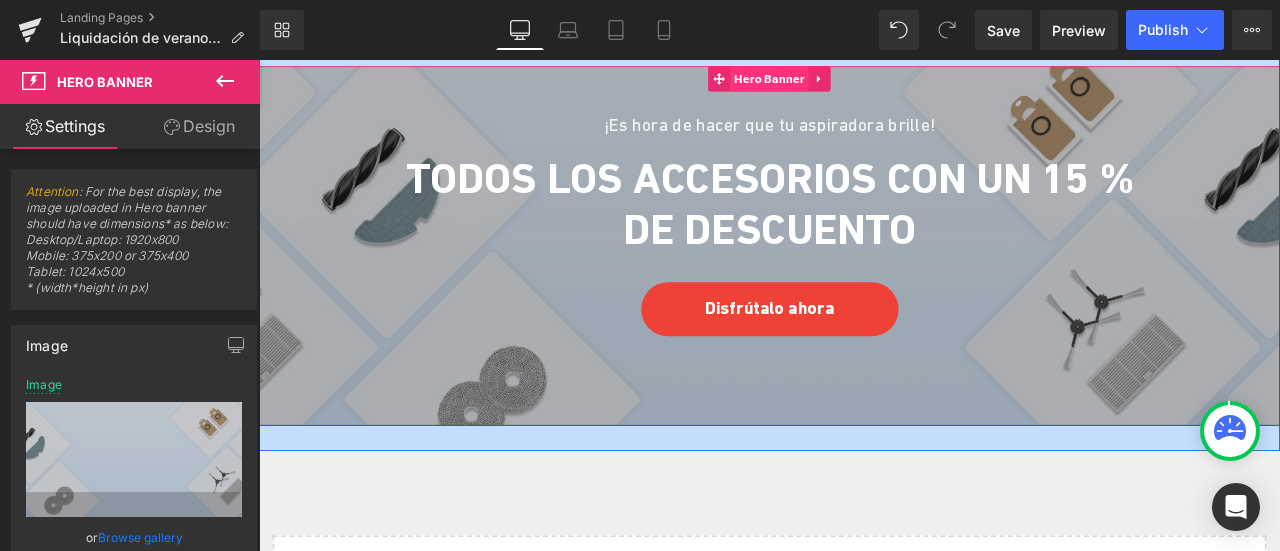 click on "Hero Banner" at bounding box center [863, 82] 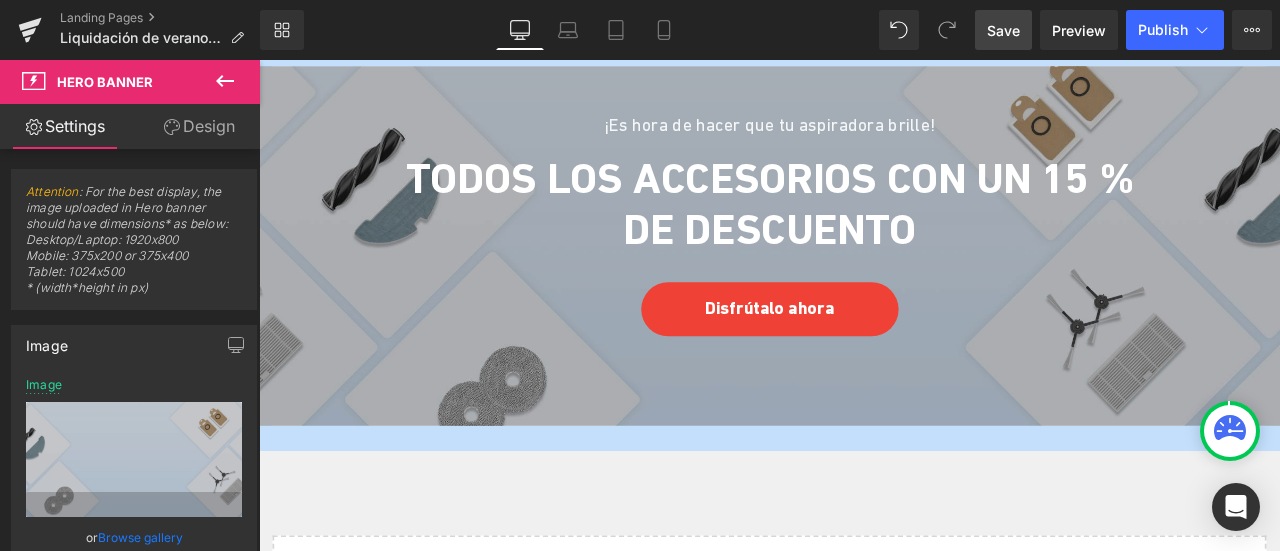 click on "Save" at bounding box center [1003, 30] 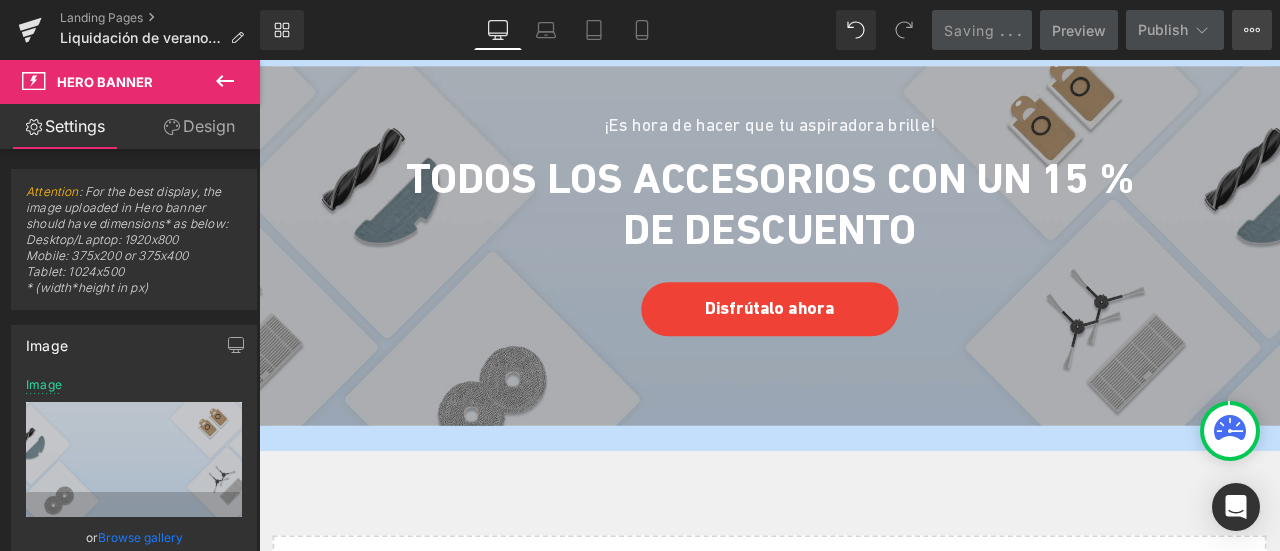 click on "View Live Page View with current Template Save Template to Library Schedule Publish  Optimize  Publish Settings Shortcuts" at bounding box center (1252, 30) 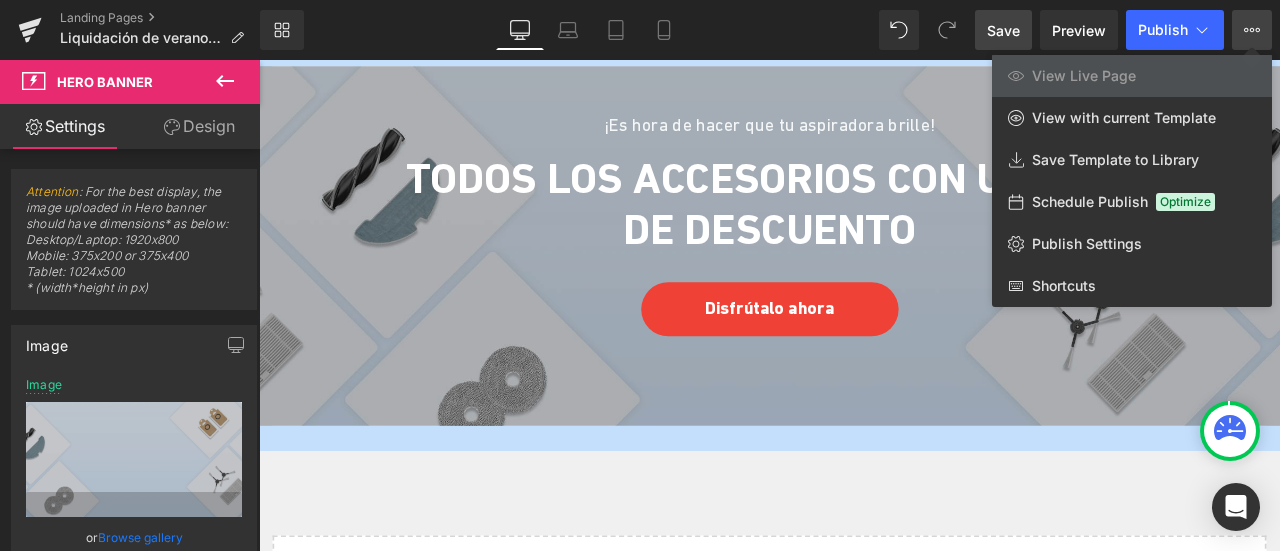 click at bounding box center (769, 305) 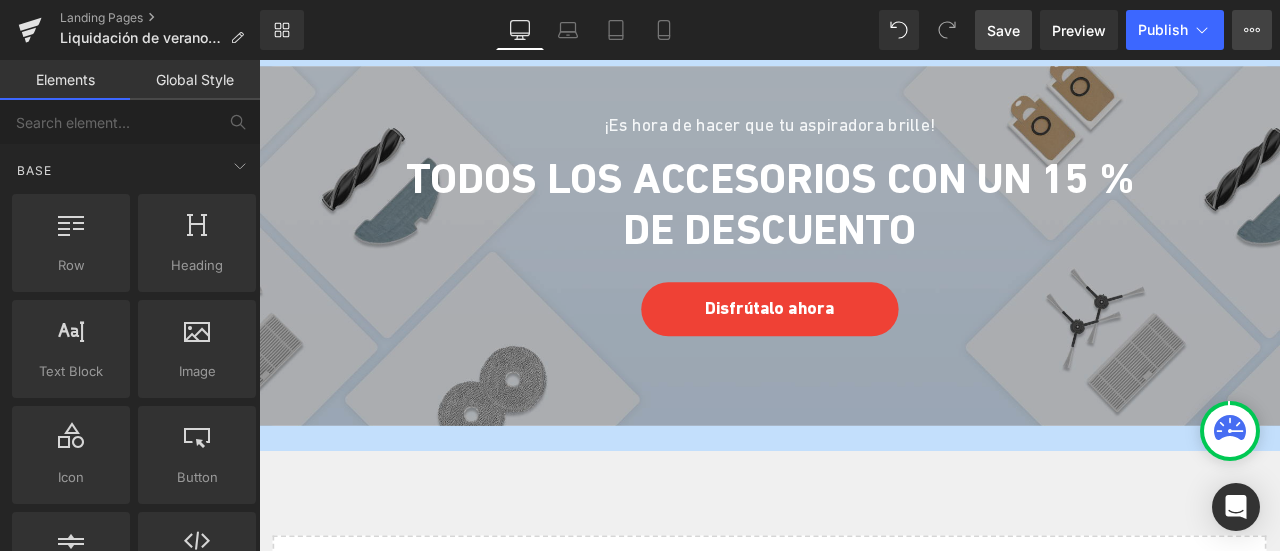 click on "View Live Page View with current Template Save Template to Library Schedule Publish  Optimize  Publish Settings Shortcuts" at bounding box center (1252, 30) 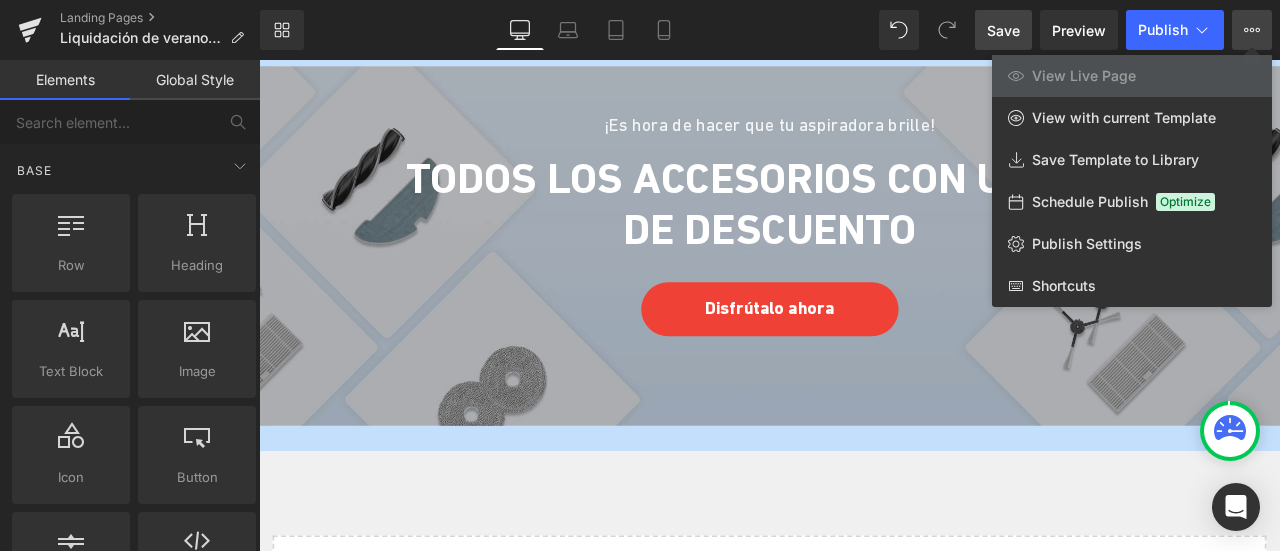 click at bounding box center (769, 305) 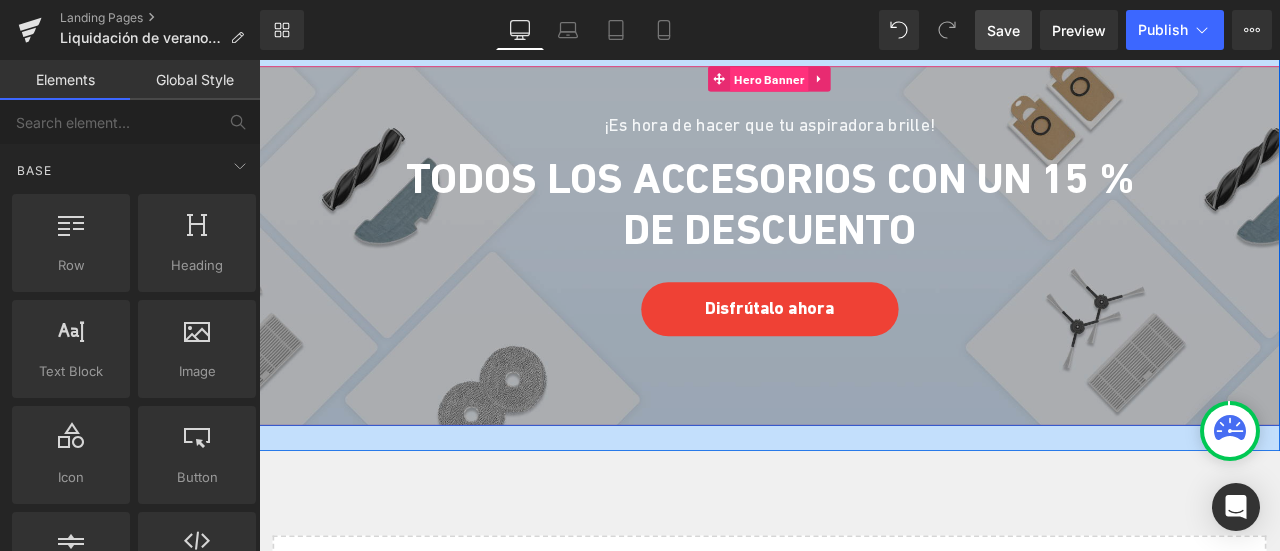 click on "Hero Banner" at bounding box center [863, 83] 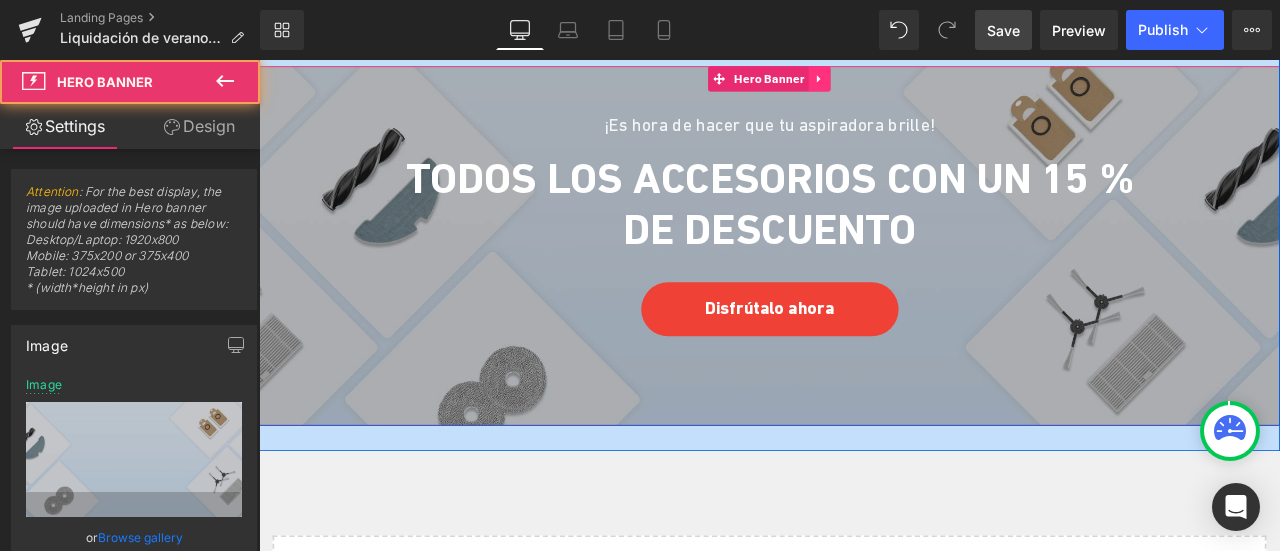 click at bounding box center [924, 82] 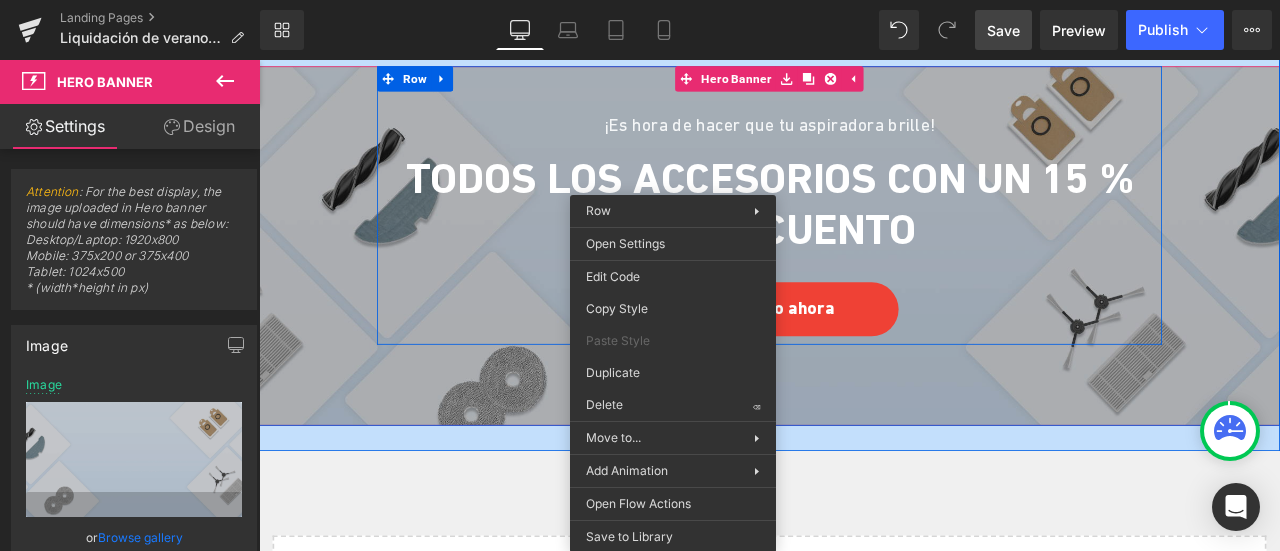 click on "¡Es hora de hacer que tu aspiradora brille!
Heading
Todos los accesorios con un 15 % de descuento
Heading
Disfrútalo ahora
Button
Row   54px" at bounding box center [864, 231] 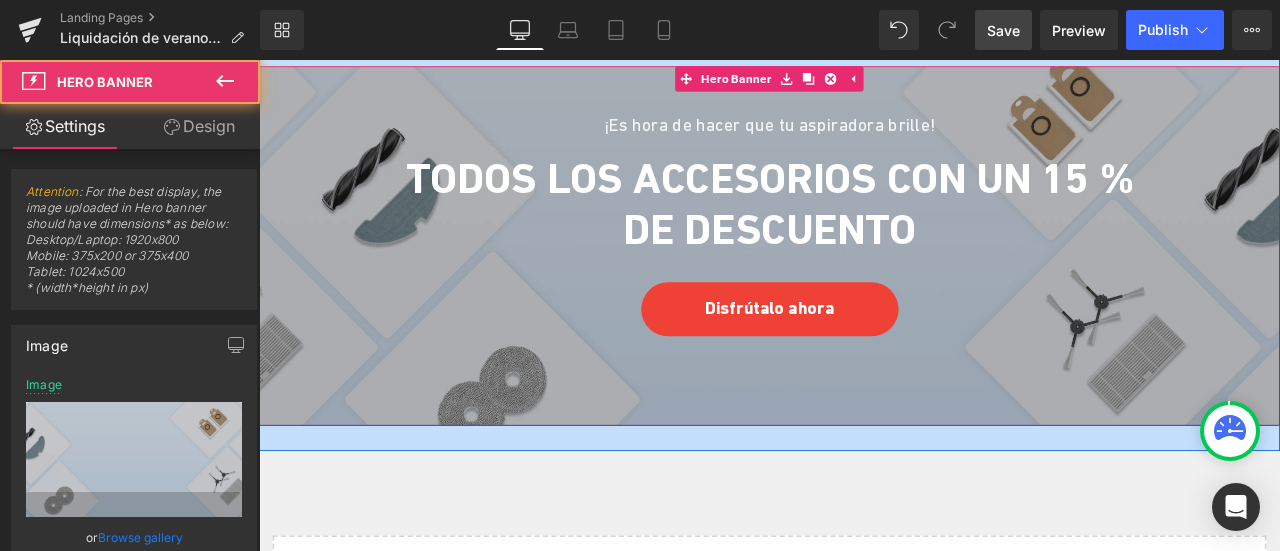 click on "¡Es hora de hacer que tu aspiradora brille!
Heading
Todos los accesorios con un 15 % de descuento
Heading
Disfrútalo ahora
Button
Row   54px" at bounding box center [864, 231] 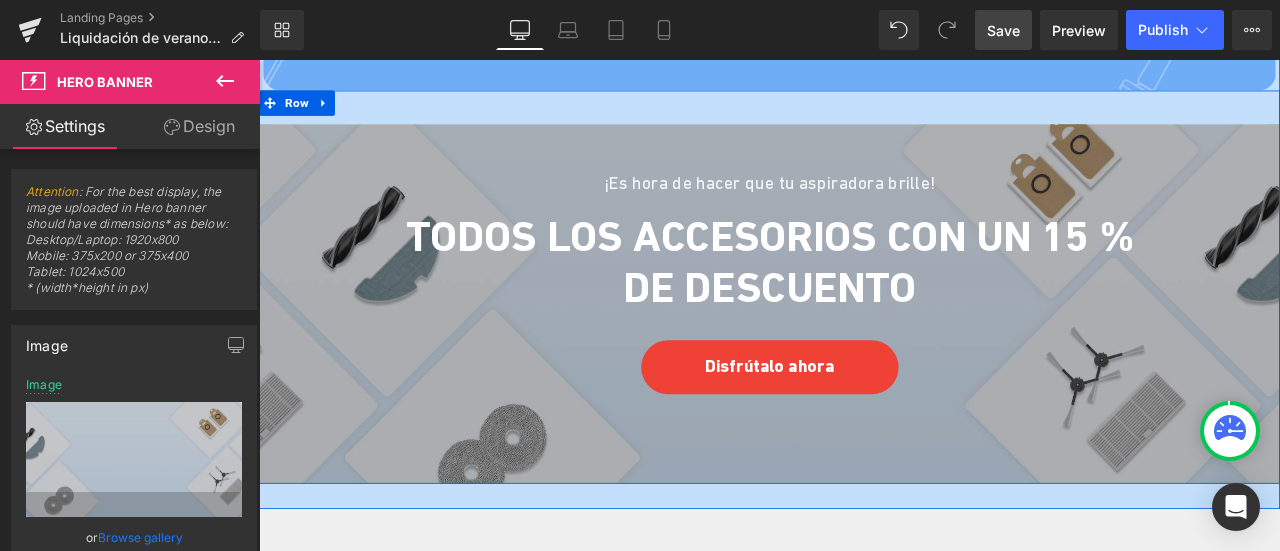 scroll, scrollTop: 7100, scrollLeft: 0, axis: vertical 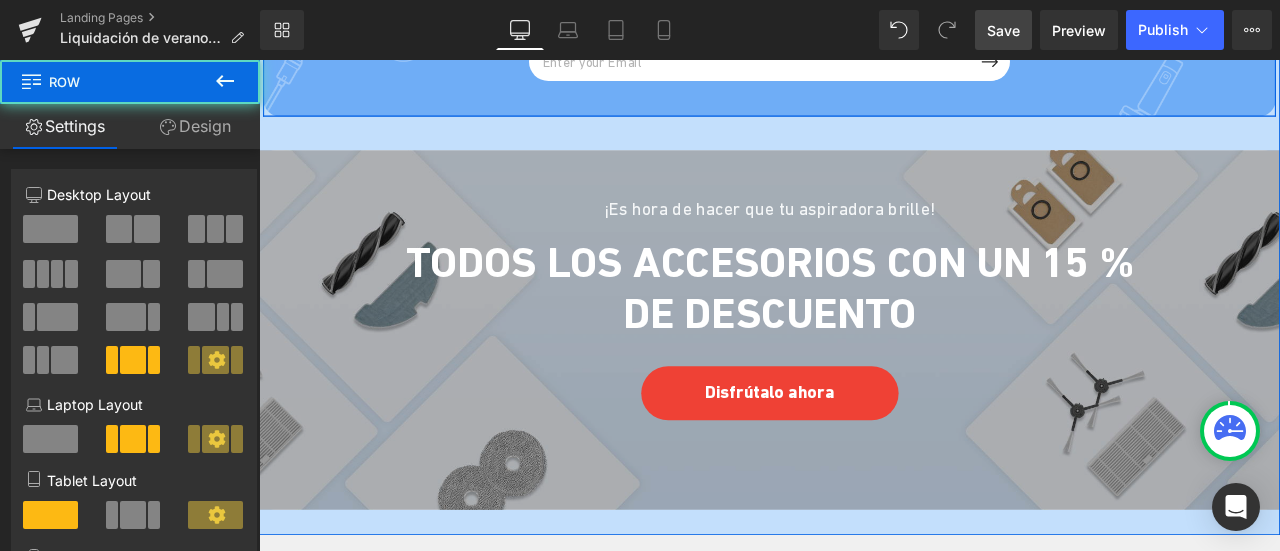click on "Email Field           Submit Button
Row
Newsletter" at bounding box center [864, 48] 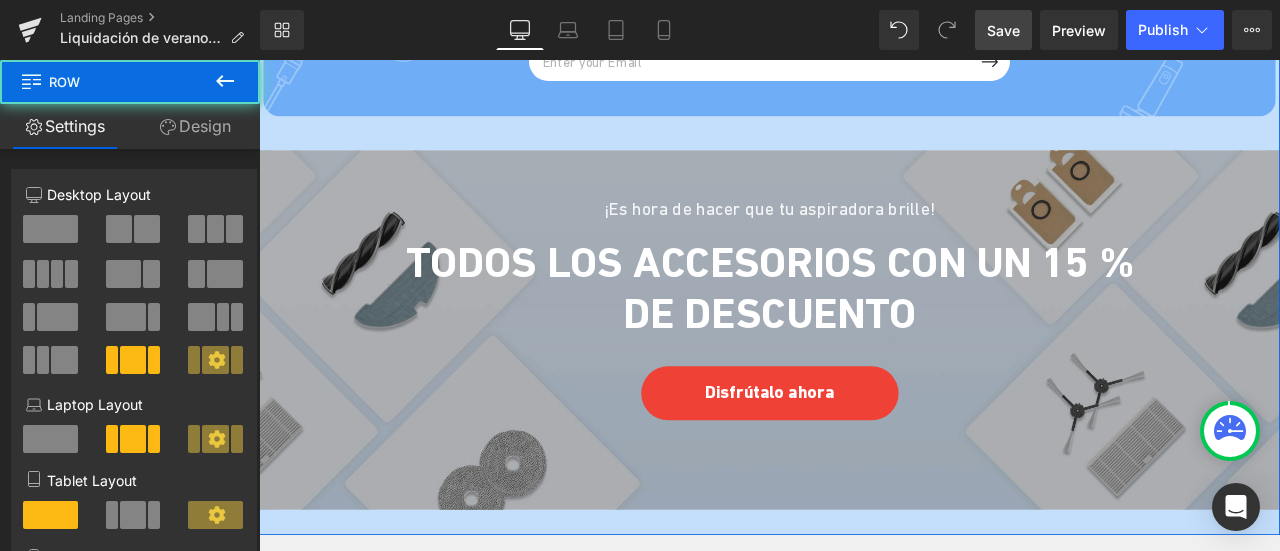 click on "¡Es hora de hacer que tu aspiradora brille!" at bounding box center [864, 237] 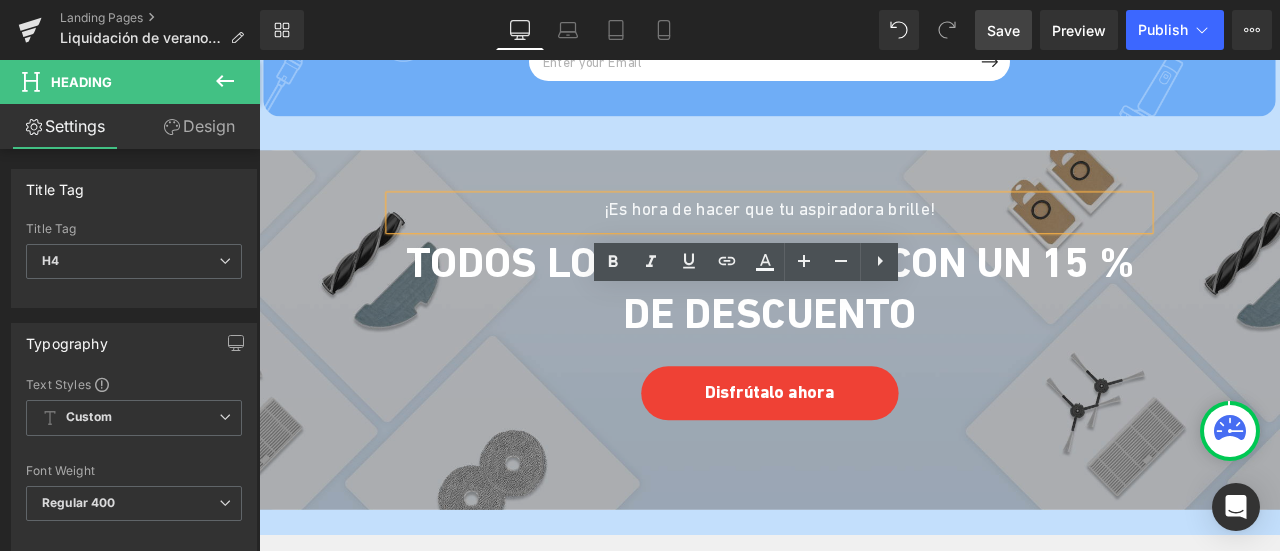 click on "¡Es hora de hacer que tu aspiradora brille!
Heading
Todos los accesorios con un 15 % de descuento
Heading
Disfrútalo ahora
Button
Row   54px" at bounding box center (864, 331) 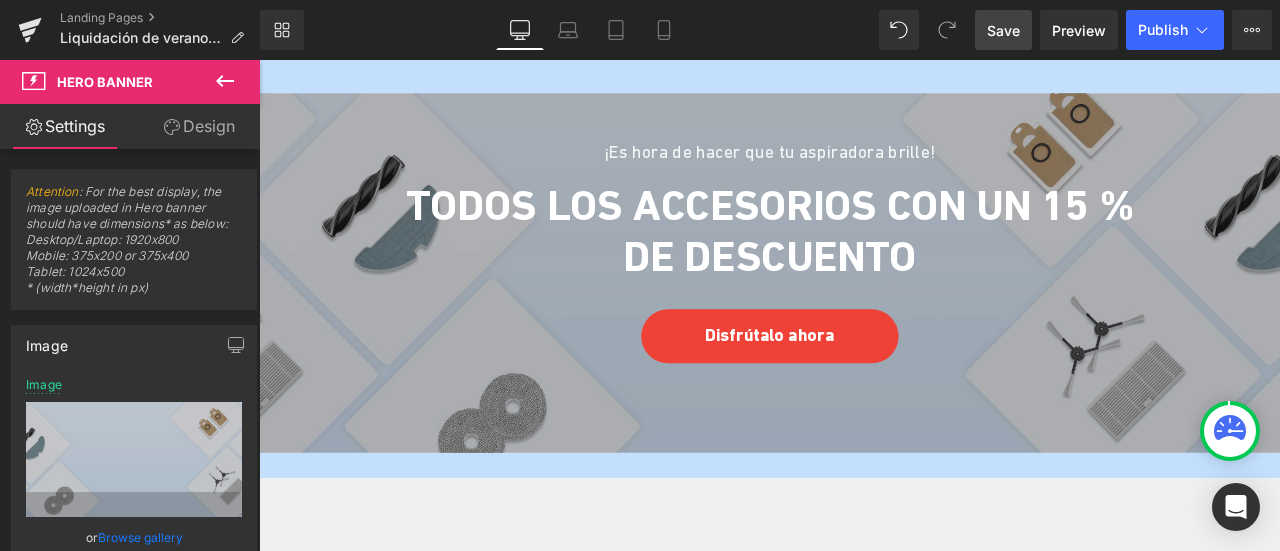 scroll, scrollTop: 7200, scrollLeft: 0, axis: vertical 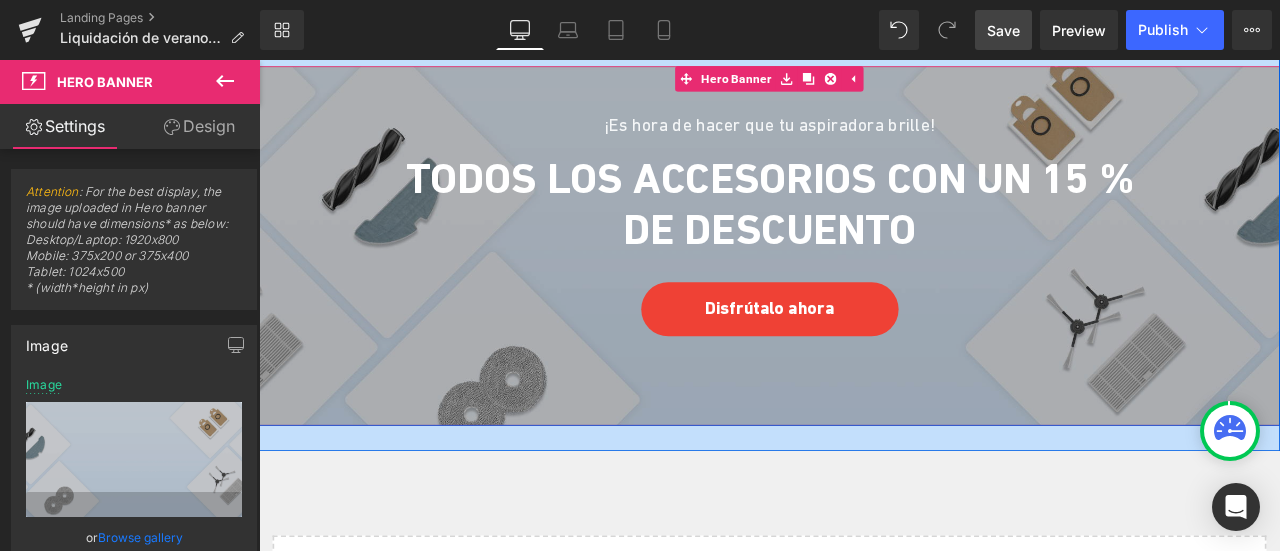 click on "¡Es hora de hacer que tu aspiradora brille!
Heading
Todos los accesorios con un 15 % de descuento
Heading
Disfrútalo ahora
Button
Row   54px" at bounding box center (864, 231) 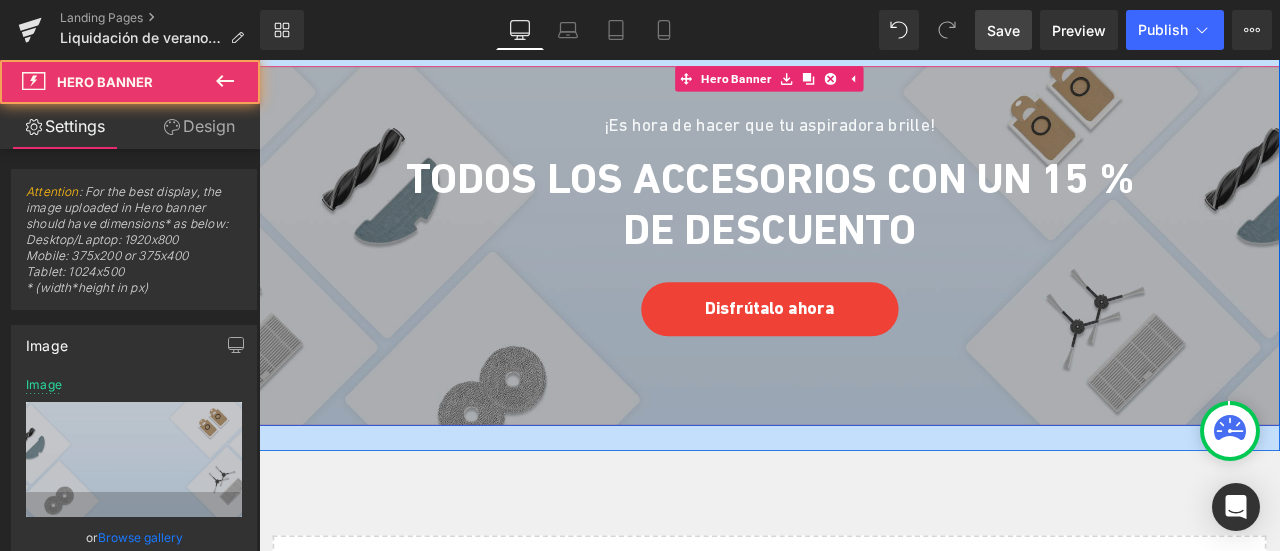 click on "¡Es hora de hacer que tu aspiradora brille!
Heading
Todos los accesorios con un 15 % de descuento
Heading
Disfrútalo ahora
Button
Row   54px" at bounding box center (864, 231) 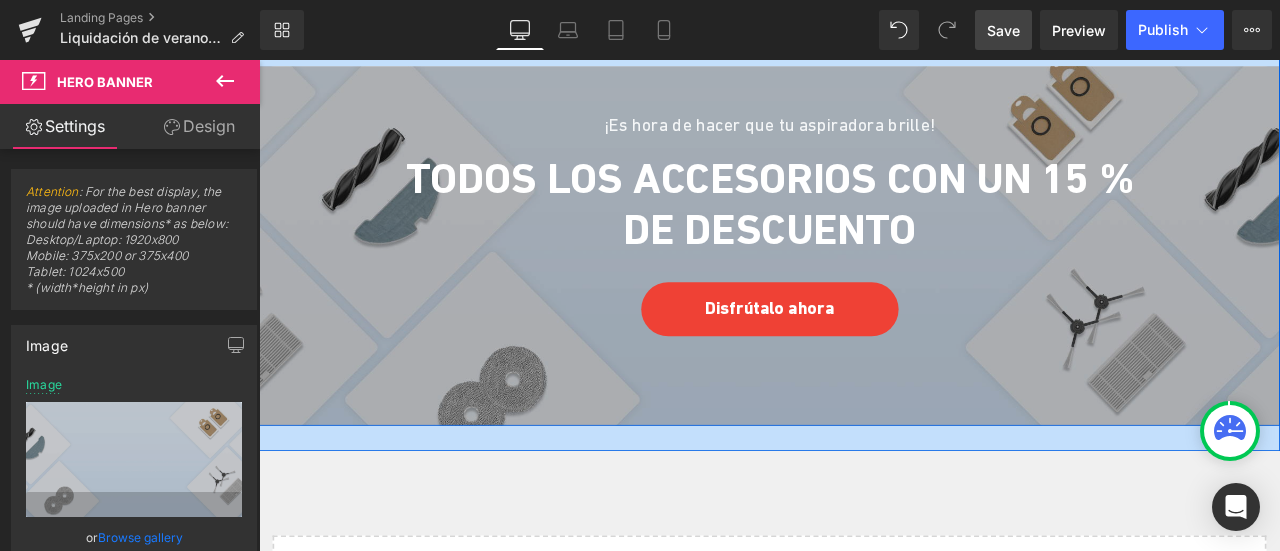 click at bounding box center [336, 42] 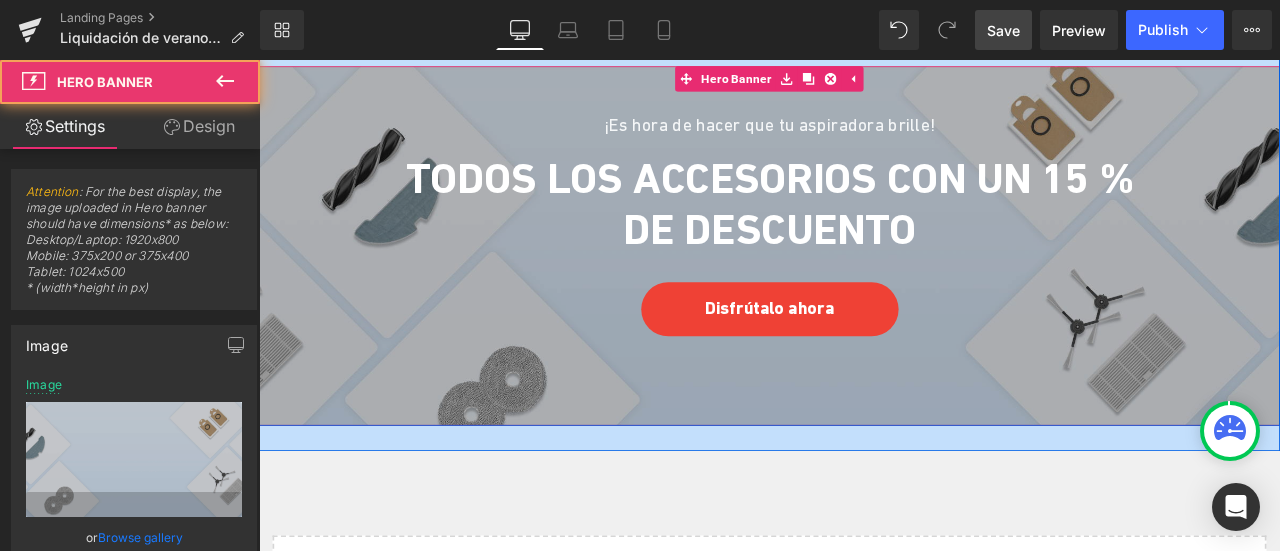 click on "¡Es hora de hacer que tu aspiradora brille!
Heading
Todos los accesorios con un 15 % de descuento
Heading
Disfrútalo ahora
Button
Row   54px" at bounding box center (864, 231) 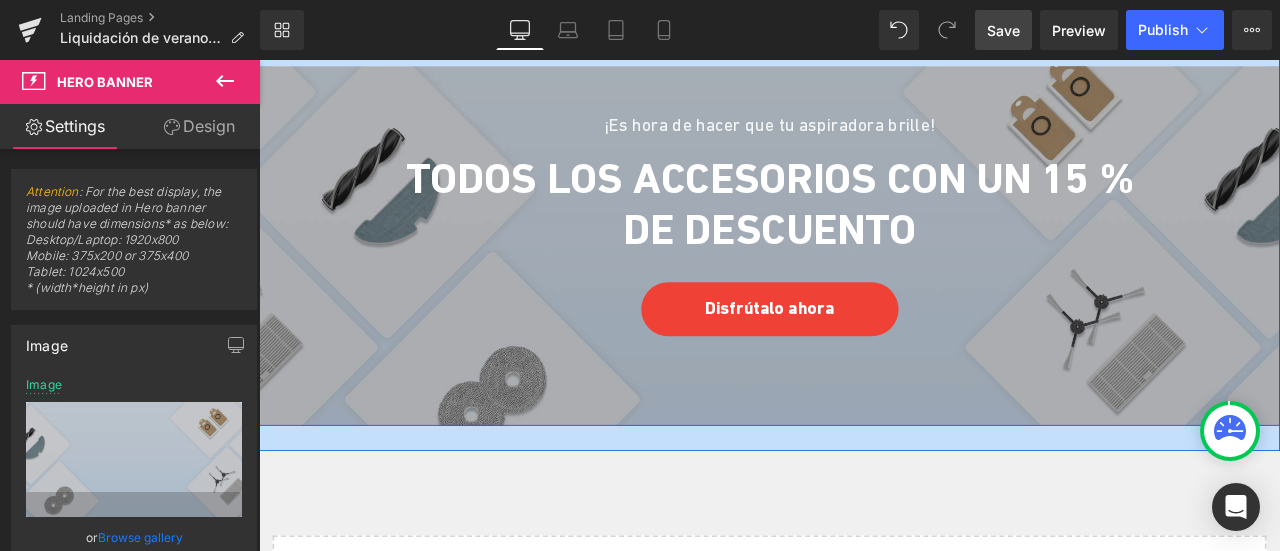 click on "Row" at bounding box center (304, 43) 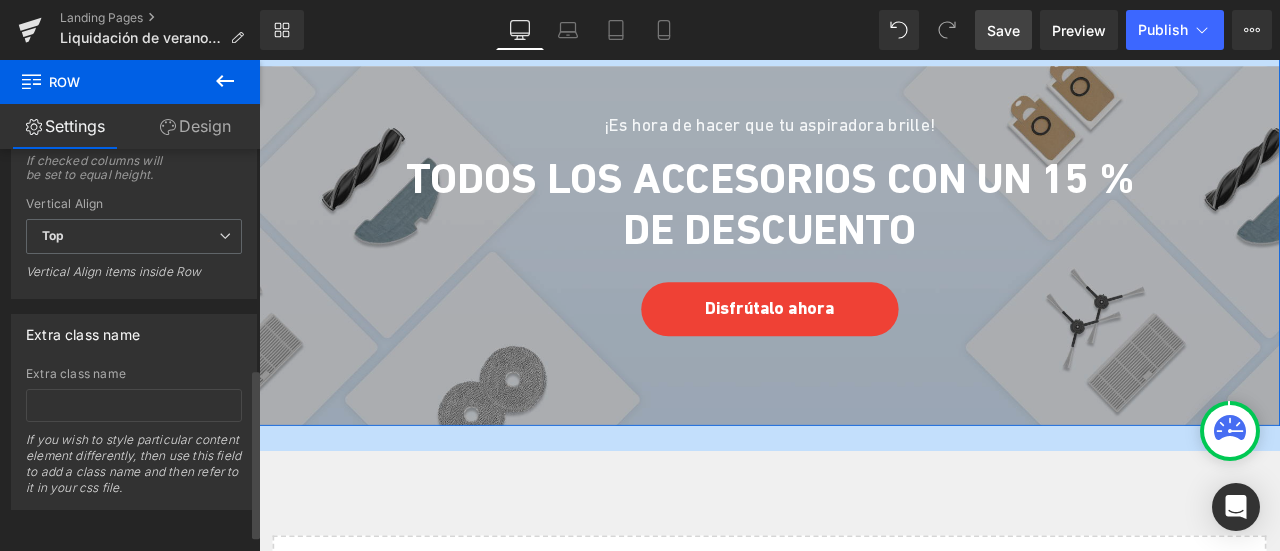 scroll, scrollTop: 561, scrollLeft: 0, axis: vertical 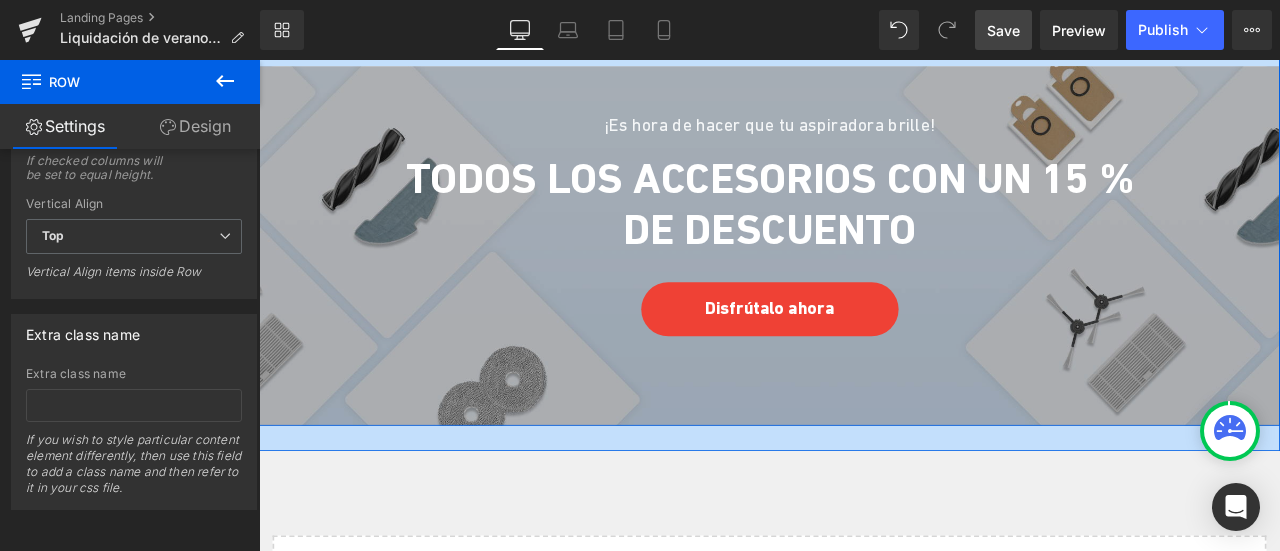 click on "Row" at bounding box center [304, 42] 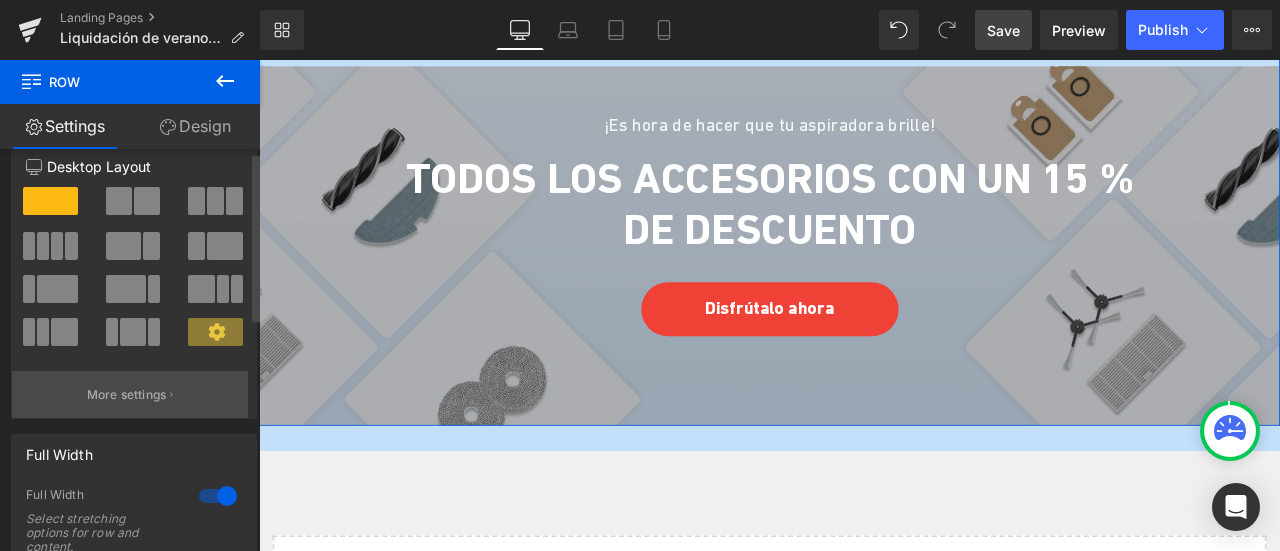 scroll, scrollTop: 0, scrollLeft: 0, axis: both 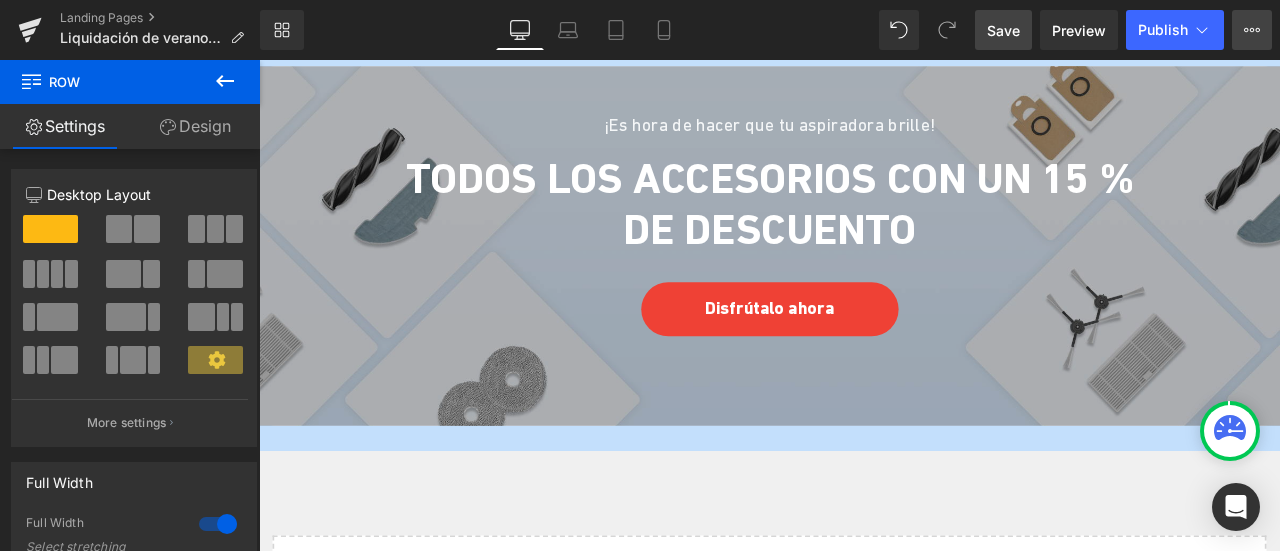 click on "View Live Page View with current Template Save Template to Library Schedule Publish  Optimize  Publish Settings Shortcuts" at bounding box center [1252, 30] 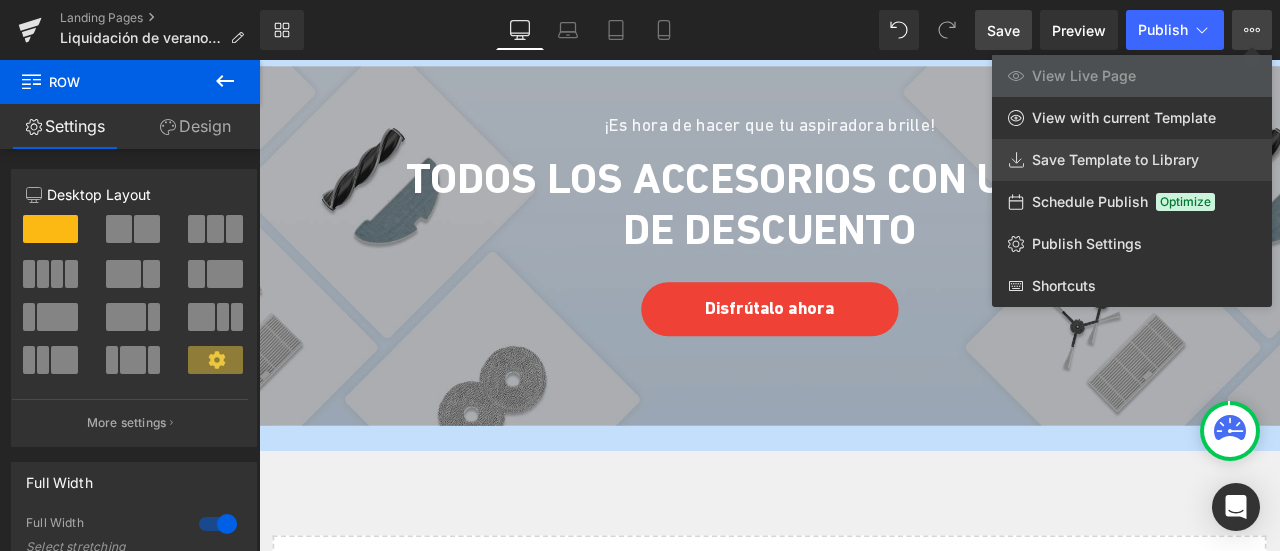 click on "Save Template to Library" at bounding box center (1132, 160) 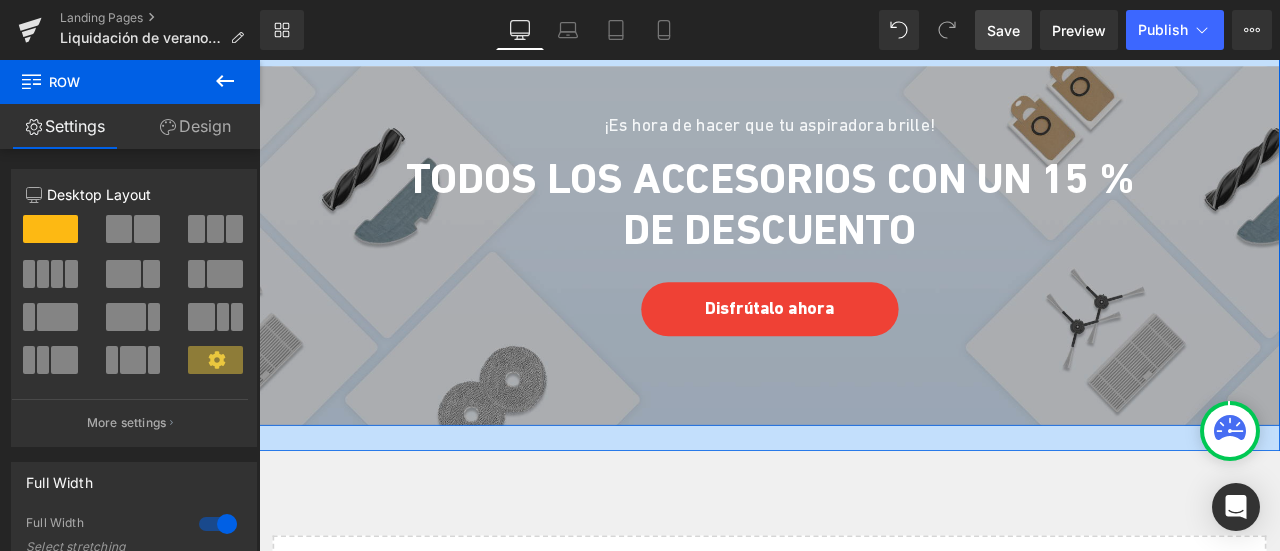 click on "Row" at bounding box center [304, 42] 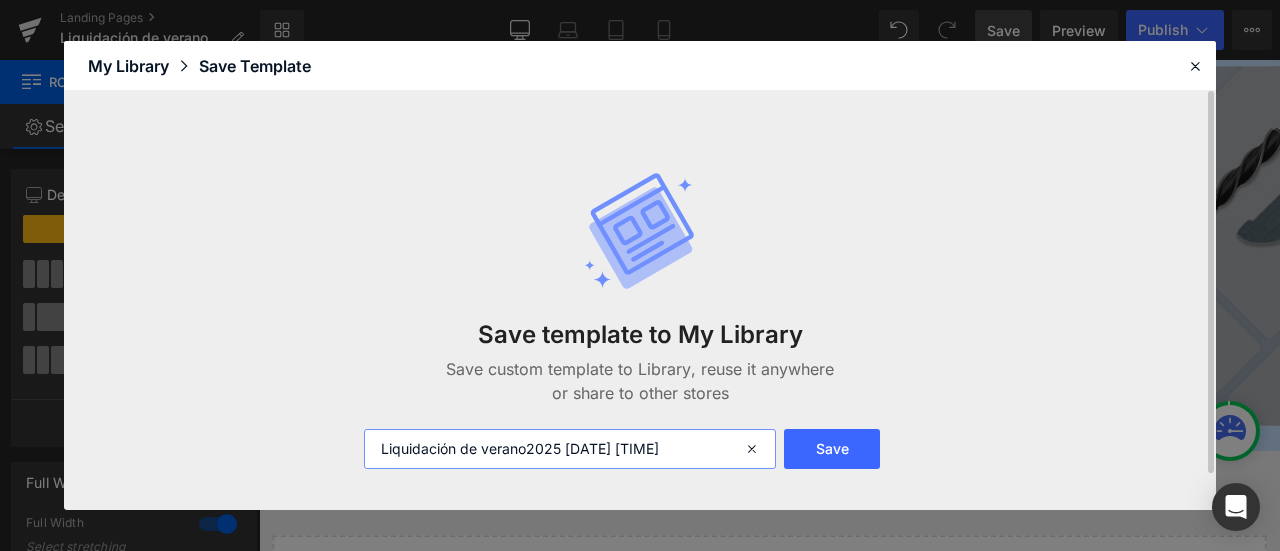 drag, startPoint x: 558, startPoint y: 450, endPoint x: 374, endPoint y: 444, distance: 184.0978 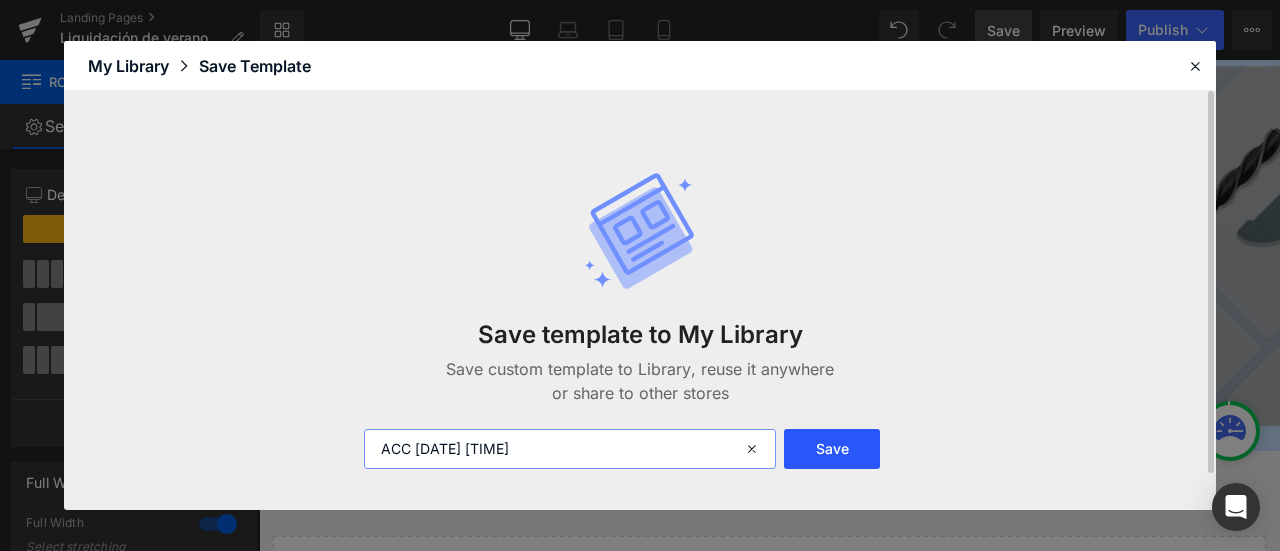type on "ACC [DATE] [TIME]" 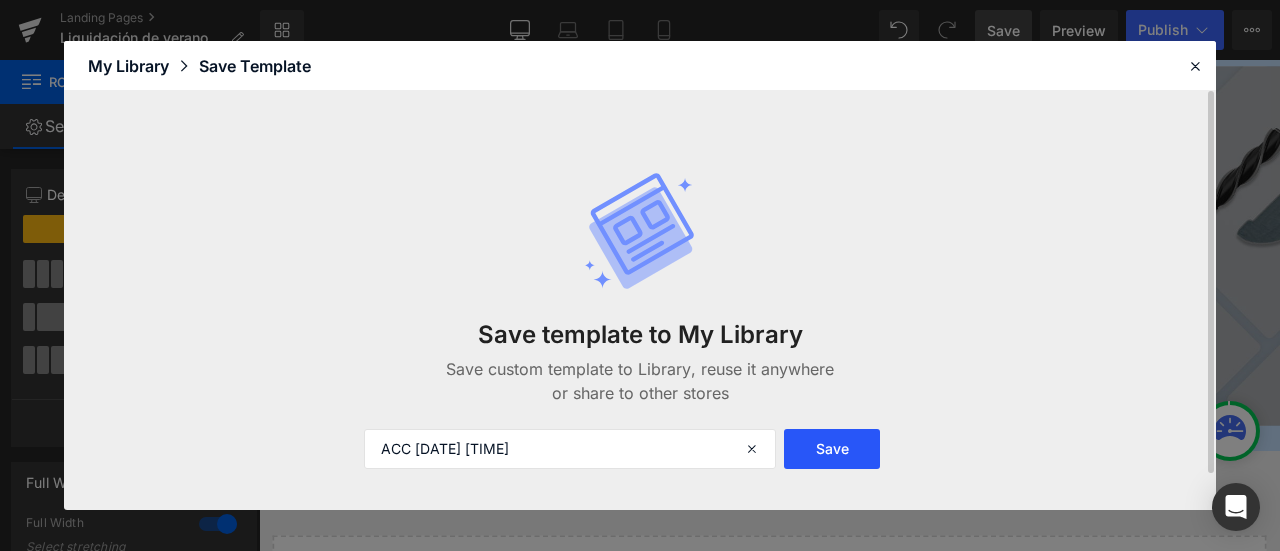 click on "Save" at bounding box center (832, 449) 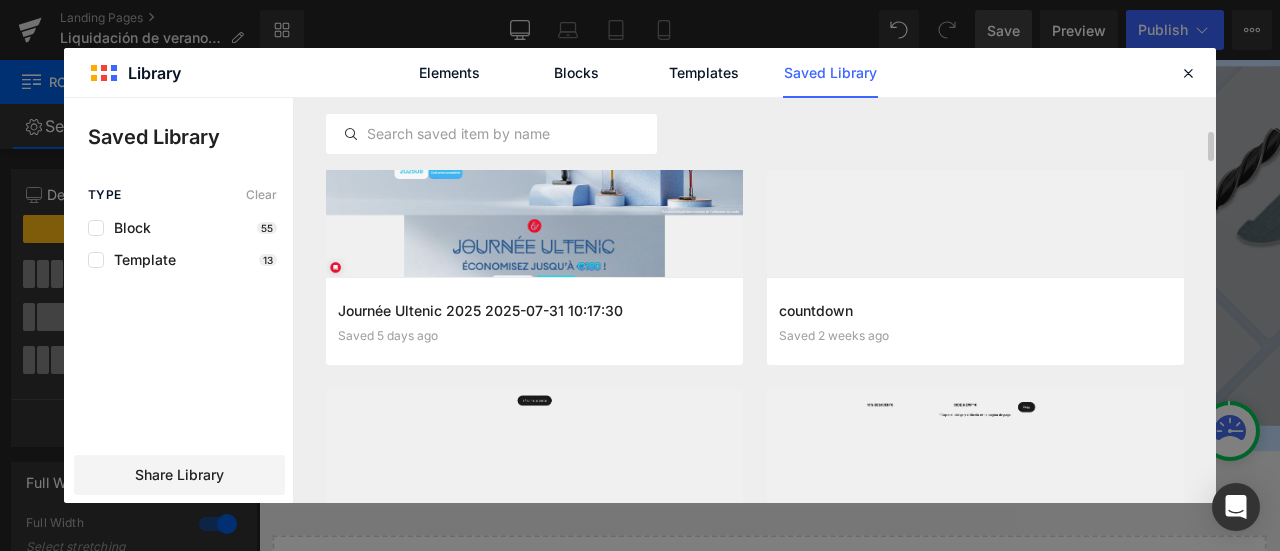 scroll, scrollTop: 174, scrollLeft: 0, axis: vertical 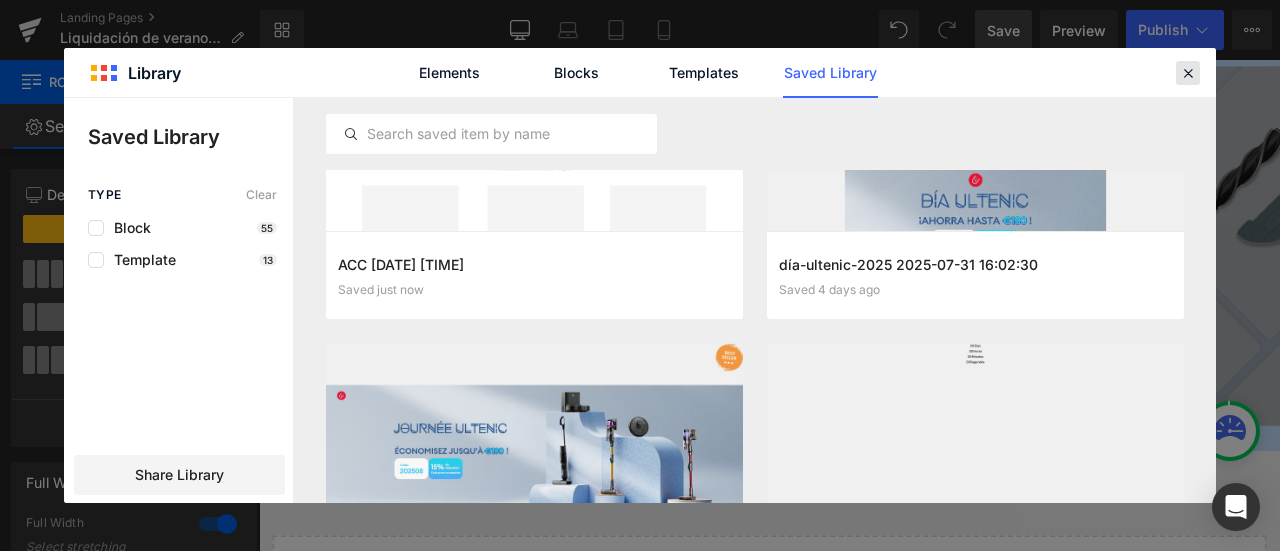 click 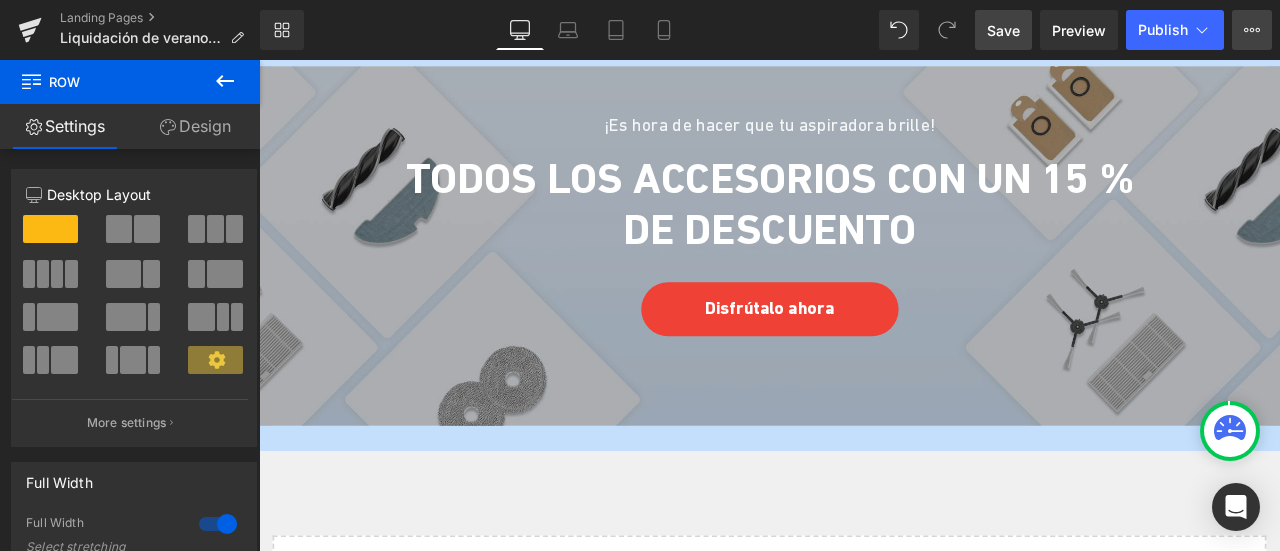 click 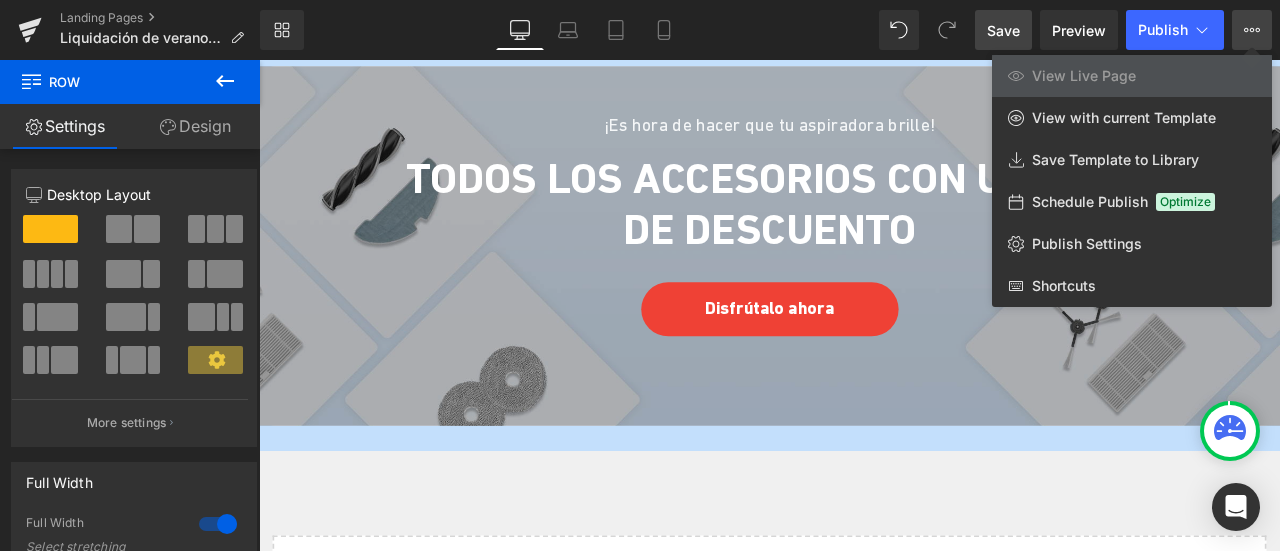 click at bounding box center (769, 305) 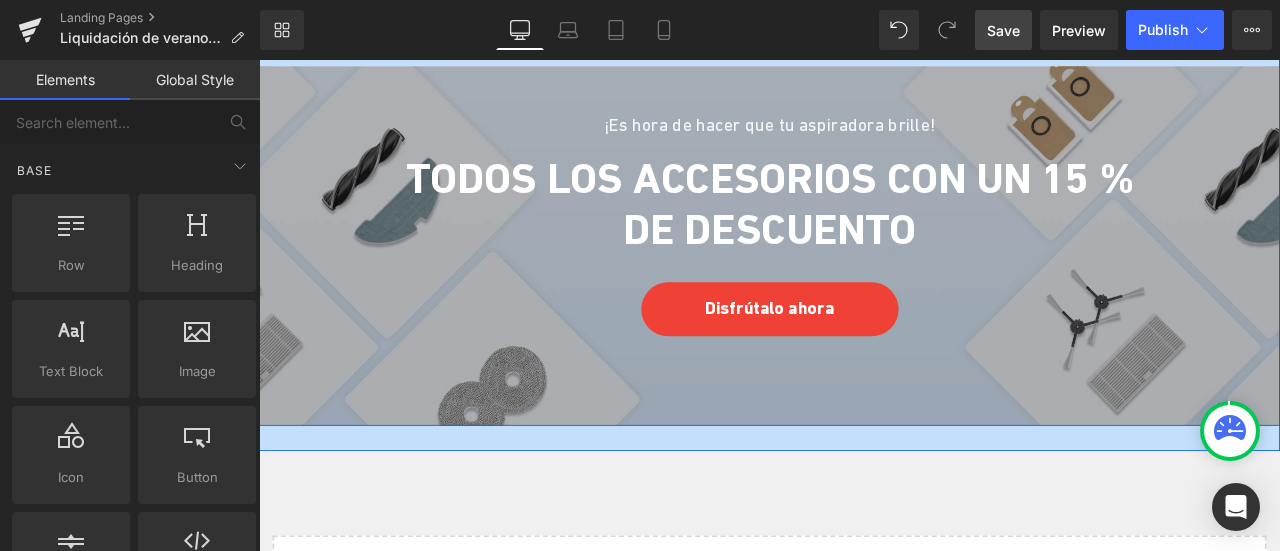 click on "Row" at bounding box center [304, 42] 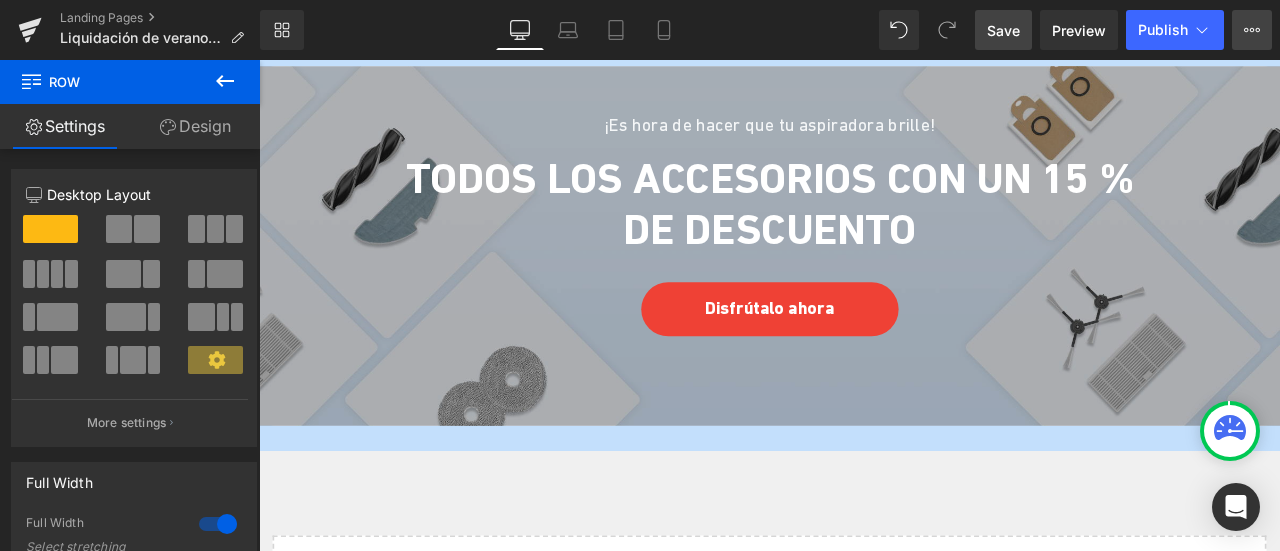 click on "View Live Page View with current Template Save Template to Library Schedule Publish  Optimize  Publish Settings Shortcuts" at bounding box center [1252, 30] 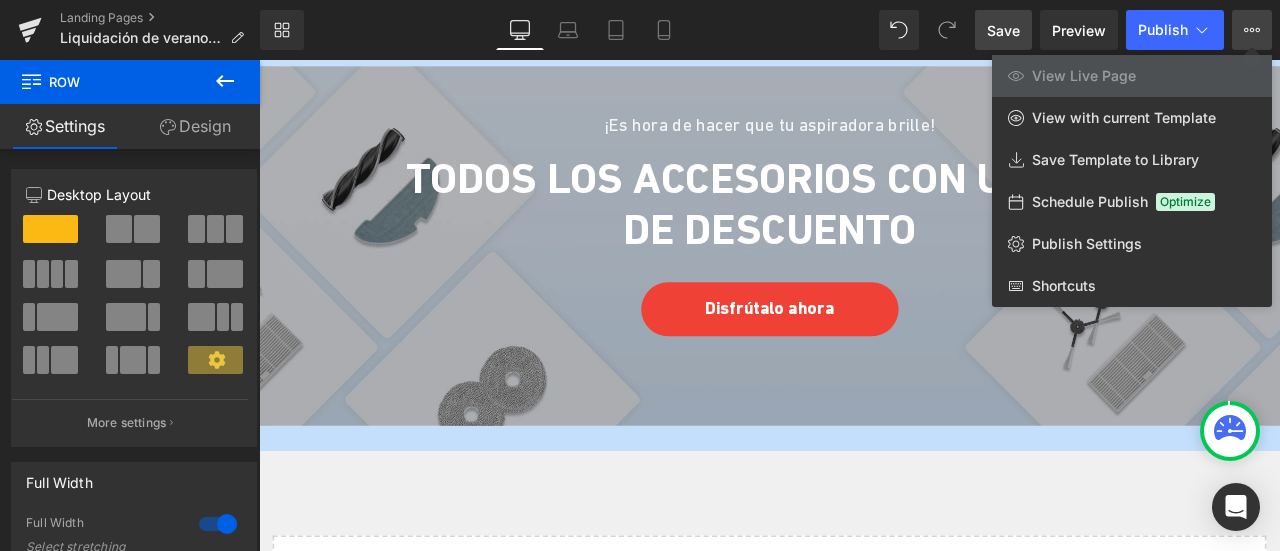 click on "Library Desktop Desktop Laptop Tablet Mobile Save Preview Publish Scheduled View Live Page View with current Template Save Template to Library Schedule Publish  Optimize  Publish Settings Shortcuts  Your page can’t be published   You've reached the maximum number of published pages on your plan  (0/0).  You need to upgrade your plan or unpublish all your pages to get 1 publish slot.   Unpublish pages   Upgrade plan" at bounding box center [770, 30] 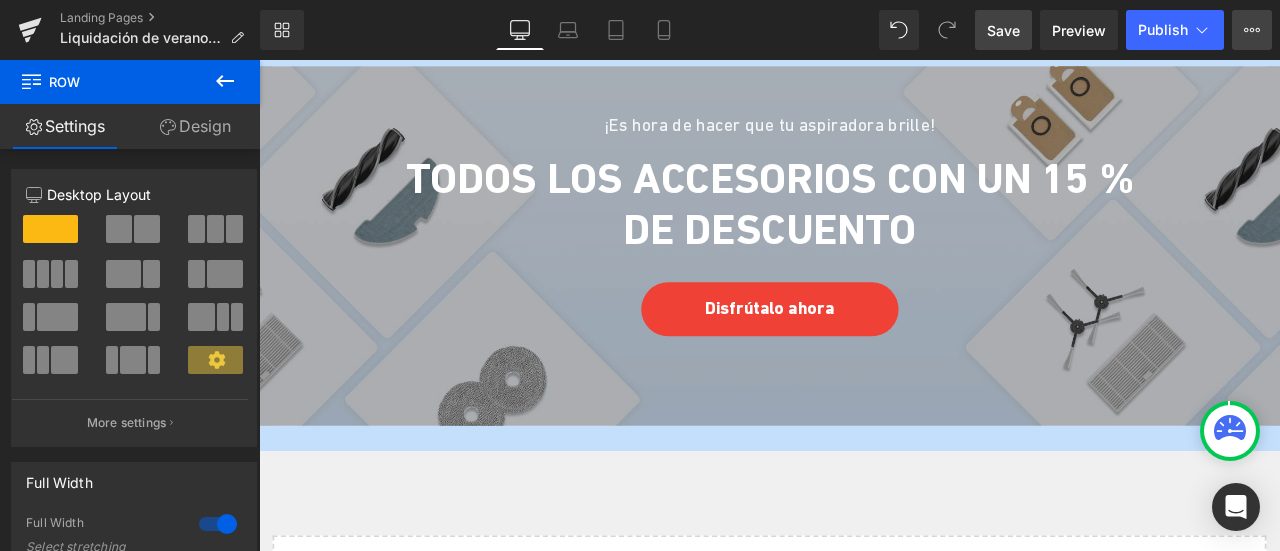 click 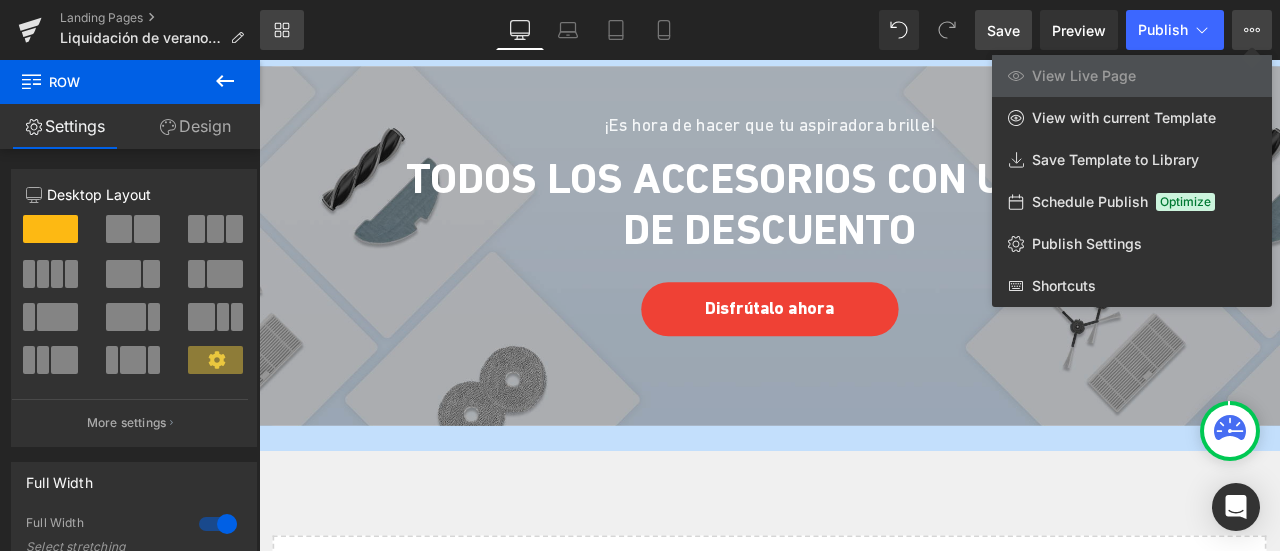 click on "Library" at bounding box center (282, 30) 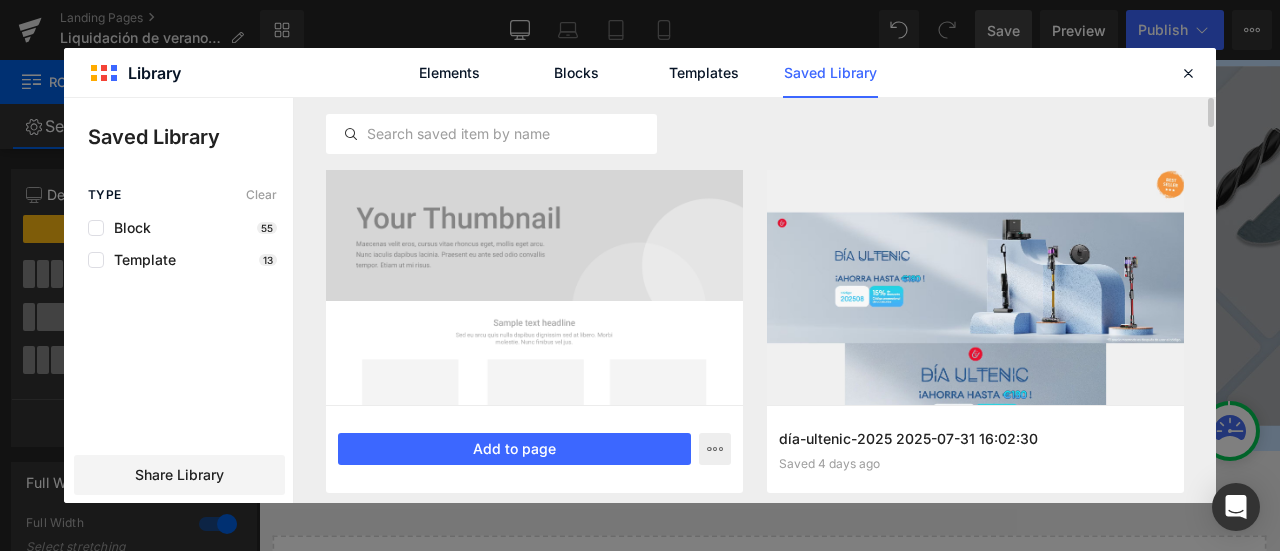 click at bounding box center [534, 287] 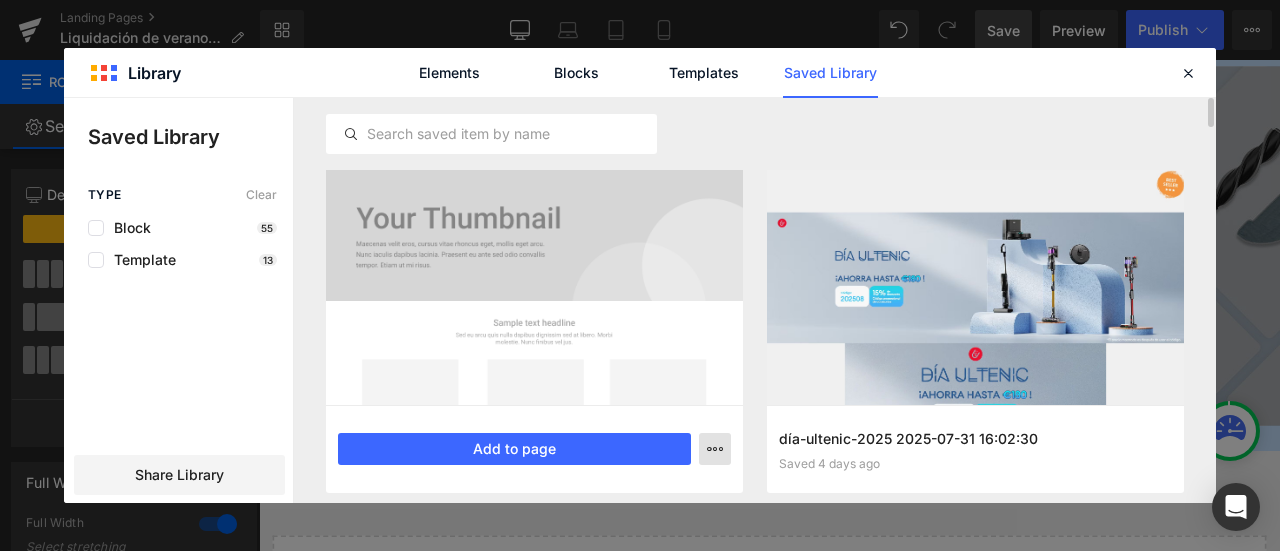 click 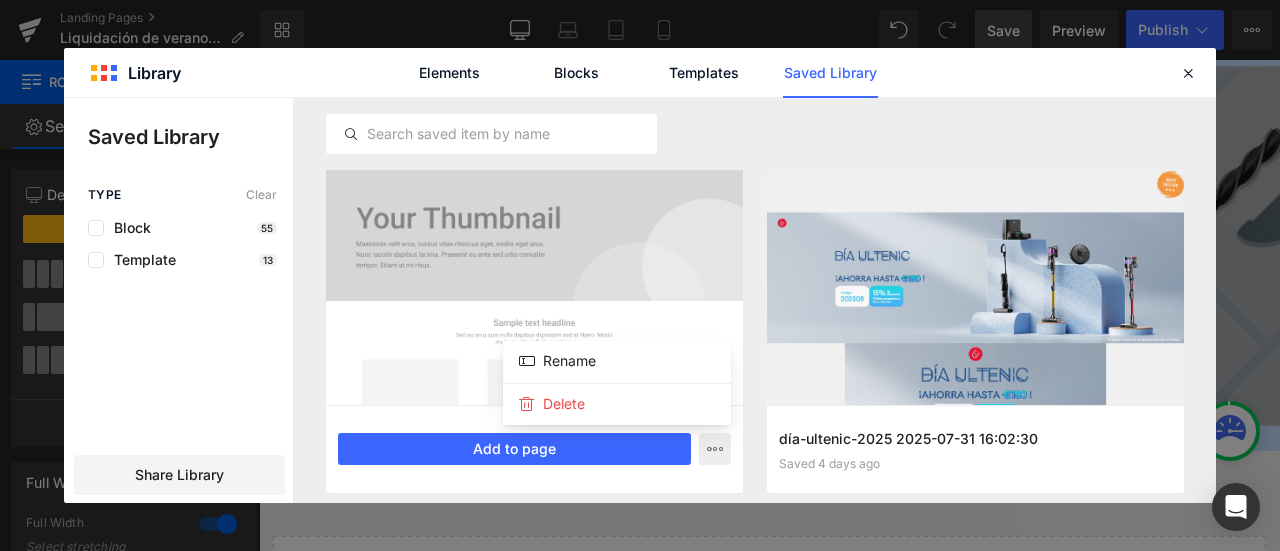 click at bounding box center [640, 300] 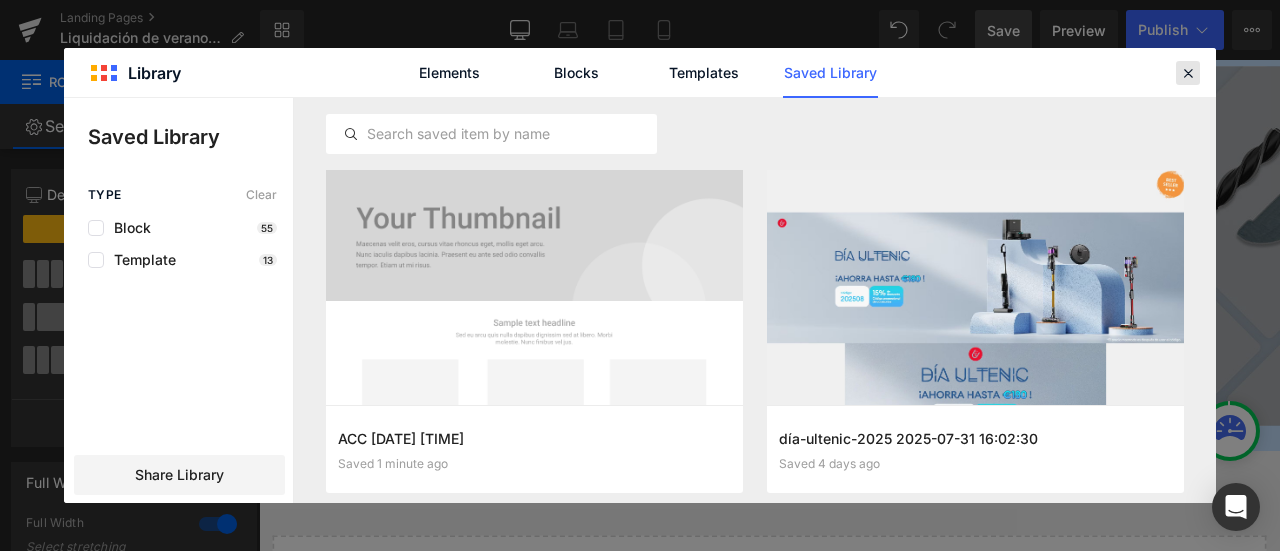 drag, startPoint x: 1192, startPoint y: 74, endPoint x: 1039, endPoint y: 24, distance: 160.96272 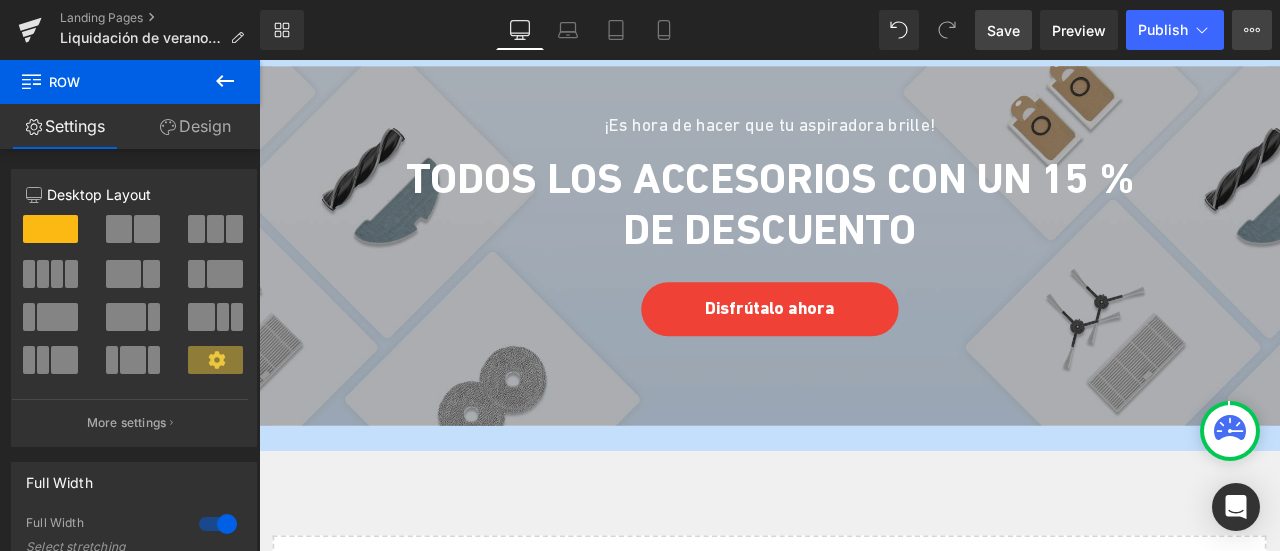 click on "View Live Page View with current Template Save Template to Library Schedule Publish  Optimize  Publish Settings Shortcuts" at bounding box center [1252, 30] 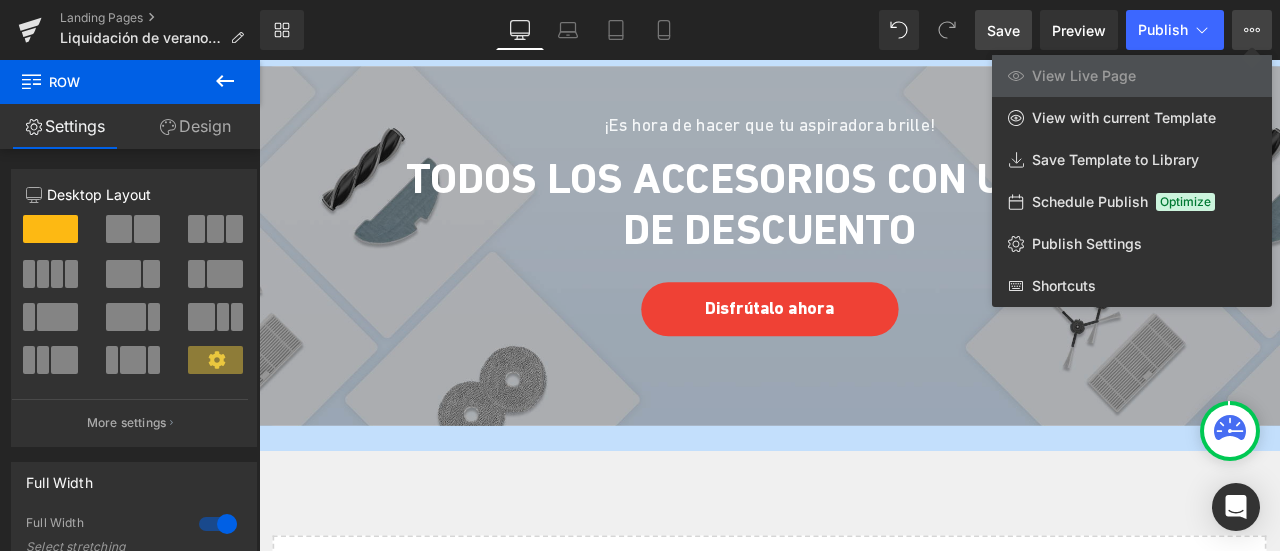 click on "Library Desktop Desktop Laptop Tablet Mobile Save Preview Publish Scheduled View Live Page View with current Template Save Template to Library Schedule Publish  Optimize  Publish Settings Shortcuts  Your page can’t be published   You've reached the maximum number of published pages on your plan  (0/0).  You need to upgrade your plan or unpublish all your pages to get 1 publish slot.   Unpublish pages   Upgrade plan" at bounding box center (770, 30) 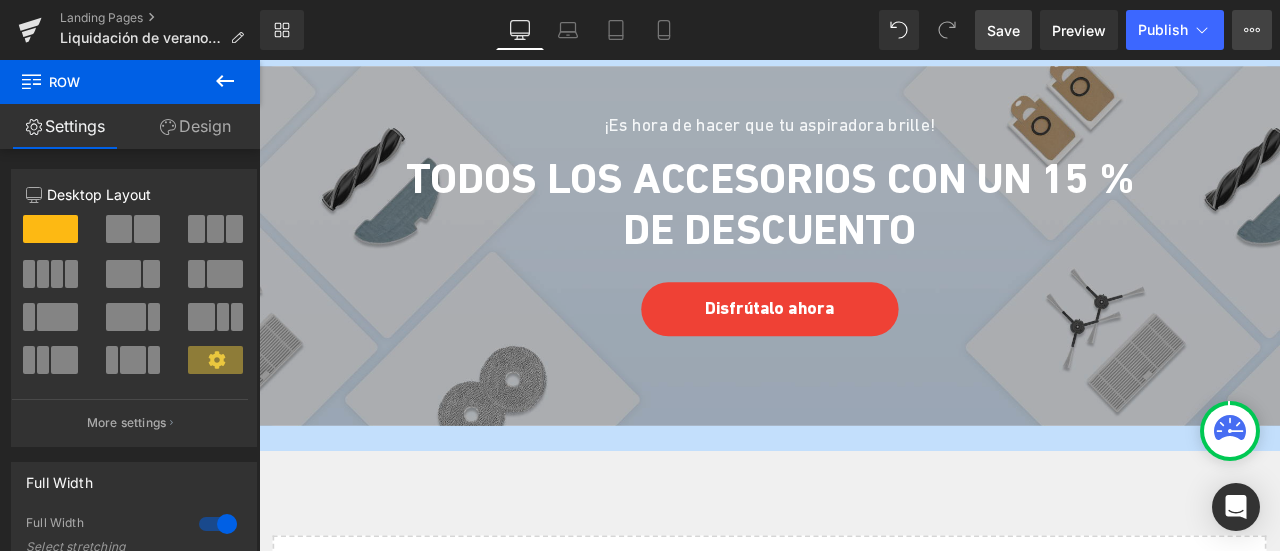 click 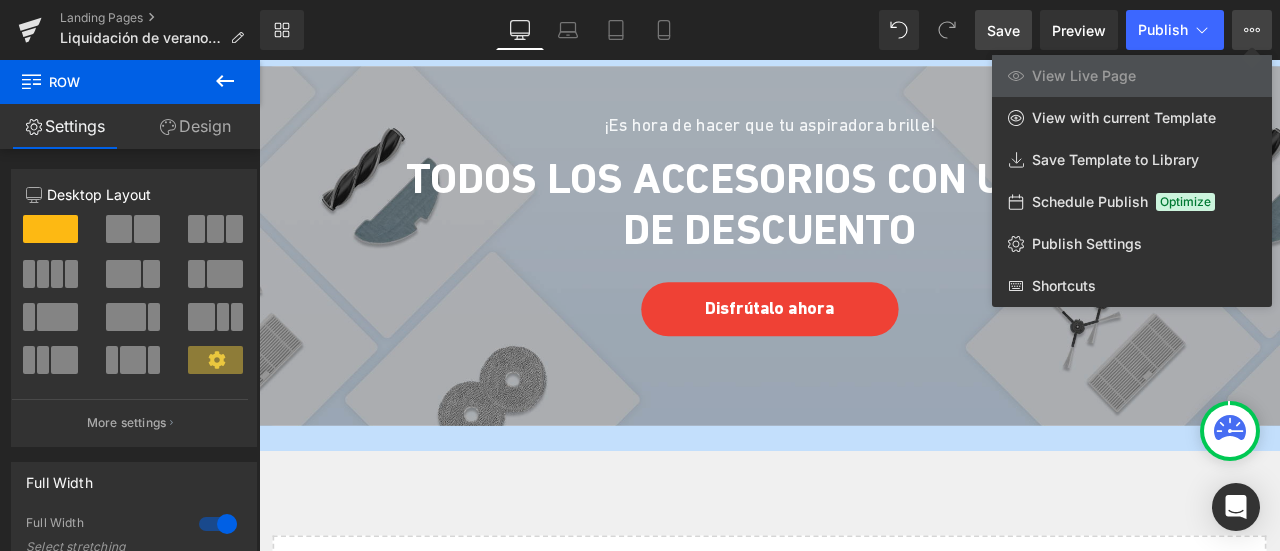 click on "Library Desktop Desktop Laptop Tablet Mobile Save Preview Publish Scheduled View Live Page View with current Template Save Template to Library Schedule Publish  Optimize  Publish Settings Shortcuts  Your page can’t be published   You've reached the maximum number of published pages on your plan  (0/0).  You need to upgrade your plan or unpublish all your pages to get 1 publish slot.   Unpublish pages   Upgrade plan" at bounding box center [770, 30] 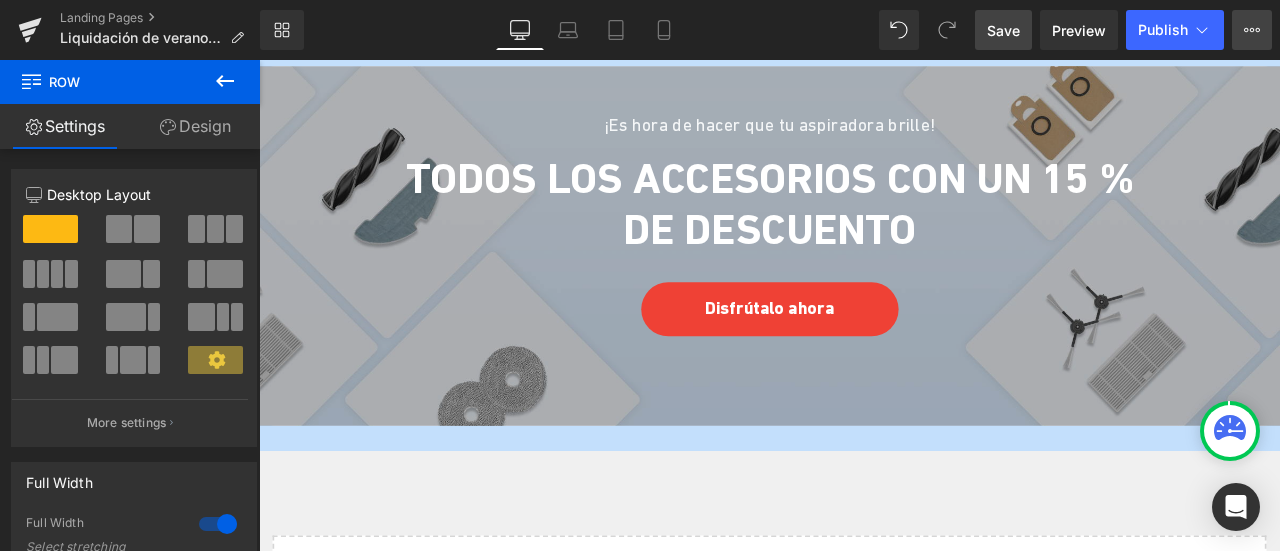 click 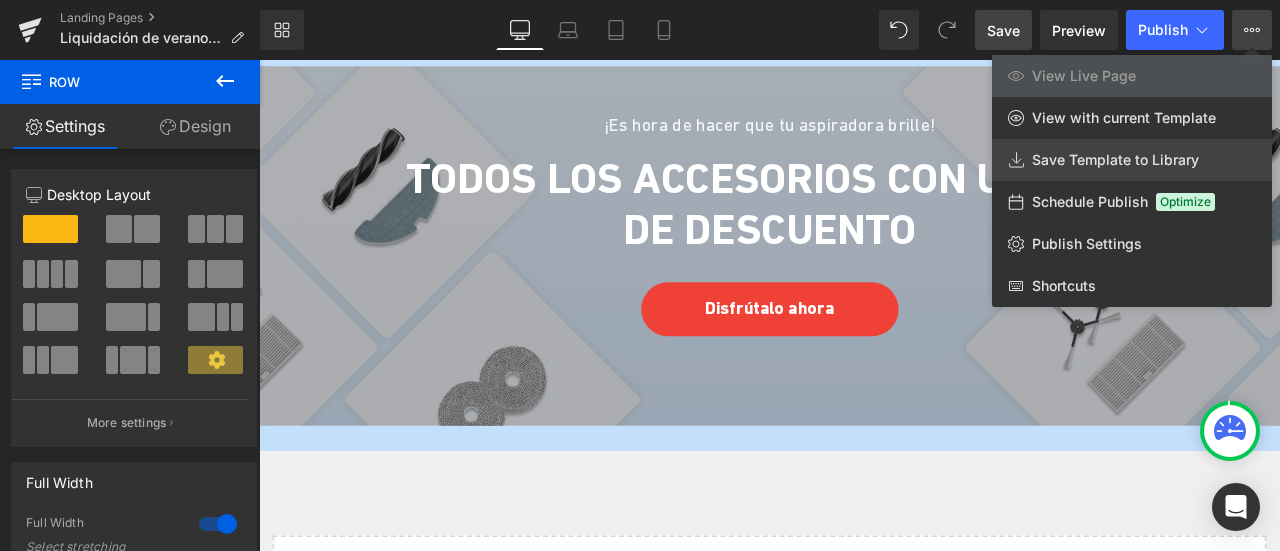 click on "Save Template to Library" at bounding box center (1115, 160) 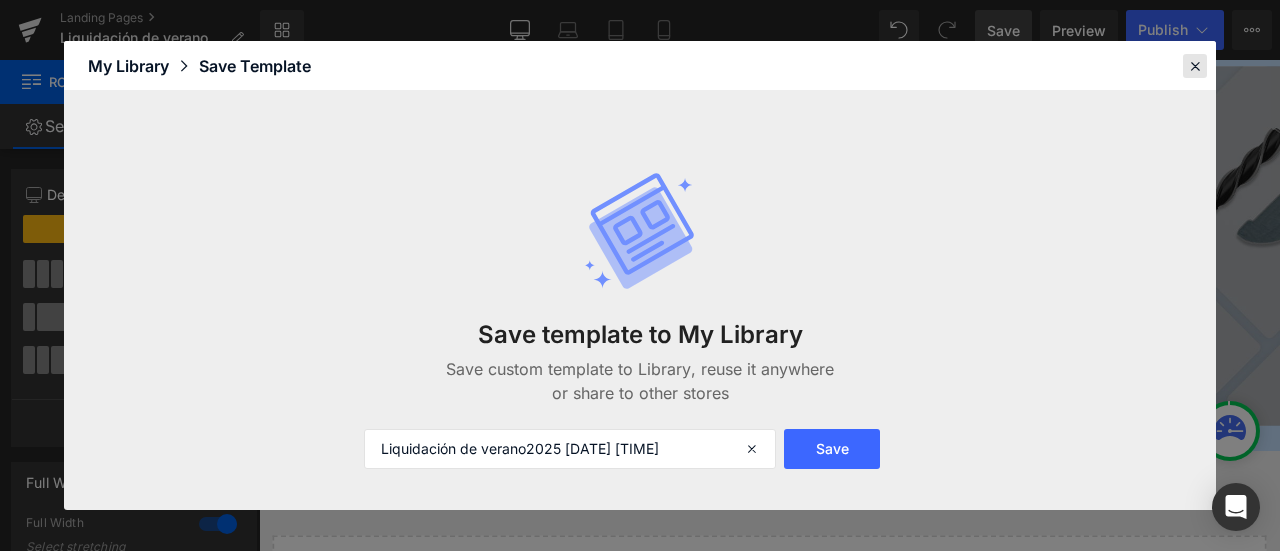 click at bounding box center [1195, 66] 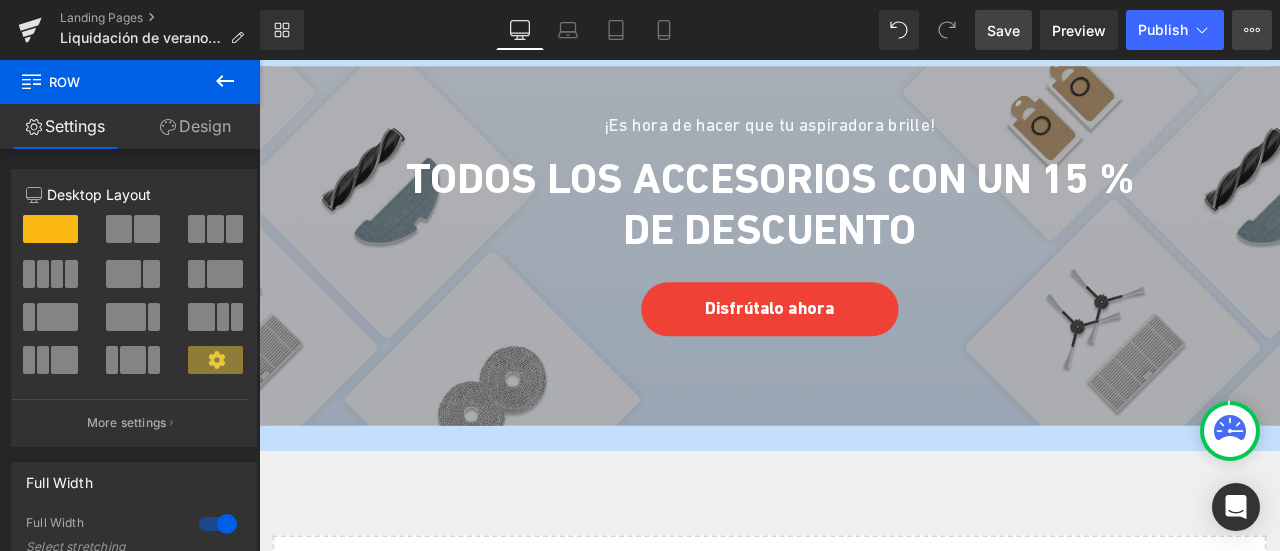 click 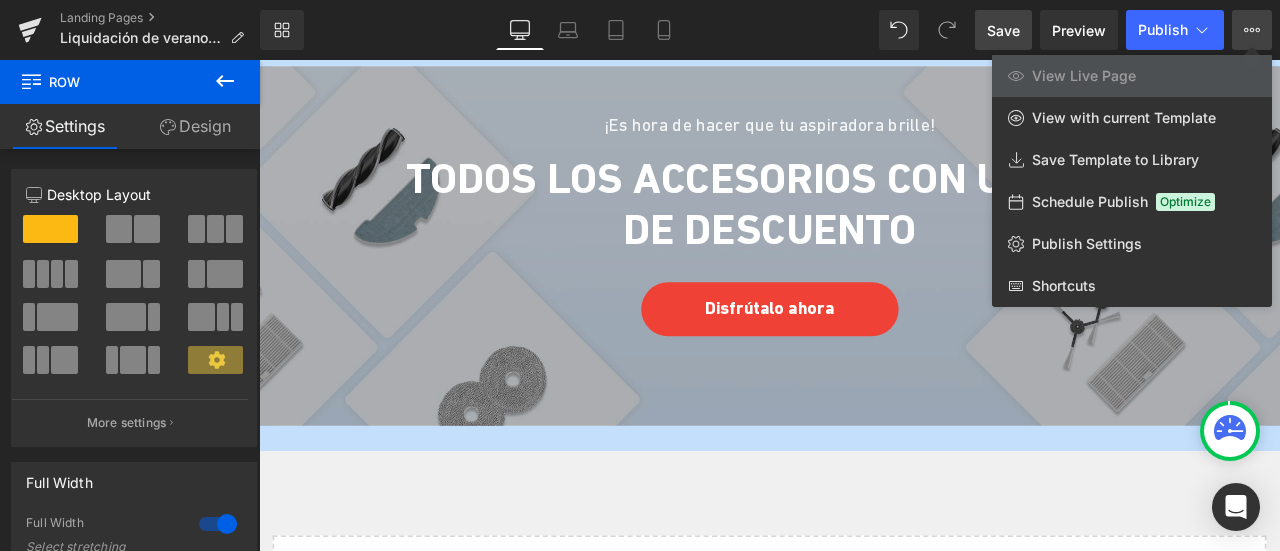 click on "Library Desktop Desktop Laptop Tablet Mobile Save Preview Publish Scheduled View Live Page View with current Template Save Template to Library Schedule Publish  Optimize  Publish Settings Shortcuts  Your page can’t be published   You've reached the maximum number of published pages on your plan  (0/0).  You need to upgrade your plan or unpublish all your pages to get 1 publish slot.   Unpublish pages   Upgrade plan" at bounding box center [770, 30] 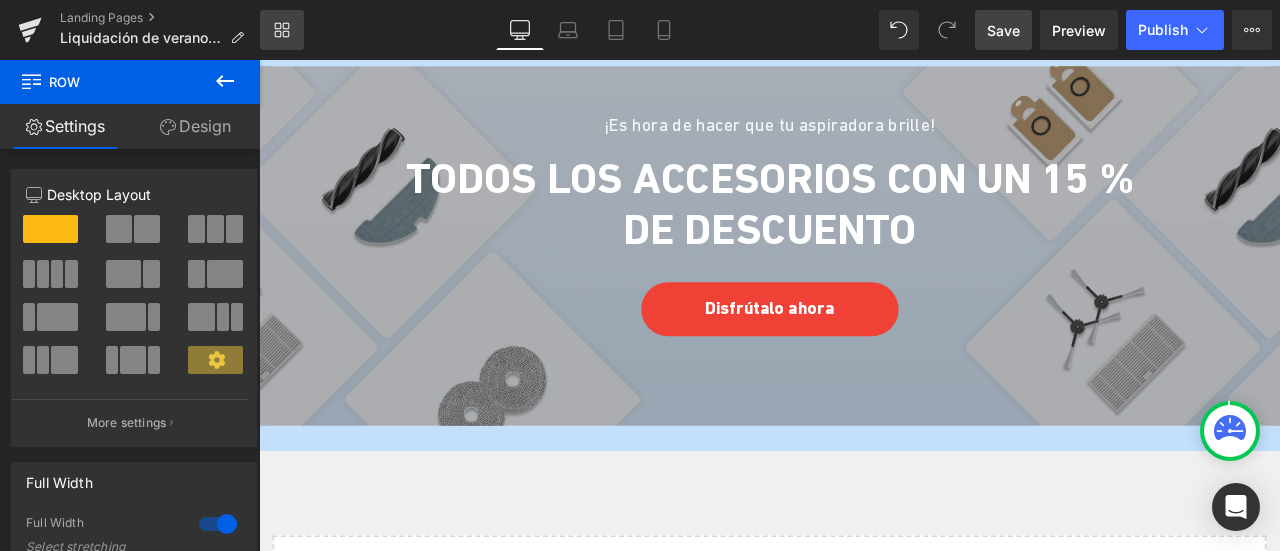 click 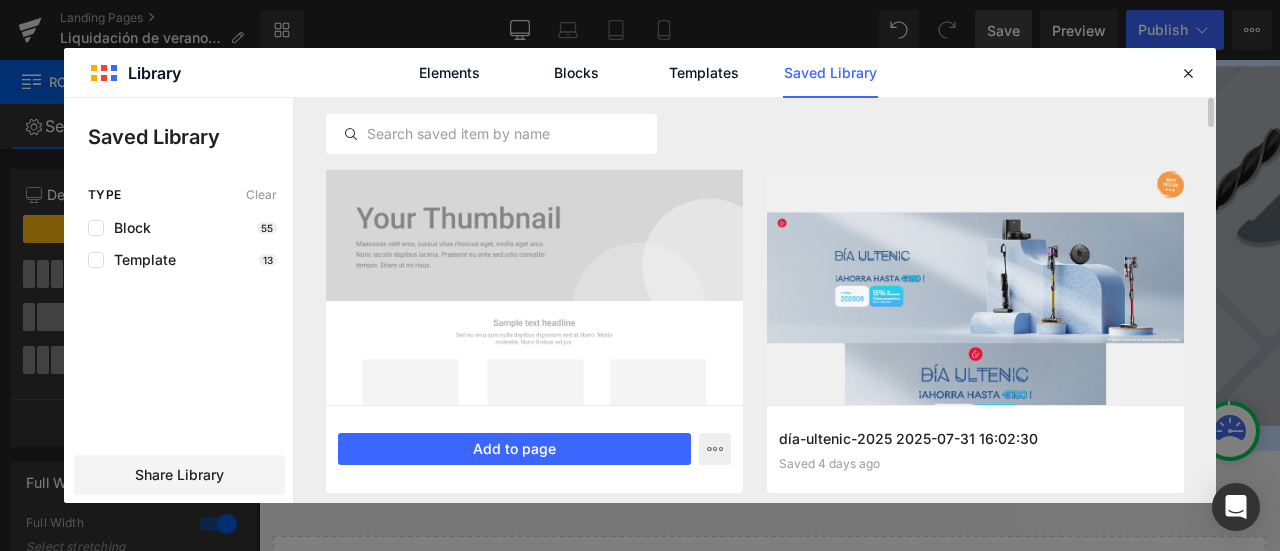 click at bounding box center [534, 287] 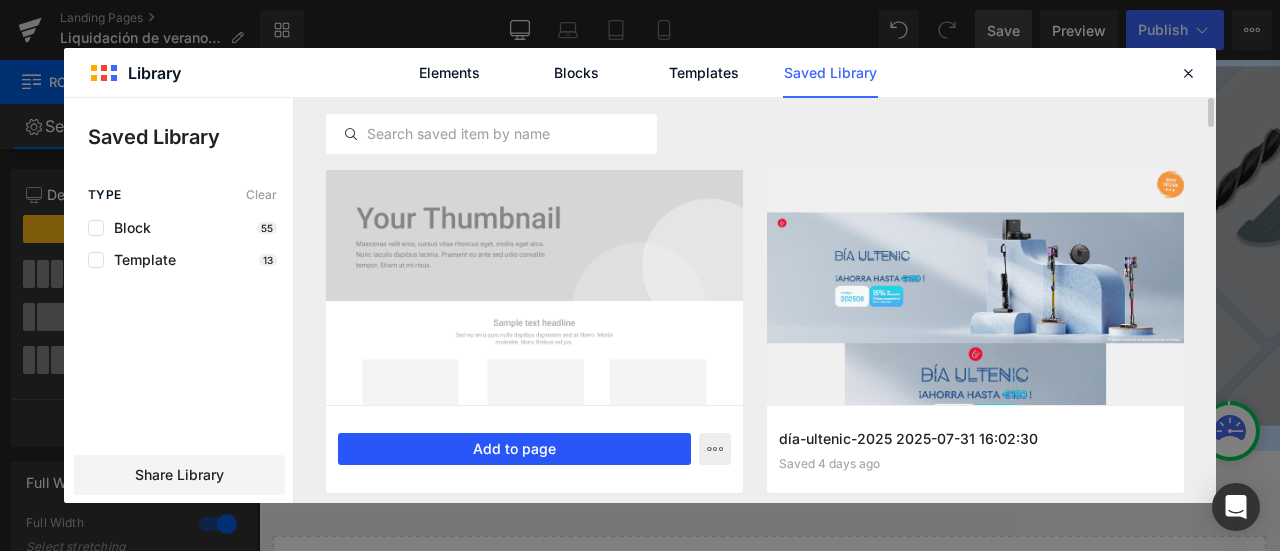 click on "Add to page" at bounding box center (514, 449) 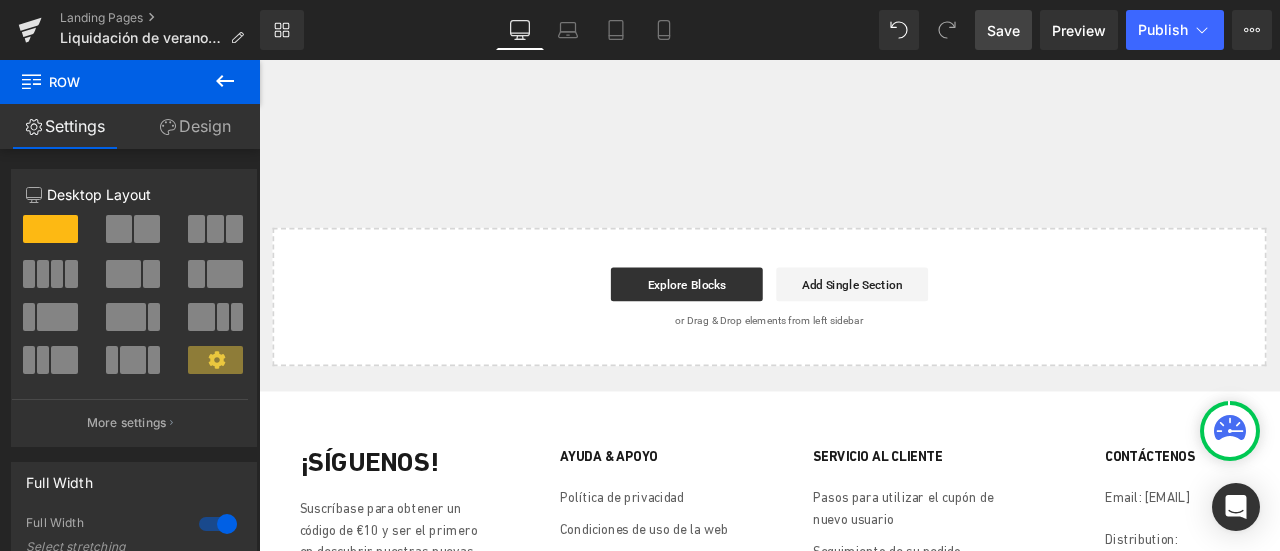 scroll, scrollTop: 7675, scrollLeft: 0, axis: vertical 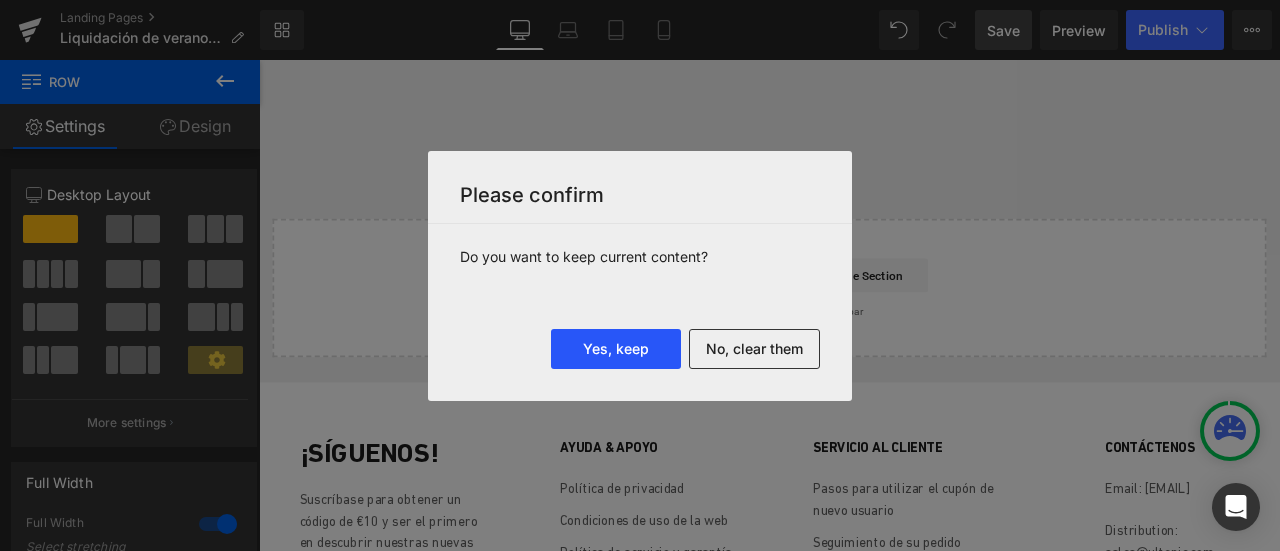 click on "Yes, keep" at bounding box center (616, 349) 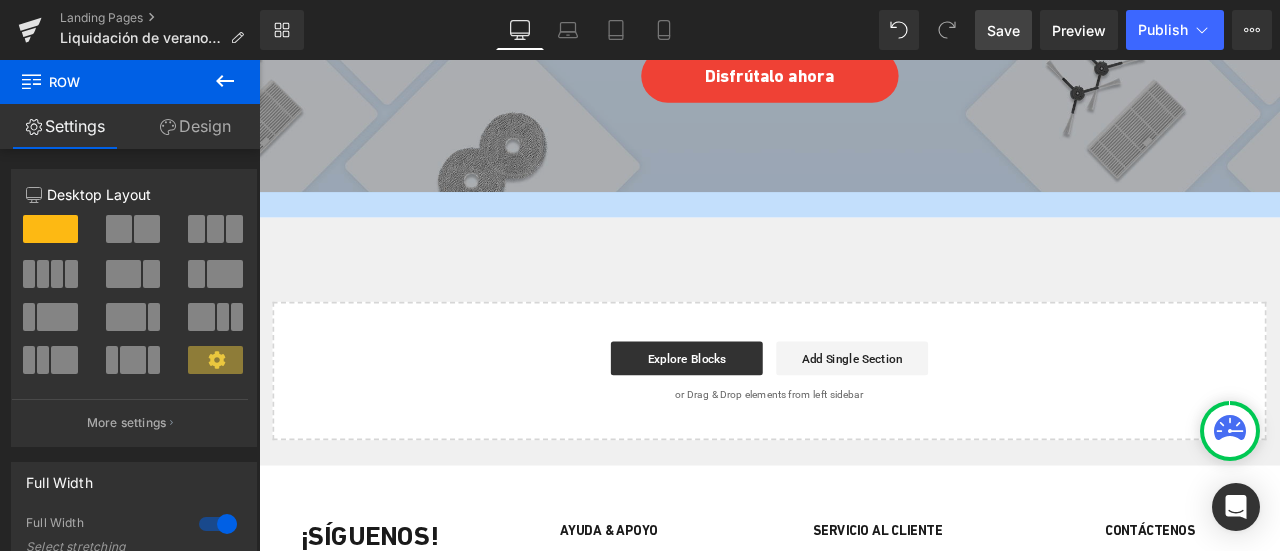 scroll, scrollTop: 15037, scrollLeft: 0, axis: vertical 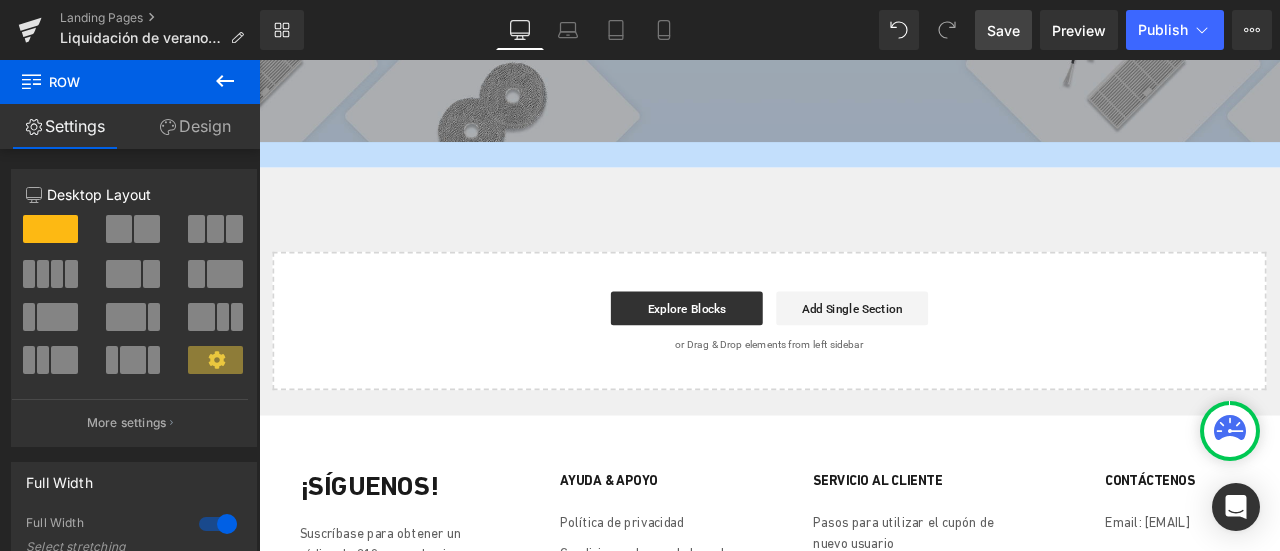 click on "Image         Image         Image         Row         La oferta es por tiempo limitado Heading         *El precio mostrado es después de usar el código Heading
Liquidación de verano
(P) Image
Sale Off
(P) Image
00
02
54 29" at bounding box center [864, -7183] 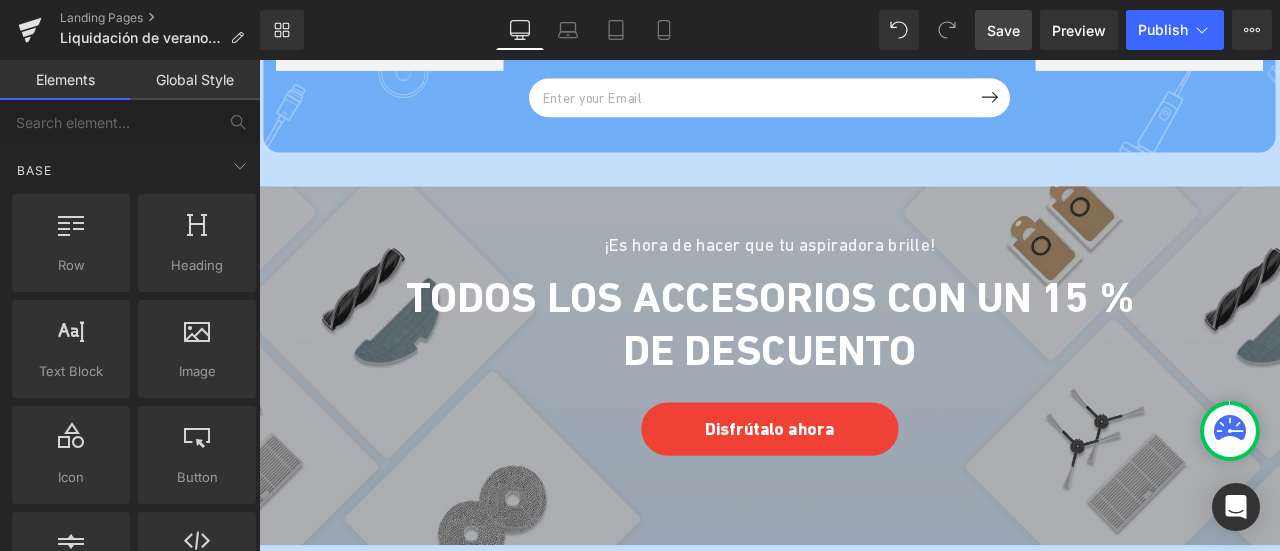 scroll, scrollTop: 15256, scrollLeft: 0, axis: vertical 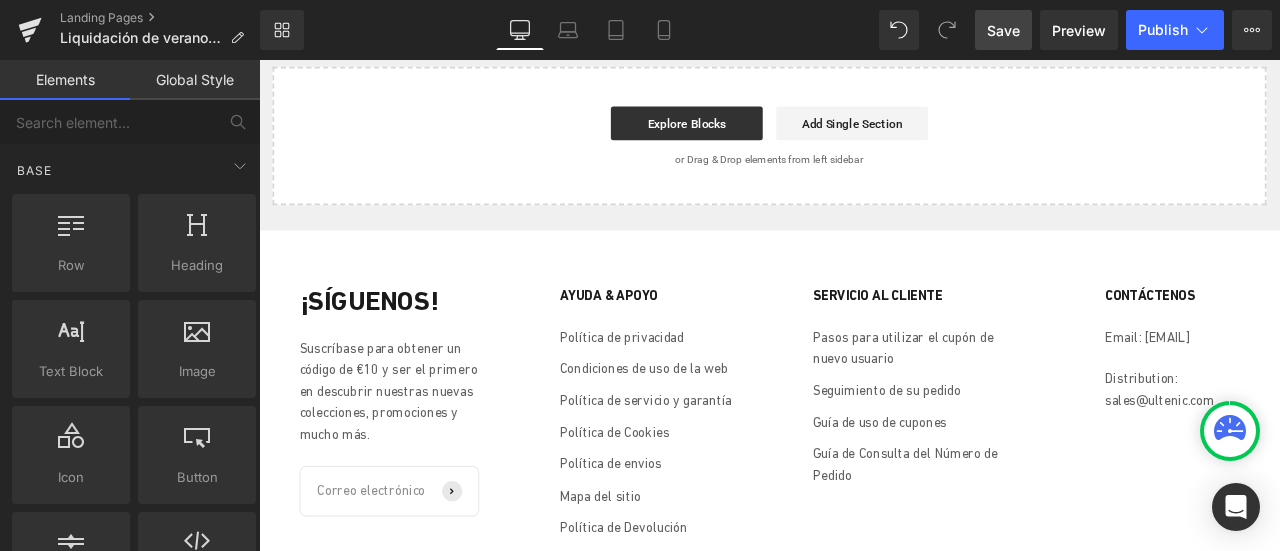 drag, startPoint x: 1462, startPoint y: 378, endPoint x: 1515, endPoint y: 568, distance: 197.25365 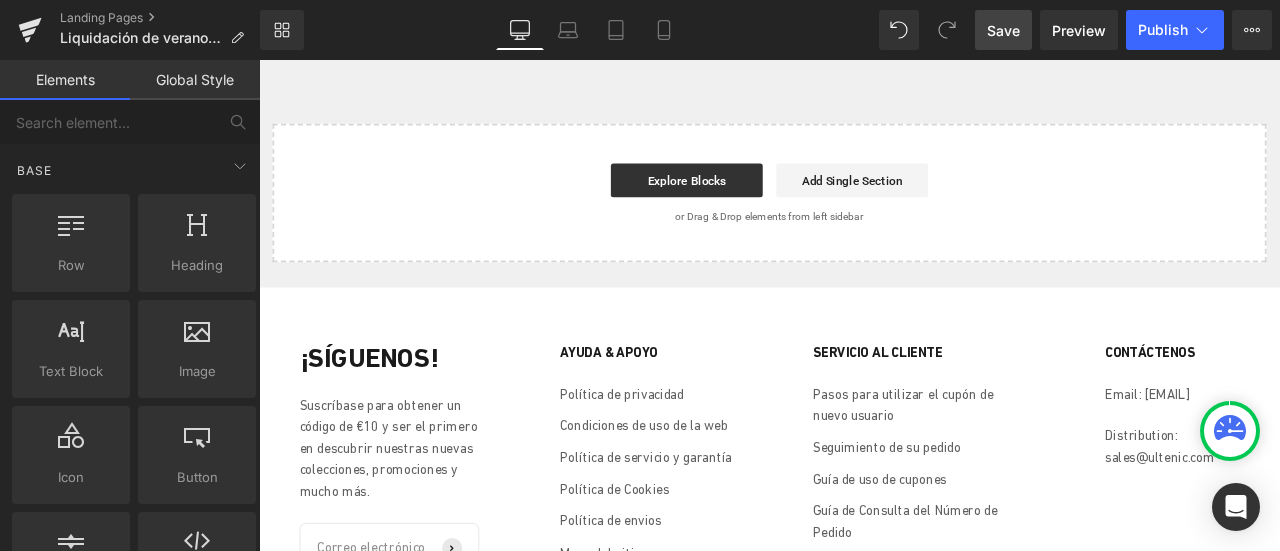 scroll, scrollTop: 15156, scrollLeft: 0, axis: vertical 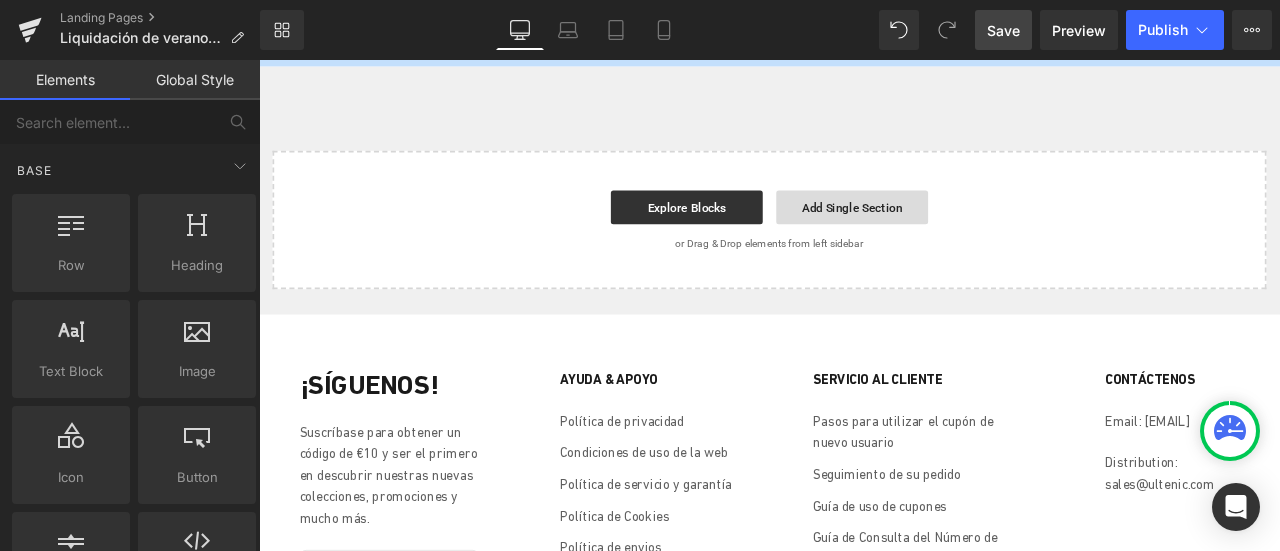 click on "Add Single Section" at bounding box center [962, 235] 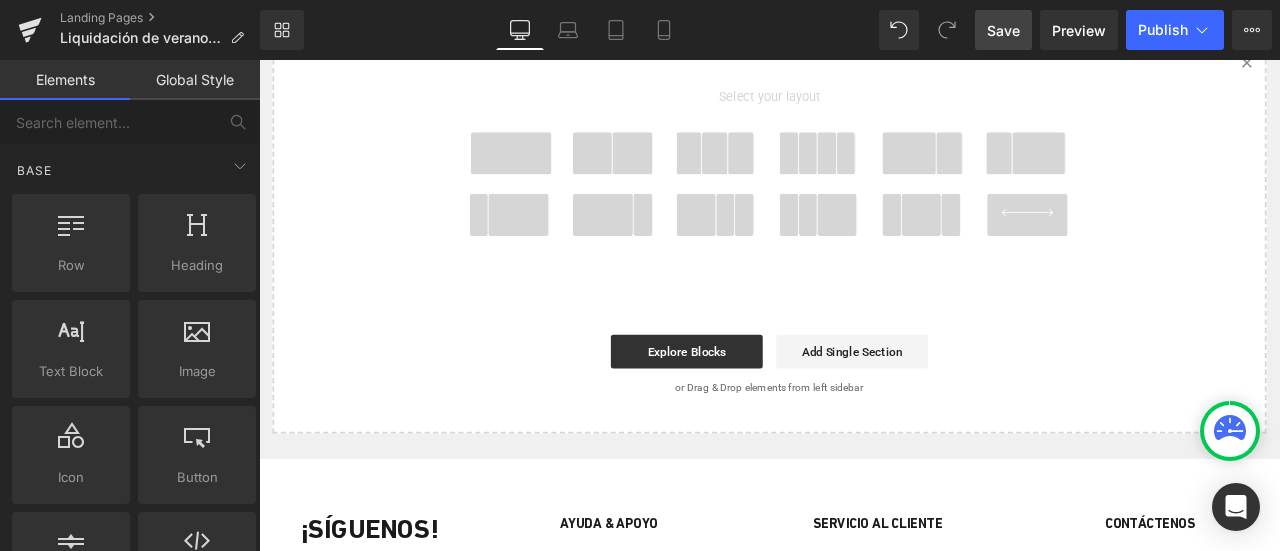 scroll, scrollTop: 15356, scrollLeft: 0, axis: vertical 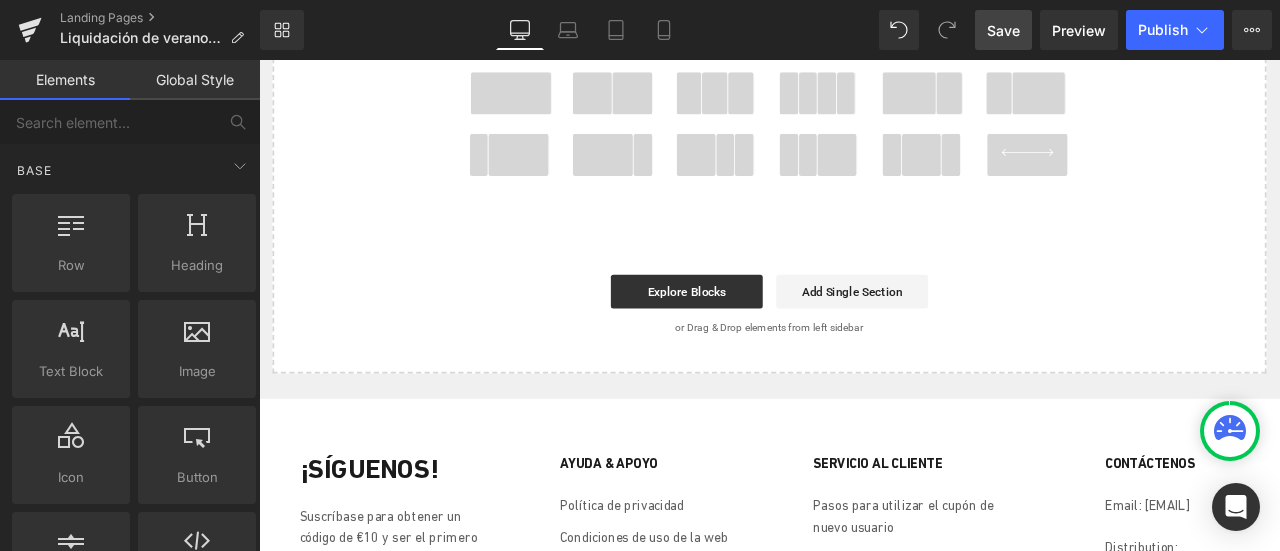 click 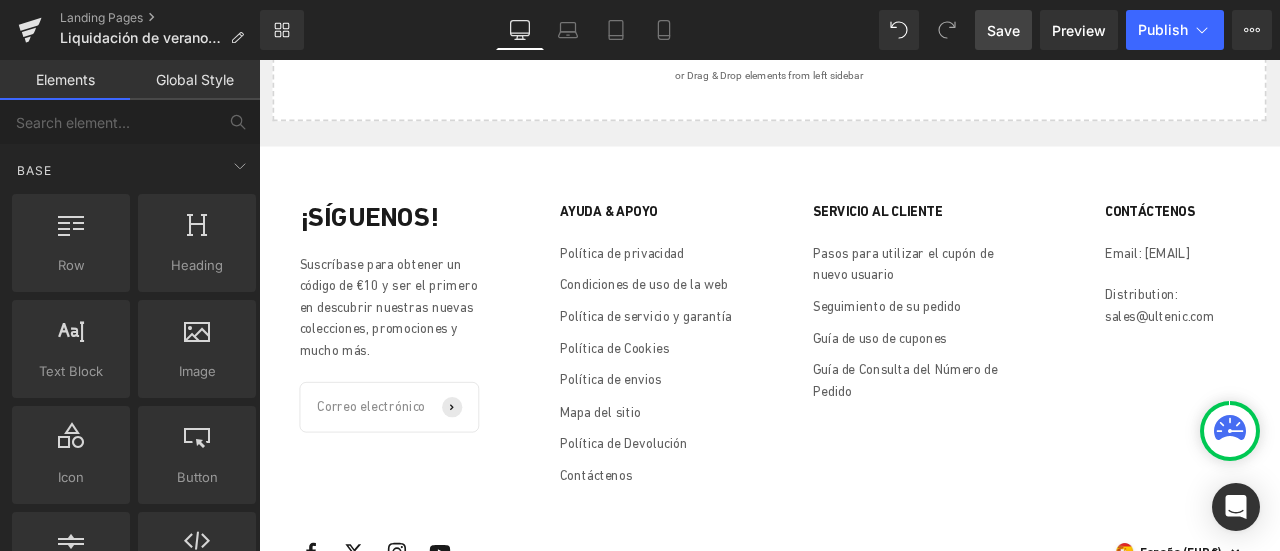 scroll, scrollTop: 15057, scrollLeft: 0, axis: vertical 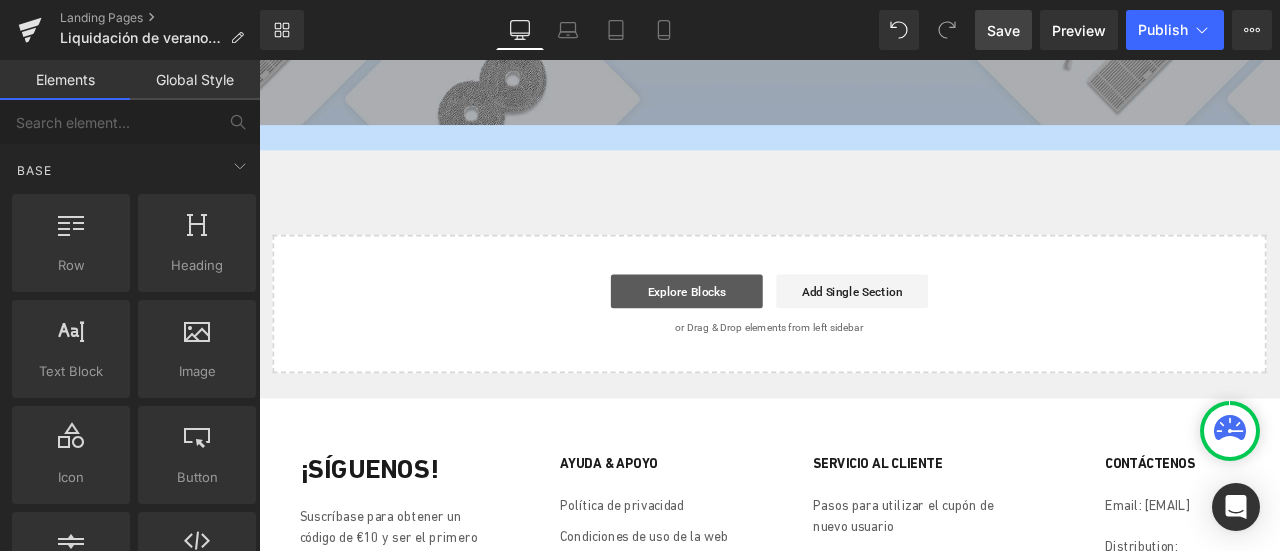 click on "Explore Blocks" at bounding box center [766, 334] 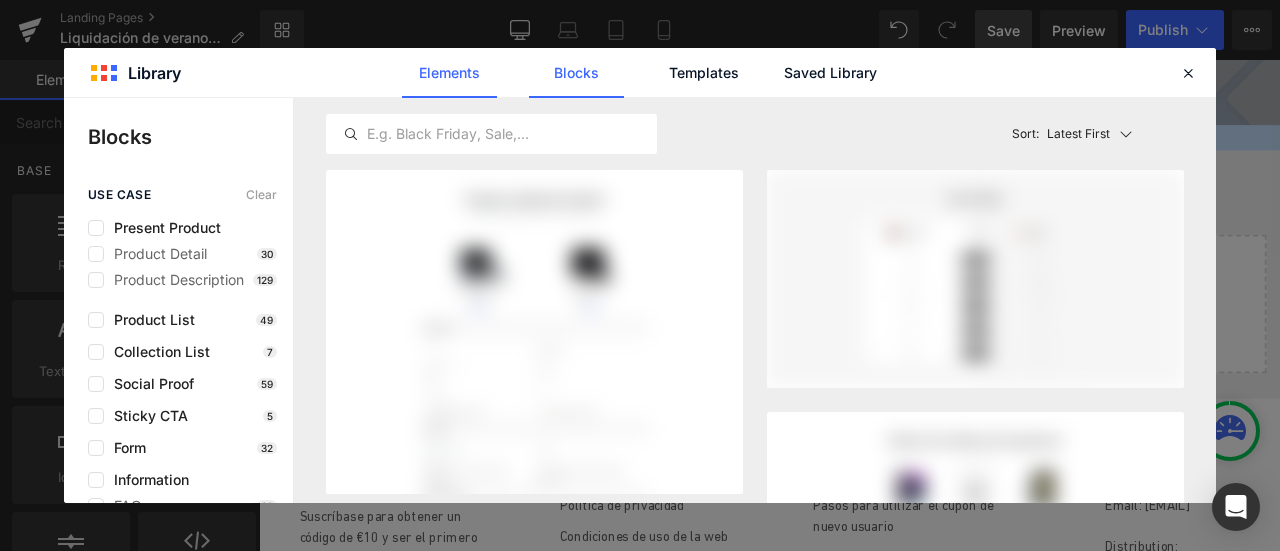 click on "Elements" 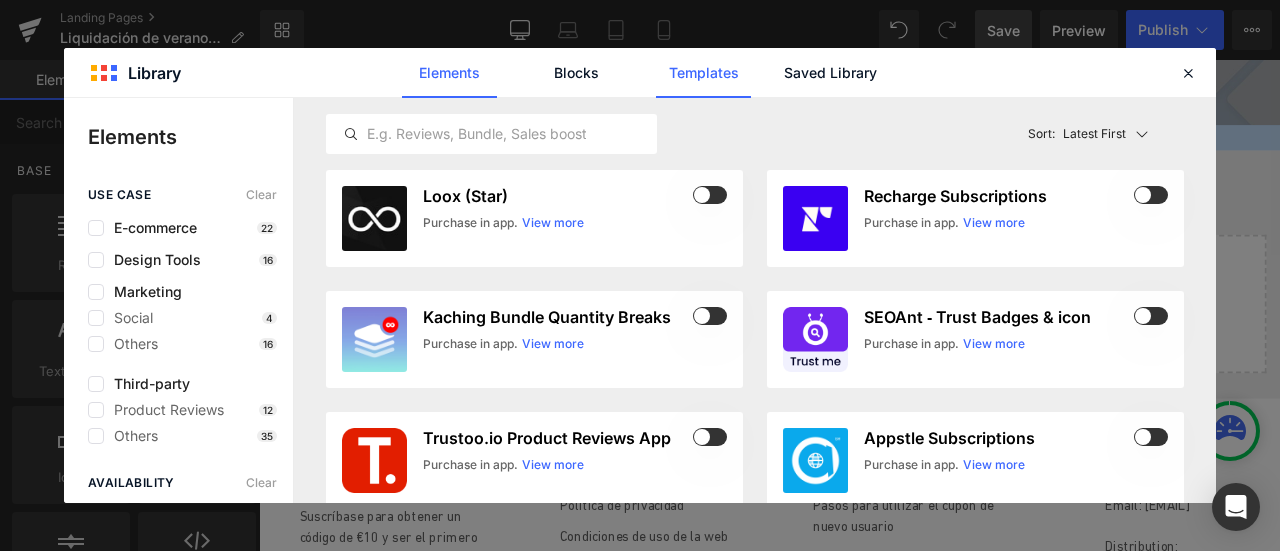 click on "Templates" 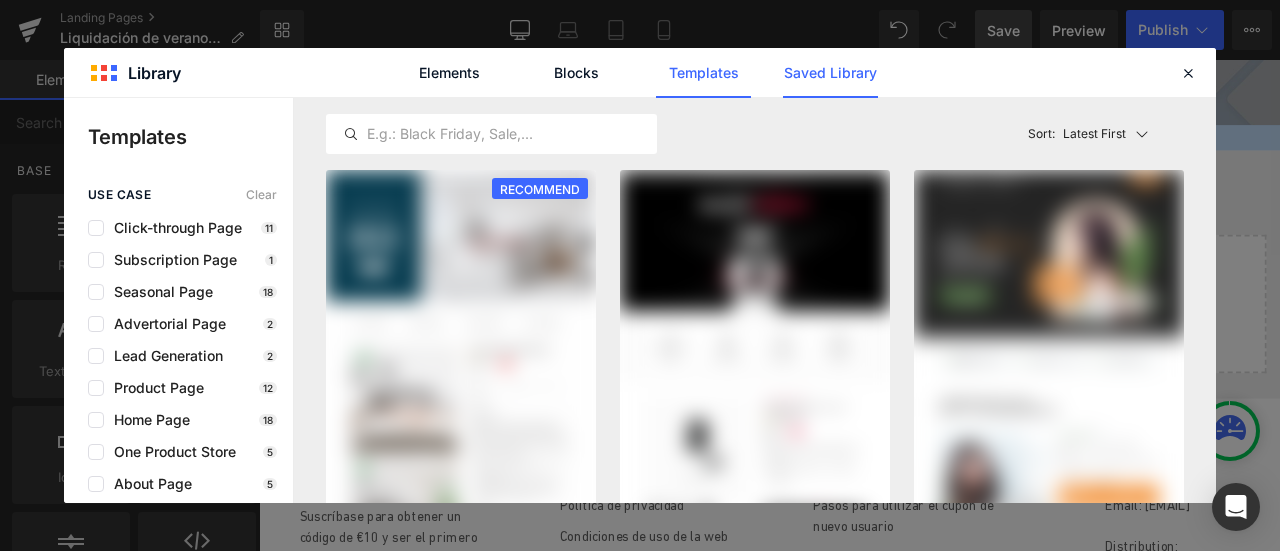 click on "Saved Library" 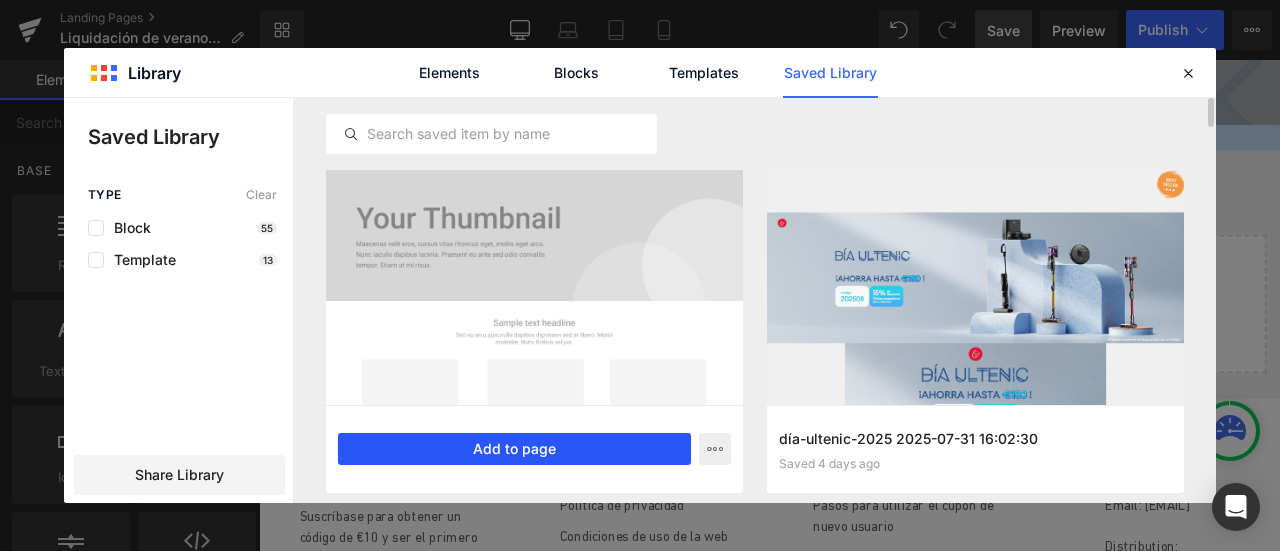 click on "Add to page" at bounding box center (514, 449) 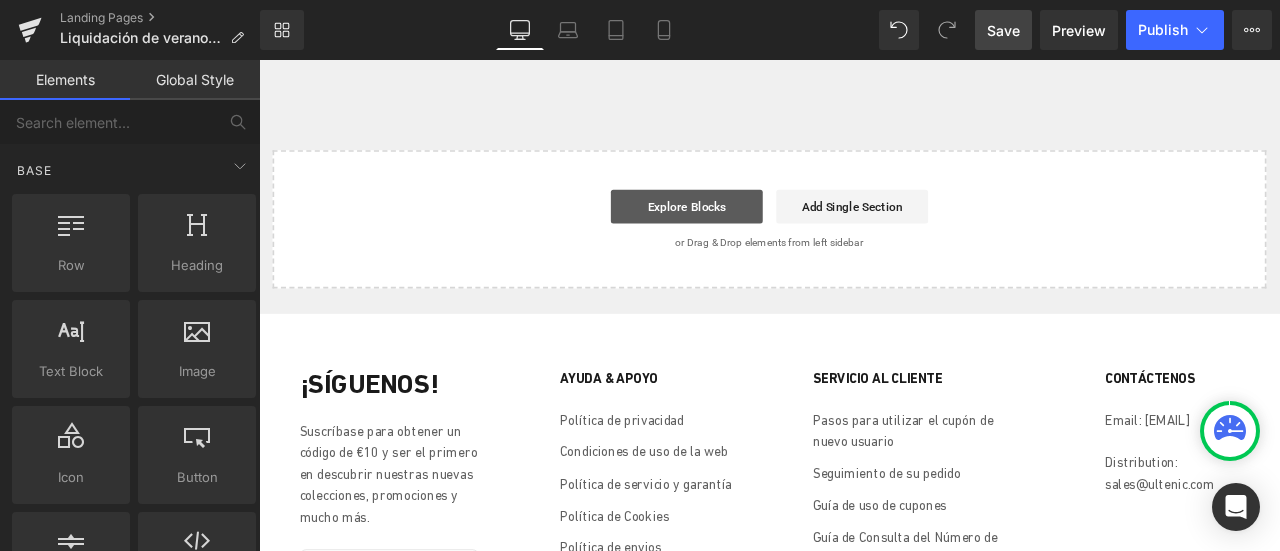 scroll, scrollTop: 15267, scrollLeft: 0, axis: vertical 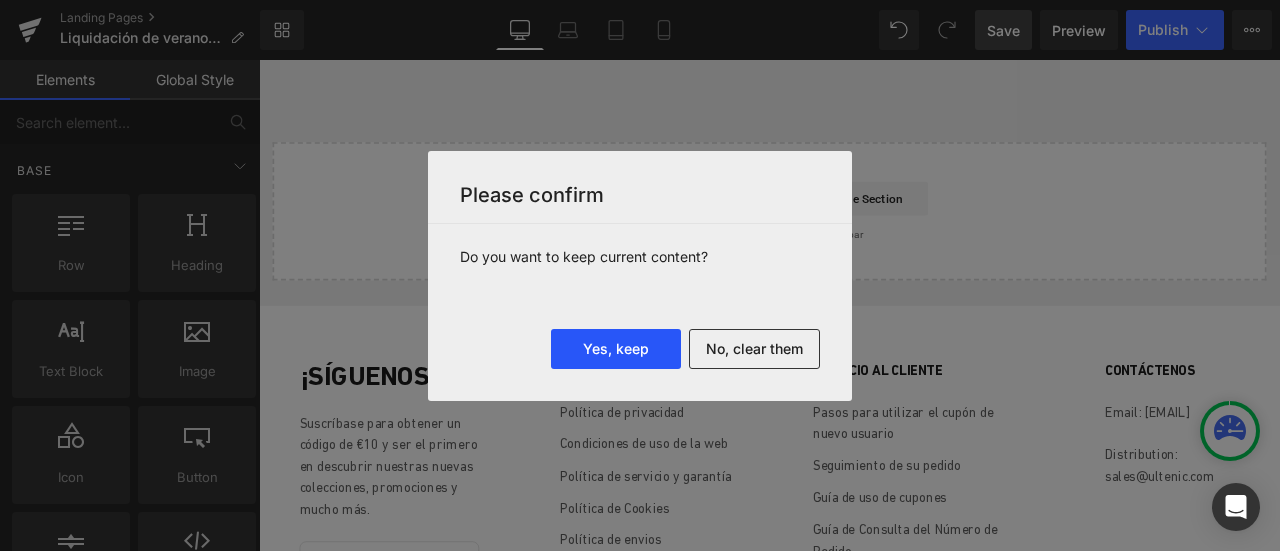 click on "Yes, keep" at bounding box center (616, 349) 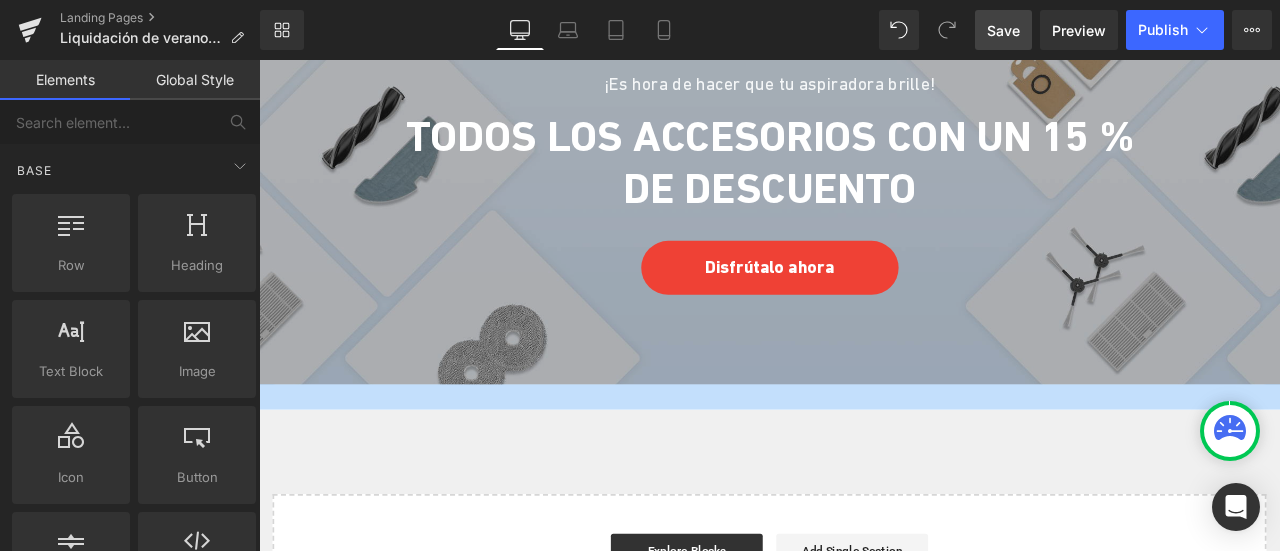 scroll, scrollTop: 22459, scrollLeft: 0, axis: vertical 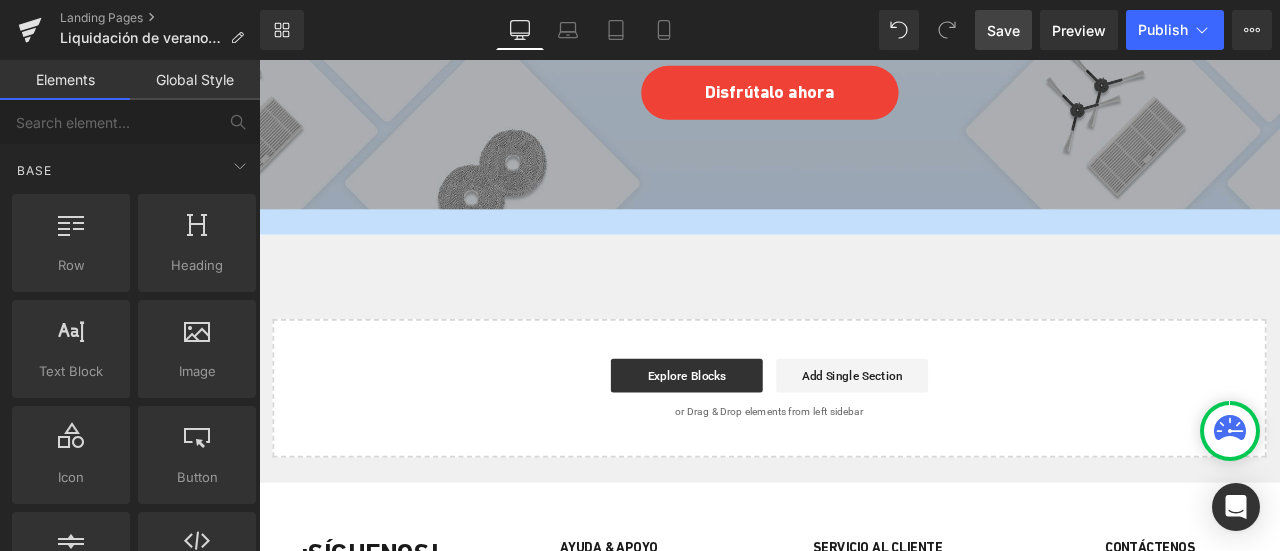 click on "Todos los accesorios con un 15 % de descuento" at bounding box center [864, -26] 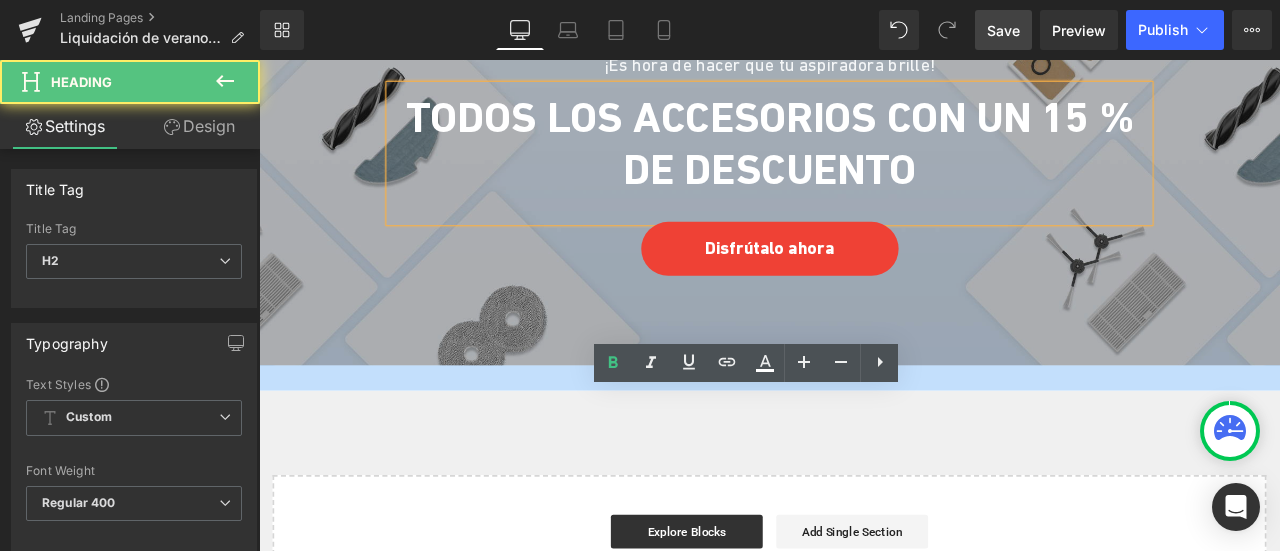 scroll, scrollTop: 22159, scrollLeft: 0, axis: vertical 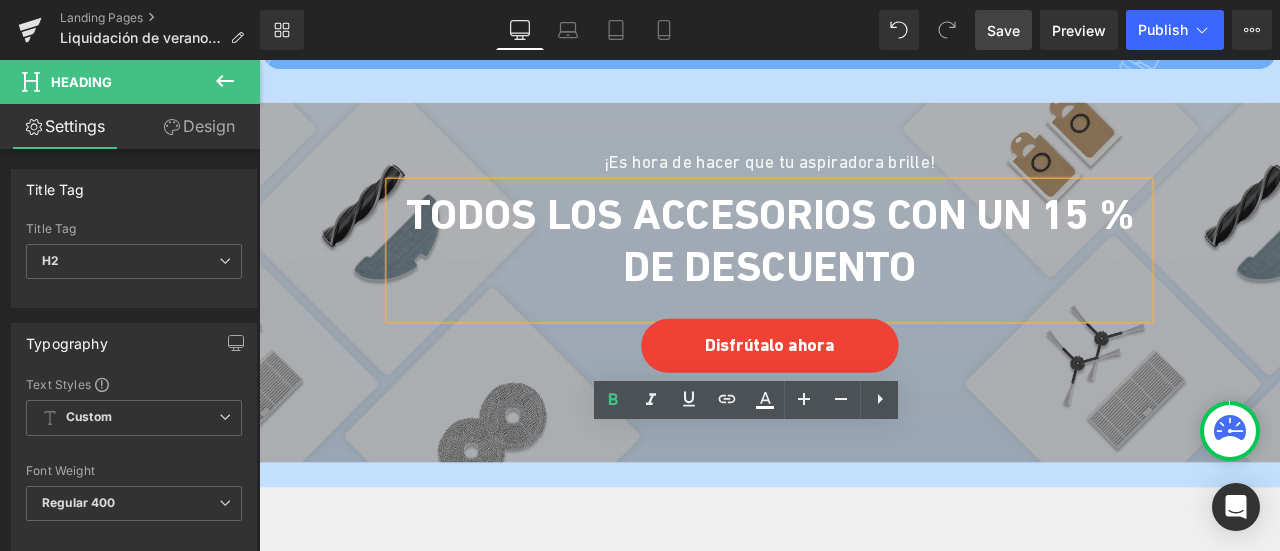 click on "¡Es hora de hacer que tu aspiradora brille!
Heading
Todos los accesorios con un 15 % de descuento
Heading
Disfrútalo ahora
Button
Row" at bounding box center (864, 275) 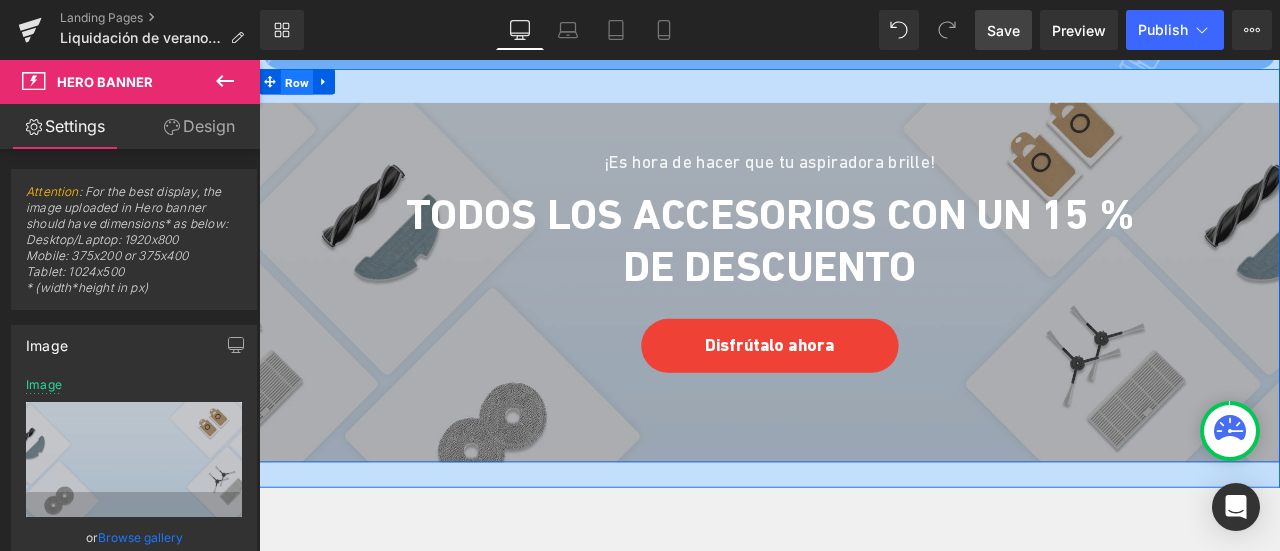 click on "Row" at bounding box center (304, 87) 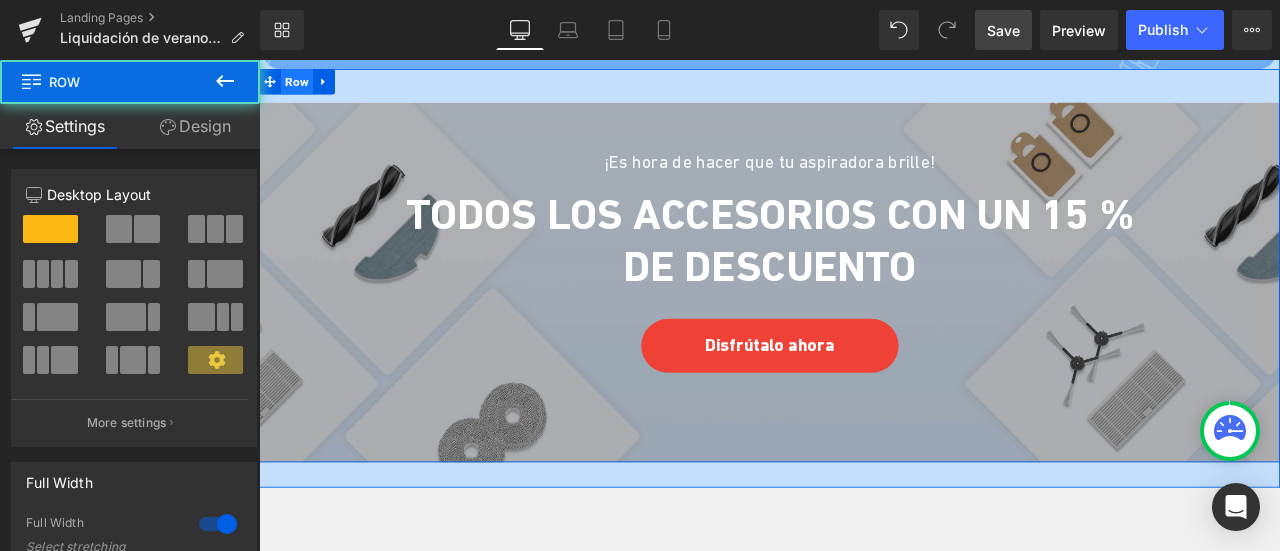 click on "Row" at bounding box center [304, 86] 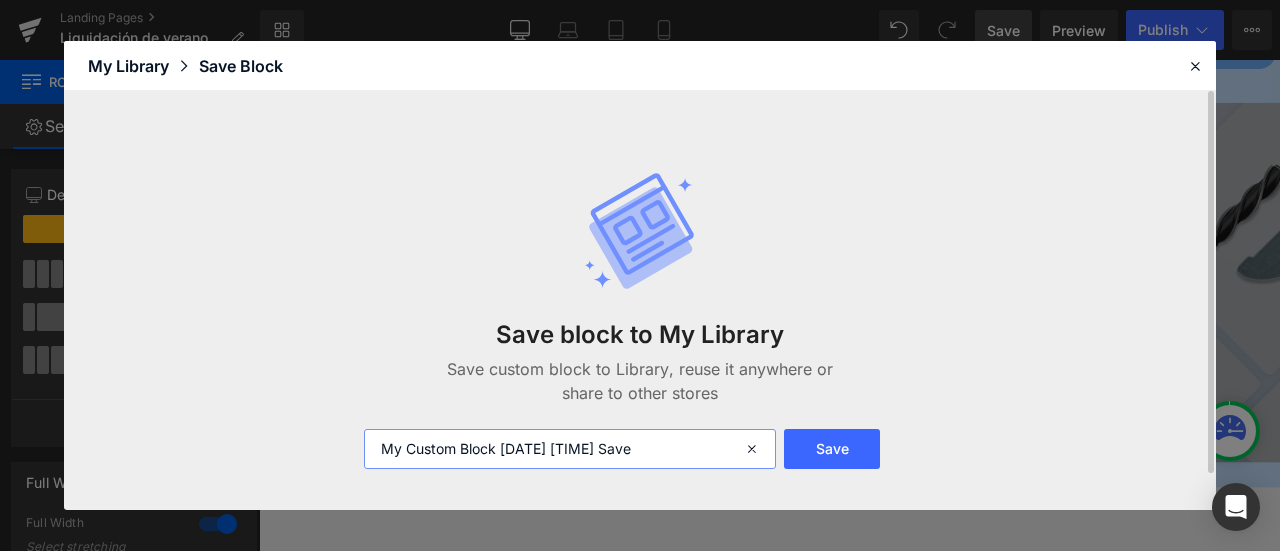drag, startPoint x: 493, startPoint y: 452, endPoint x: 298, endPoint y: 437, distance: 195.57607 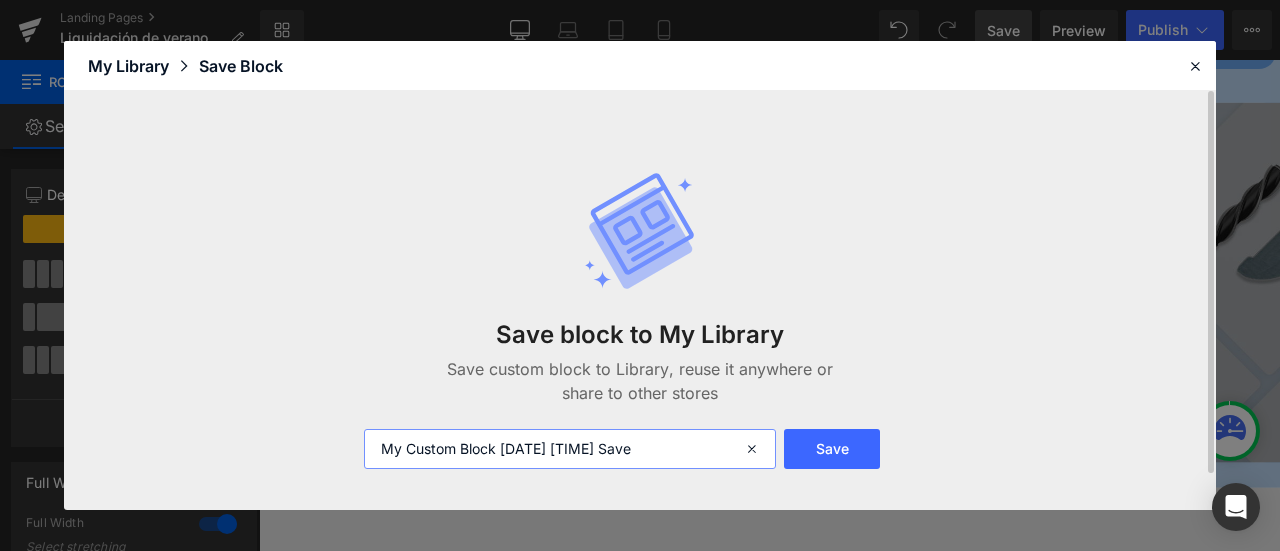 click on "Save block to My Library  Save custom block to Library, reuse it anywhere or share to other stores  My Custom Block [DATE] [TIME] Save" at bounding box center (640, 300) 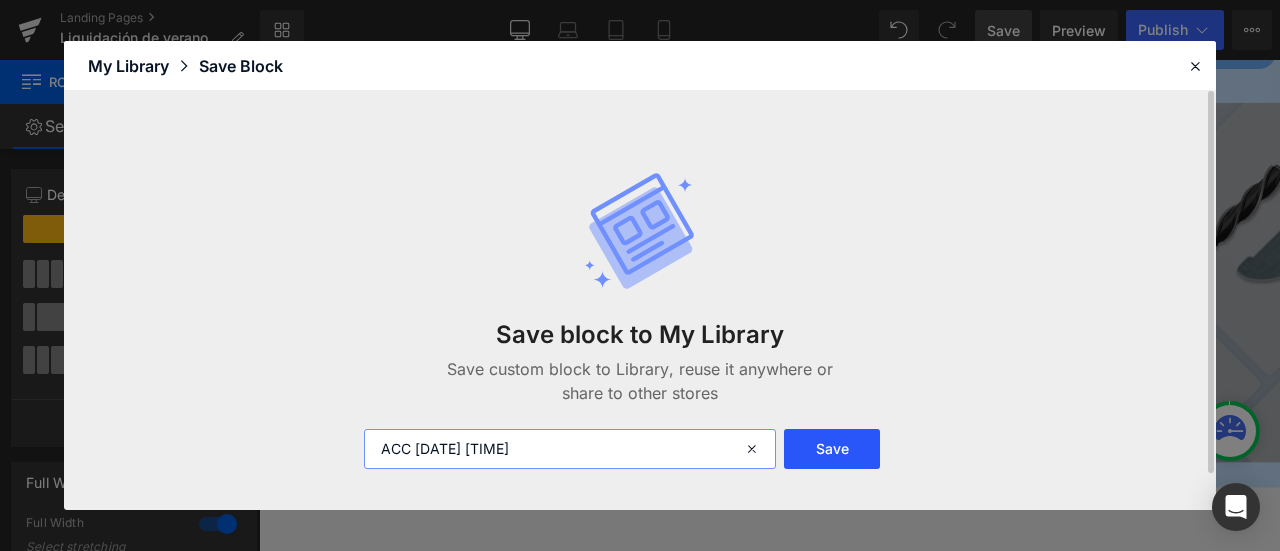 type on "ACC [DATE] [TIME]" 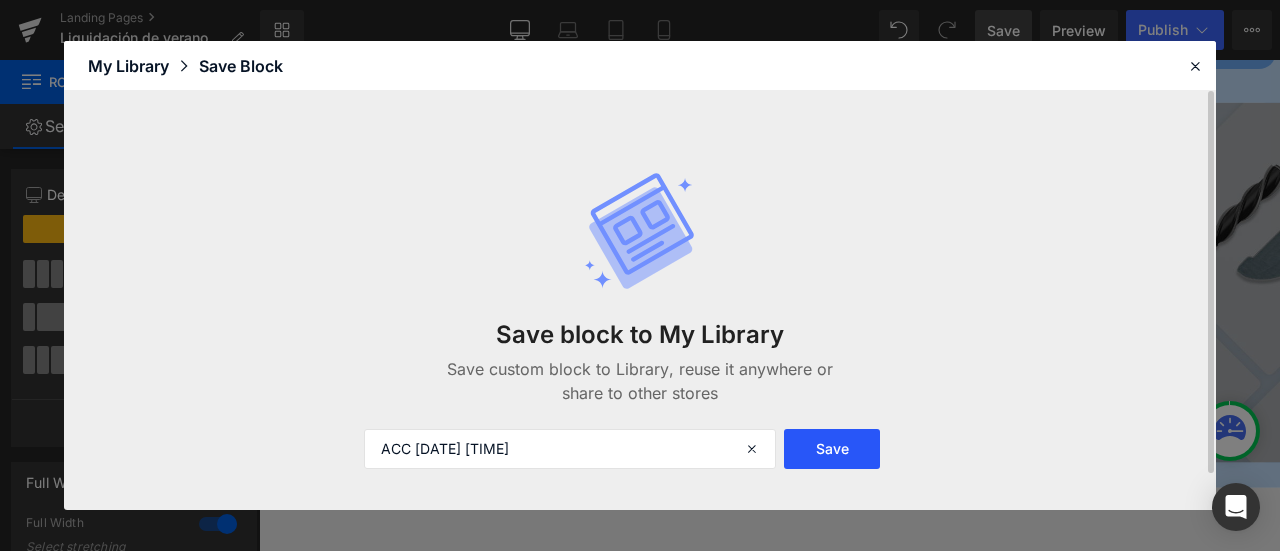 click on "Save" at bounding box center (832, 449) 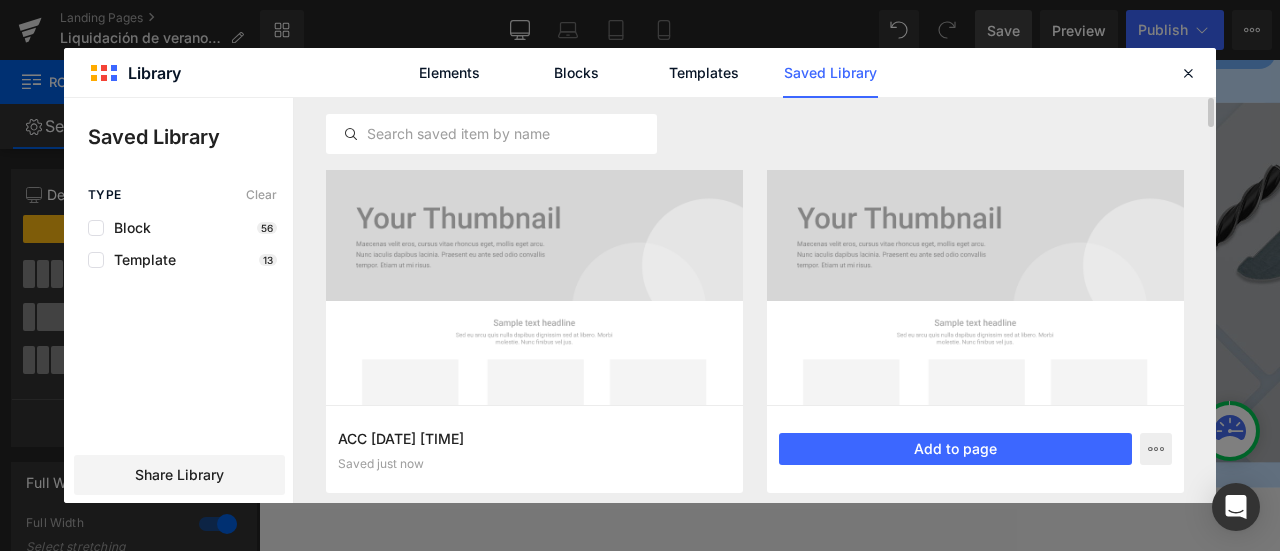scroll, scrollTop: 50, scrollLeft: 0, axis: vertical 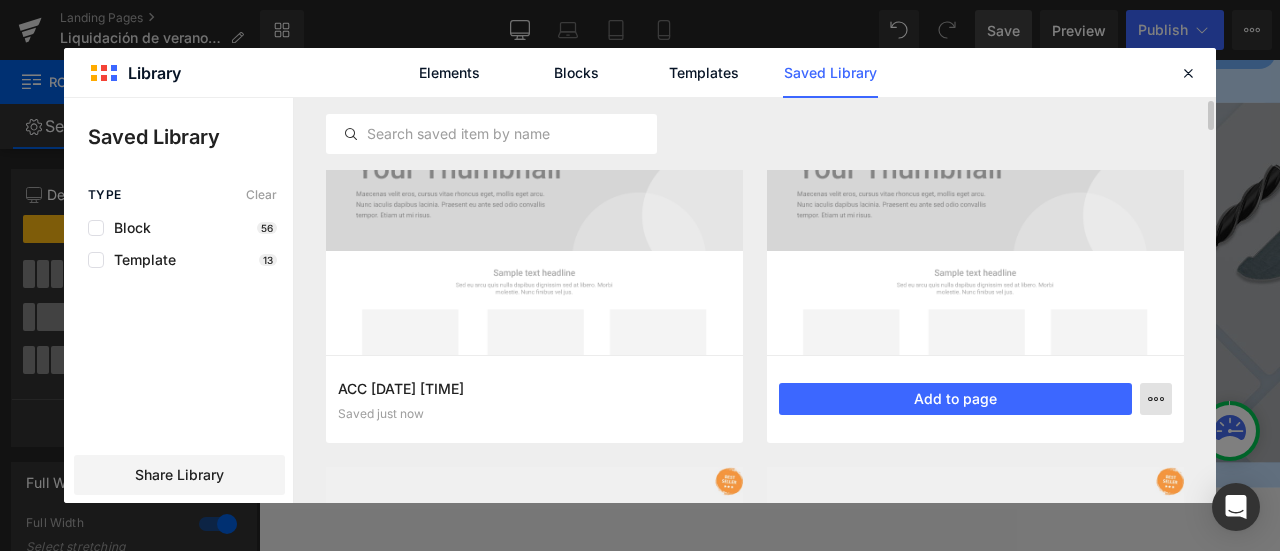 click 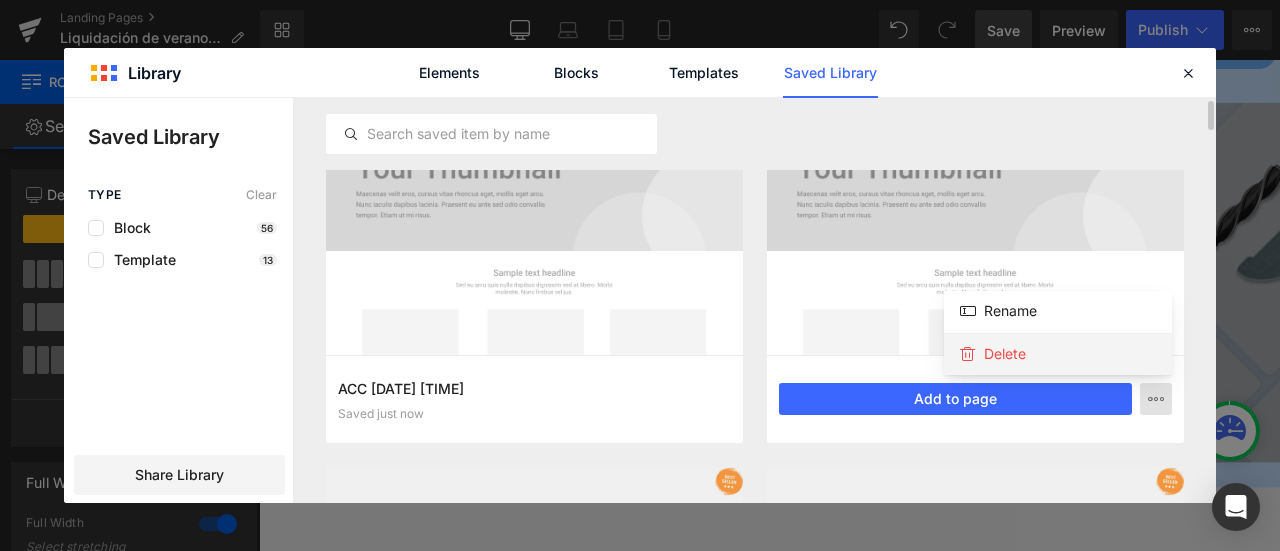 click on "Delete" 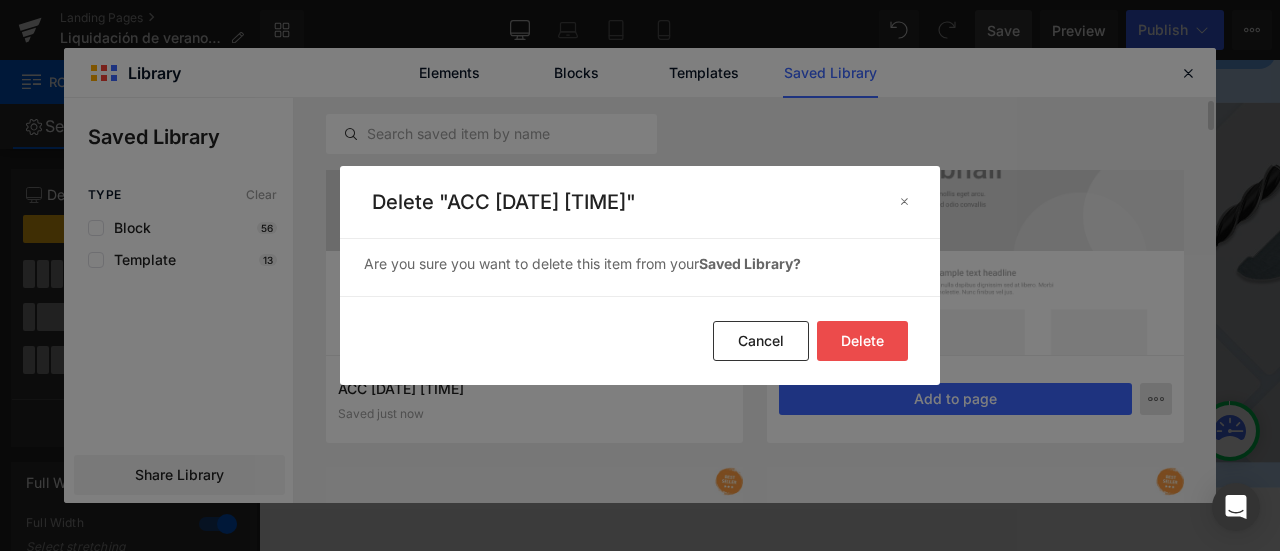 click on "Delete" 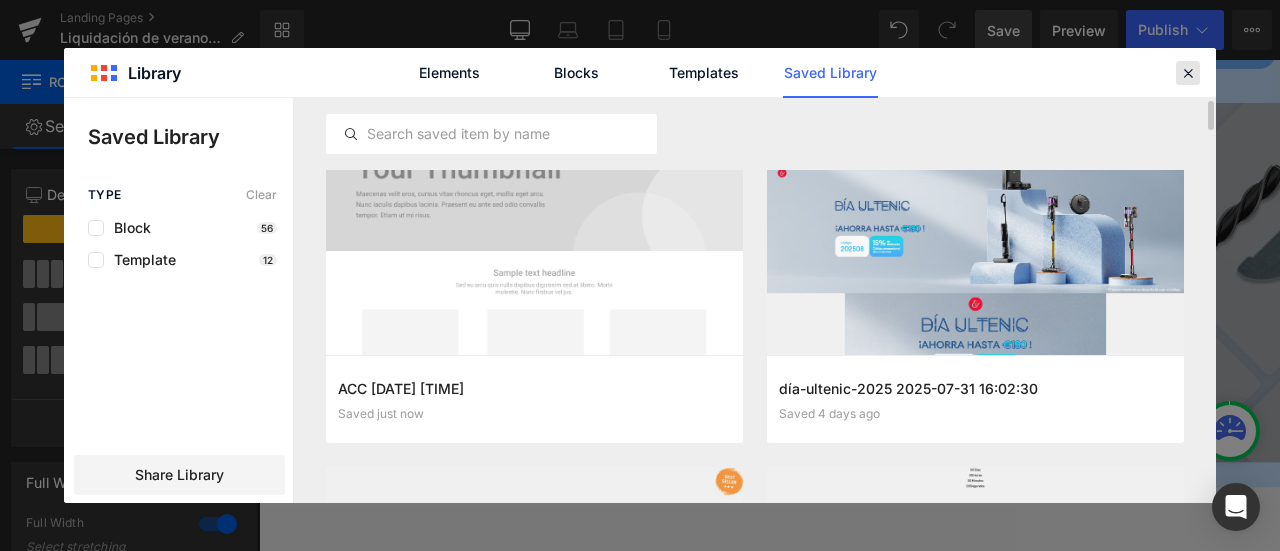 drag, startPoint x: 1192, startPoint y: 71, endPoint x: 1091, endPoint y: 28, distance: 109.77249 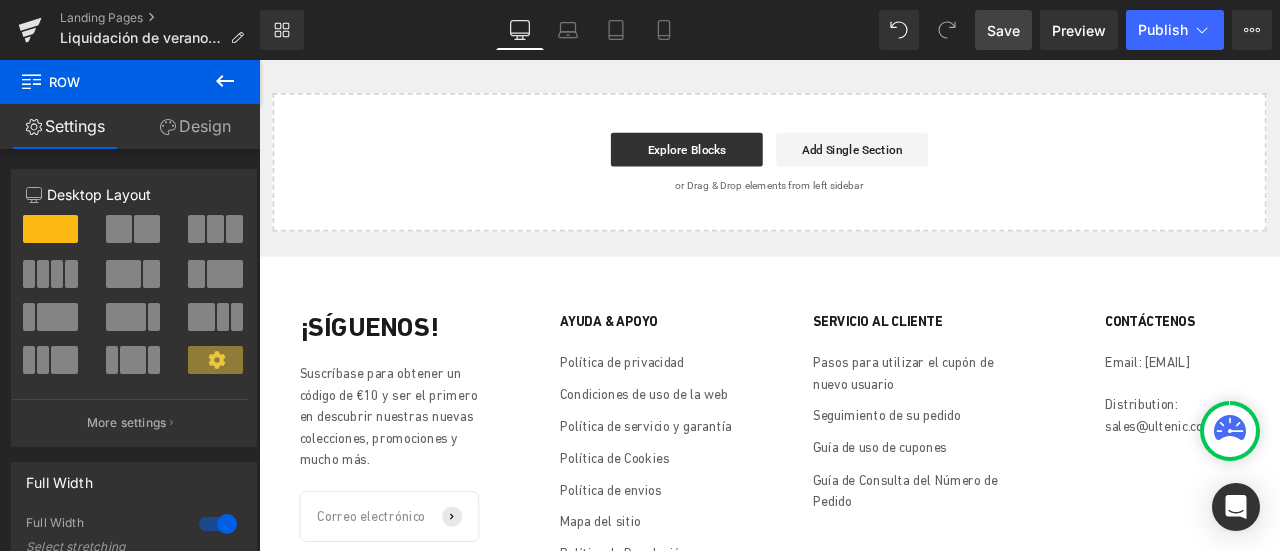 scroll, scrollTop: 22759, scrollLeft: 0, axis: vertical 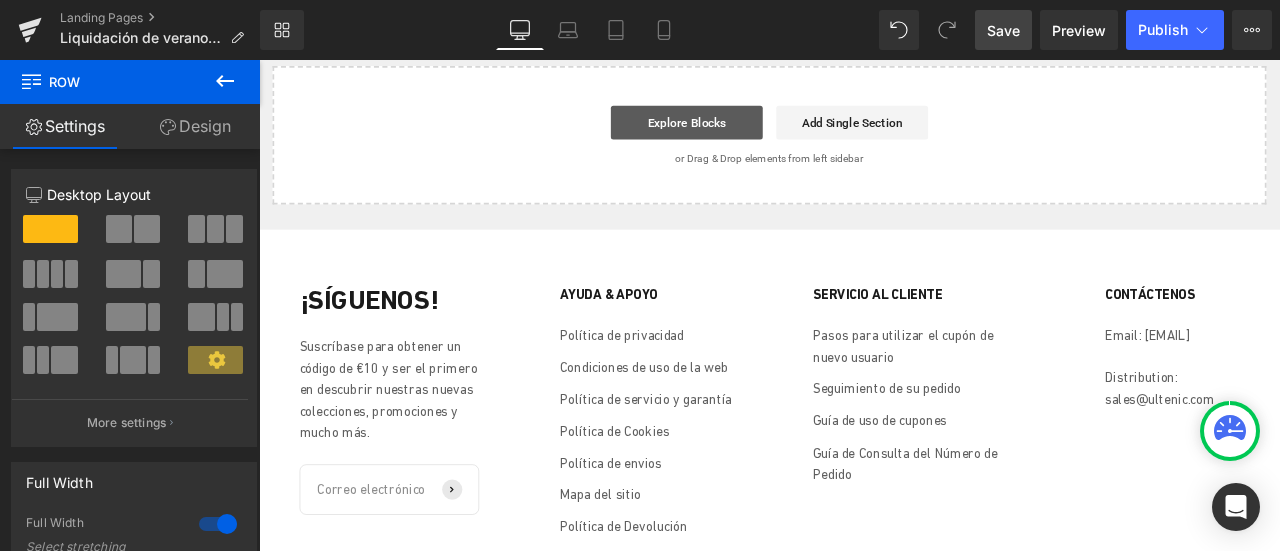click on "Explore Blocks" at bounding box center (766, 134) 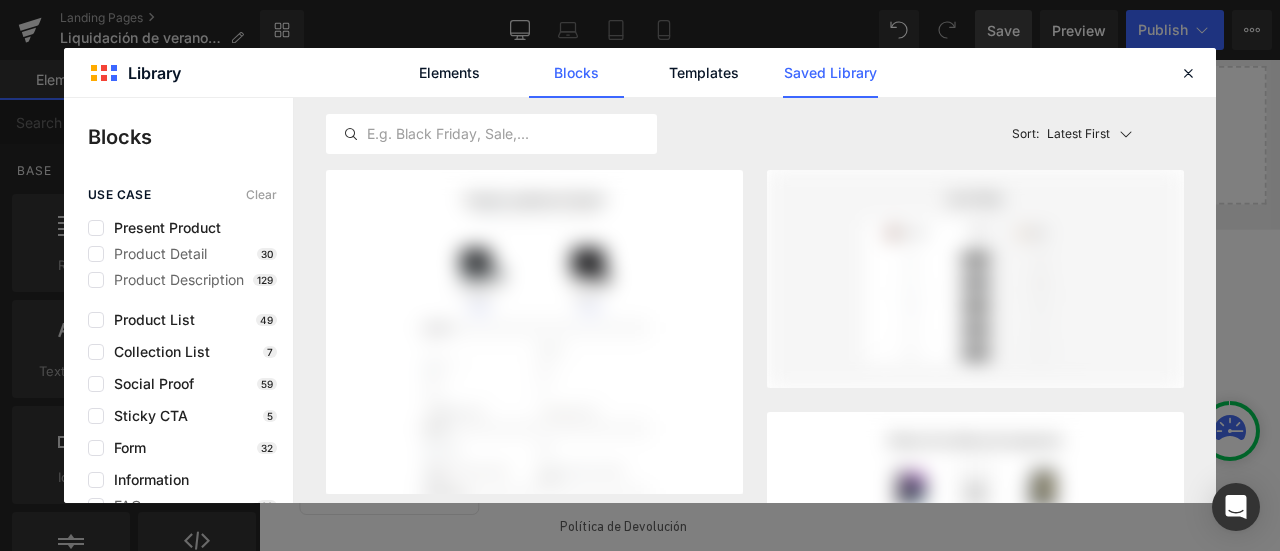 click on "Saved Library" 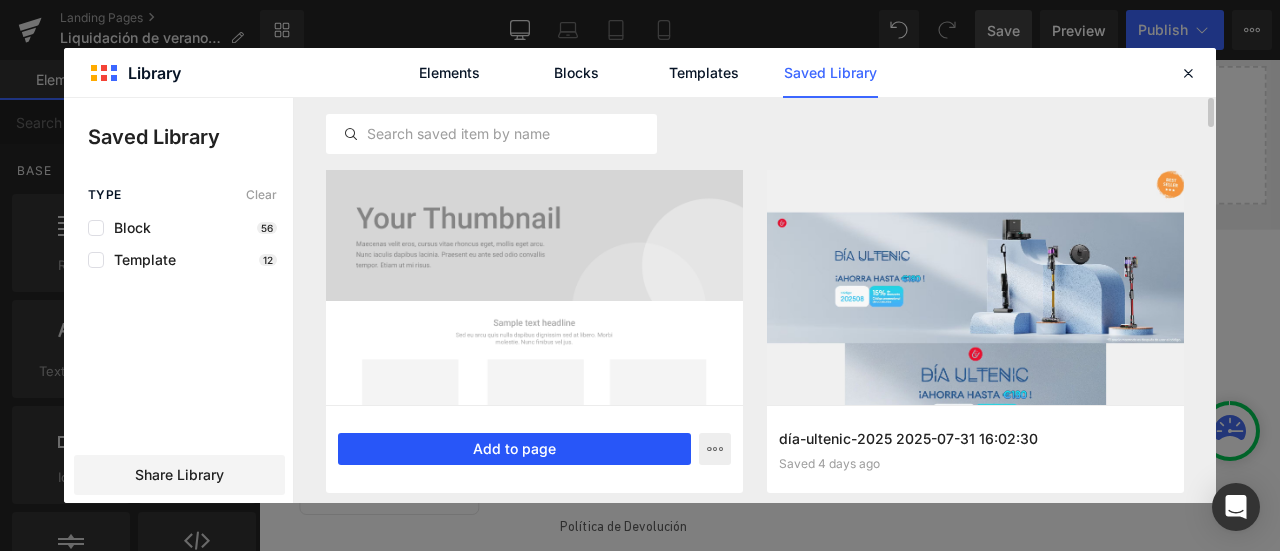 click on "Add to page" at bounding box center [514, 449] 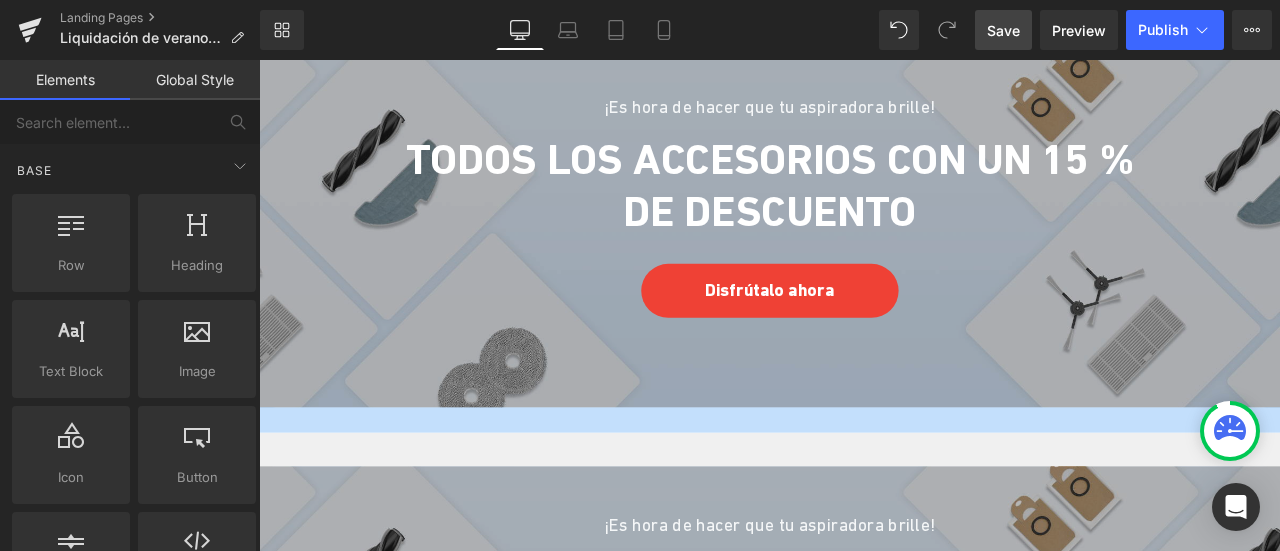 scroll, scrollTop: 22724, scrollLeft: 0, axis: vertical 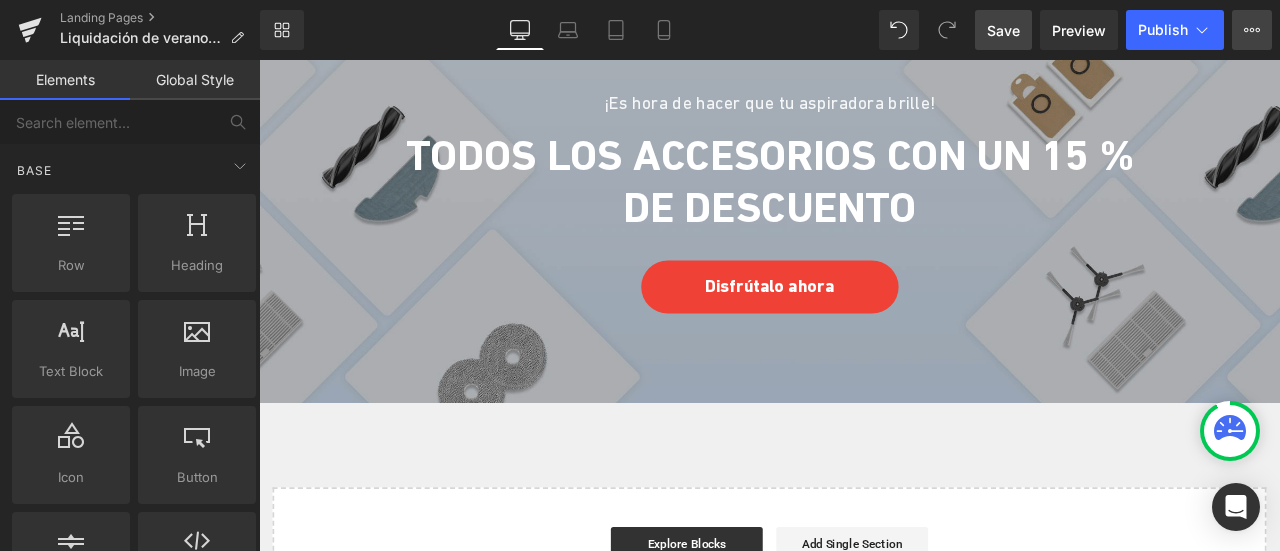 click on "View Live Page View with current Template Save Template to Library Schedule Publish  Optimize  Publish Settings Shortcuts" at bounding box center (1252, 30) 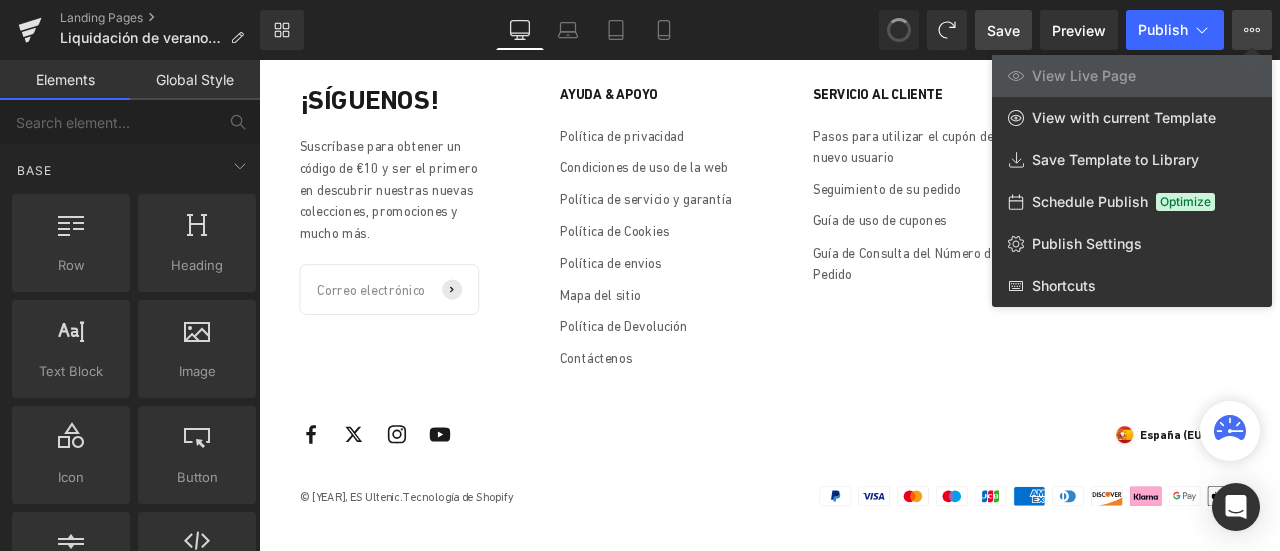 scroll, scrollTop: 22202, scrollLeft: 0, axis: vertical 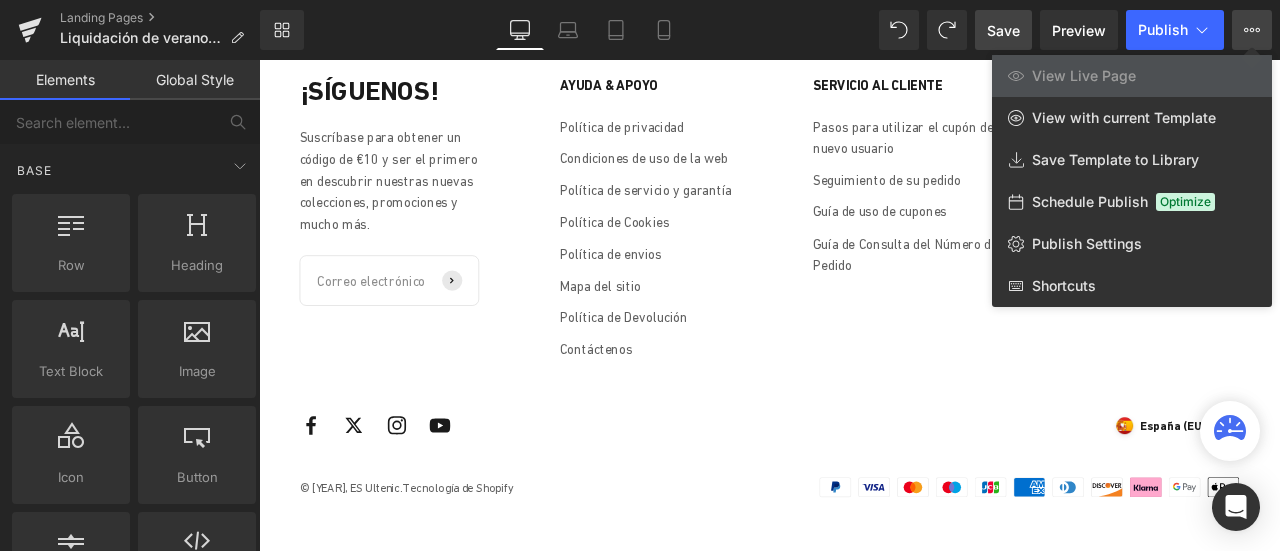 drag, startPoint x: 934, startPoint y: 388, endPoint x: 947, endPoint y: 352, distance: 38.27532 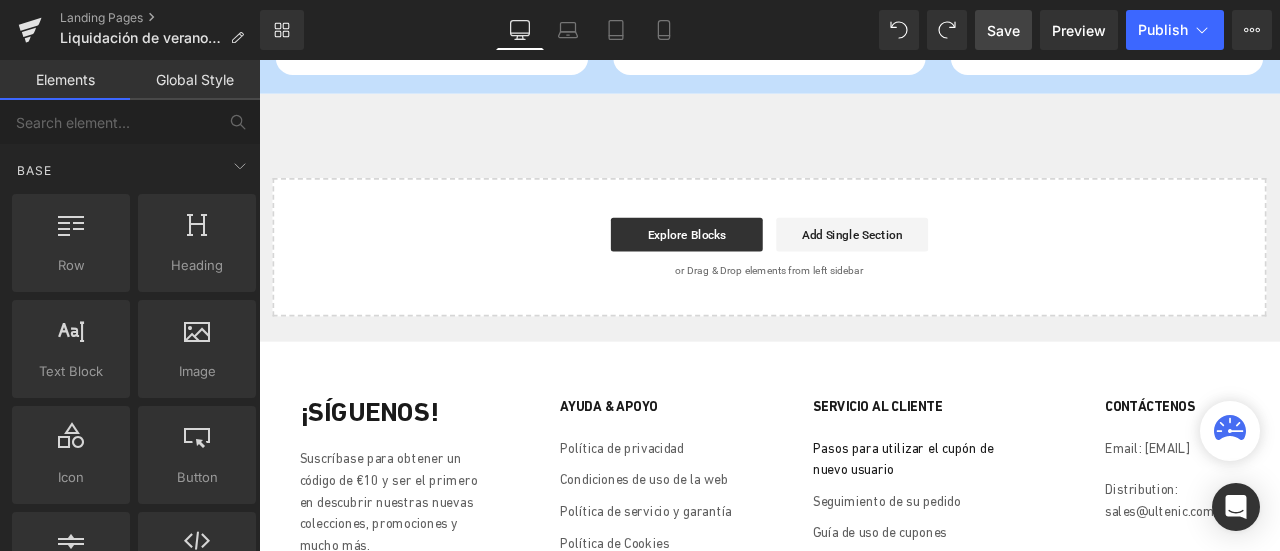 scroll, scrollTop: 20812, scrollLeft: 0, axis: vertical 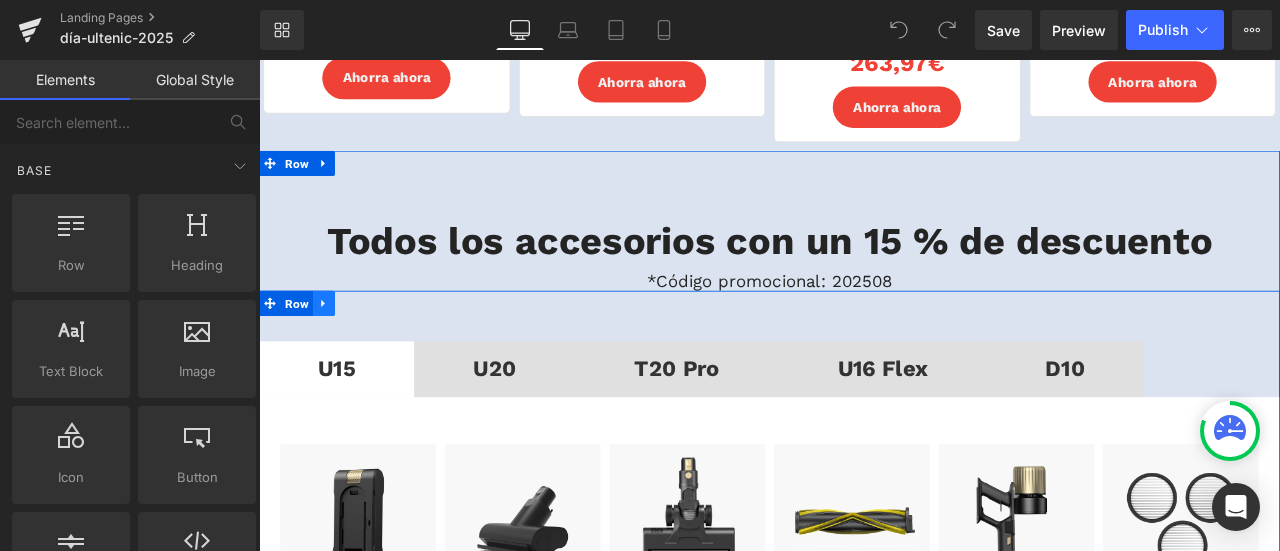click 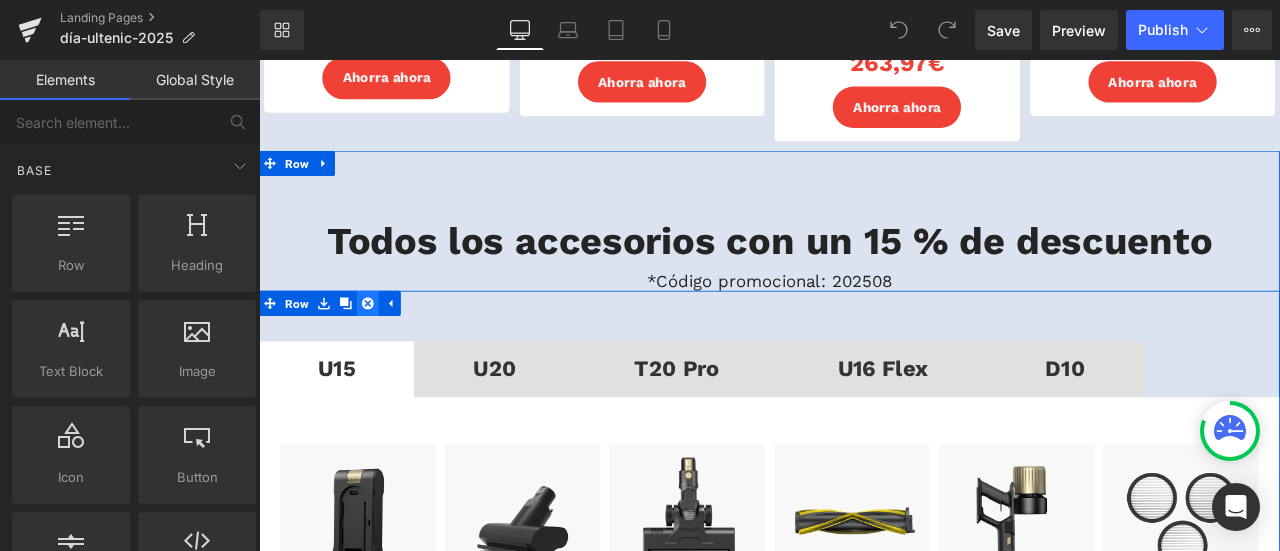 click 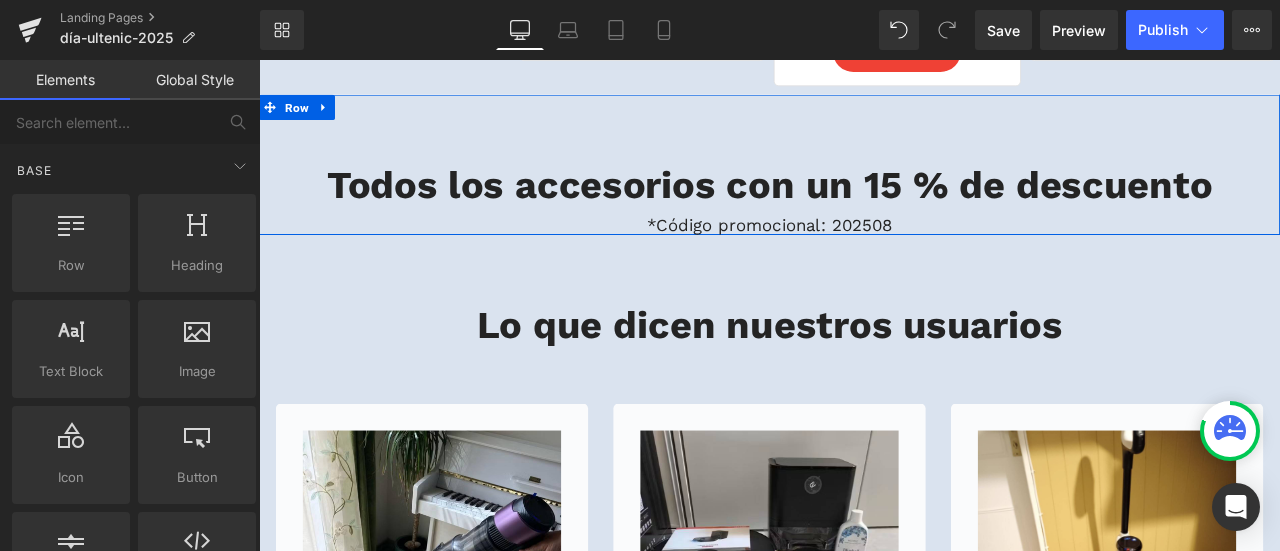 scroll, scrollTop: 4200, scrollLeft: 0, axis: vertical 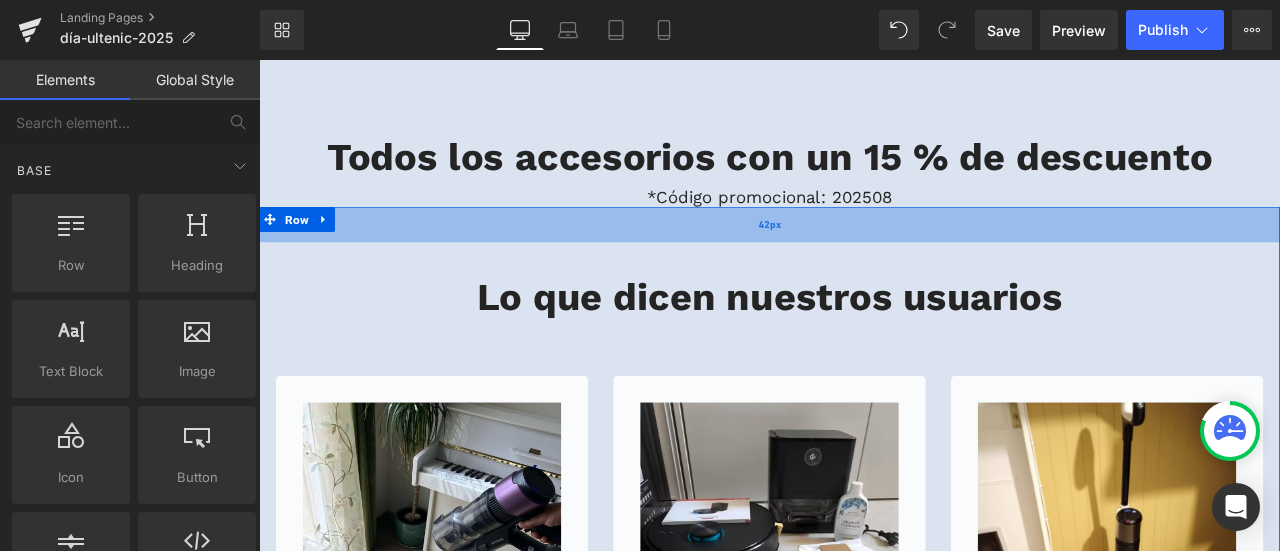 click on "42px" at bounding box center [864, 255] 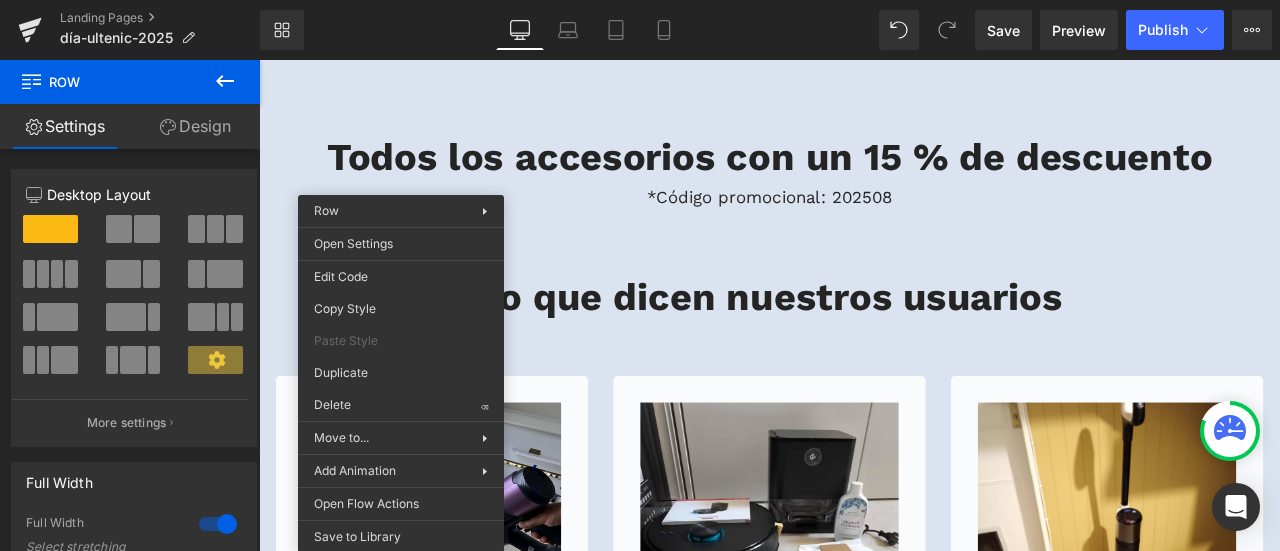 click on "Lo que dicen nuestros usuarios Heading         Row
Image
Image
Jennifer Cobb
Text Block
Icon
Icon
Icon
Icon
Icon
Icon List Hoz" at bounding box center [864, 737] 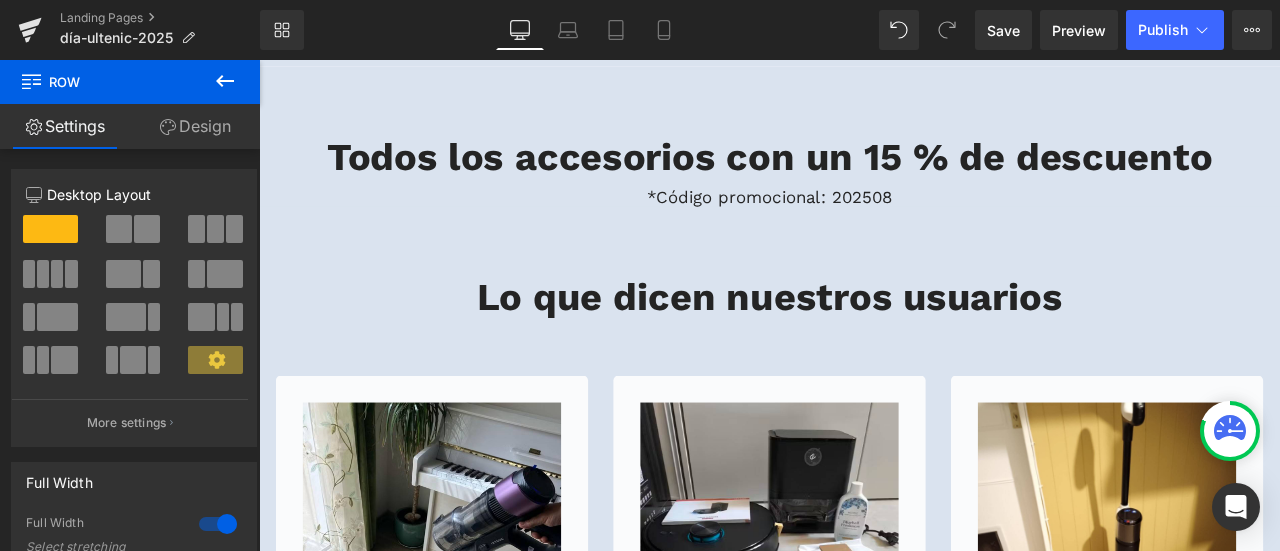 click at bounding box center [259, 60] 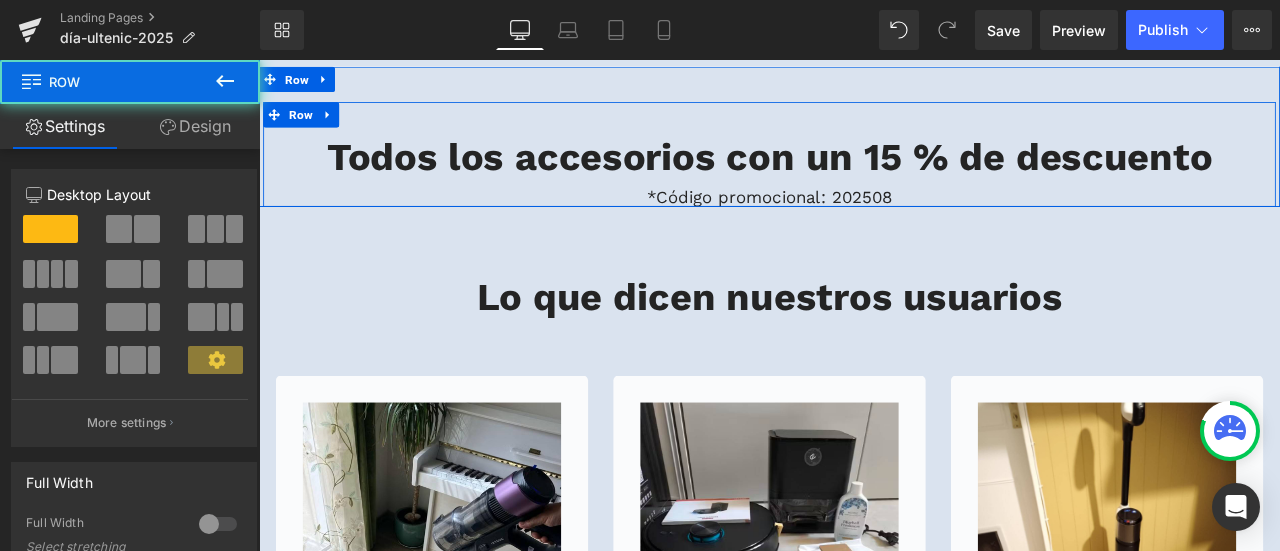 click on "42px" at bounding box center [259, 60] 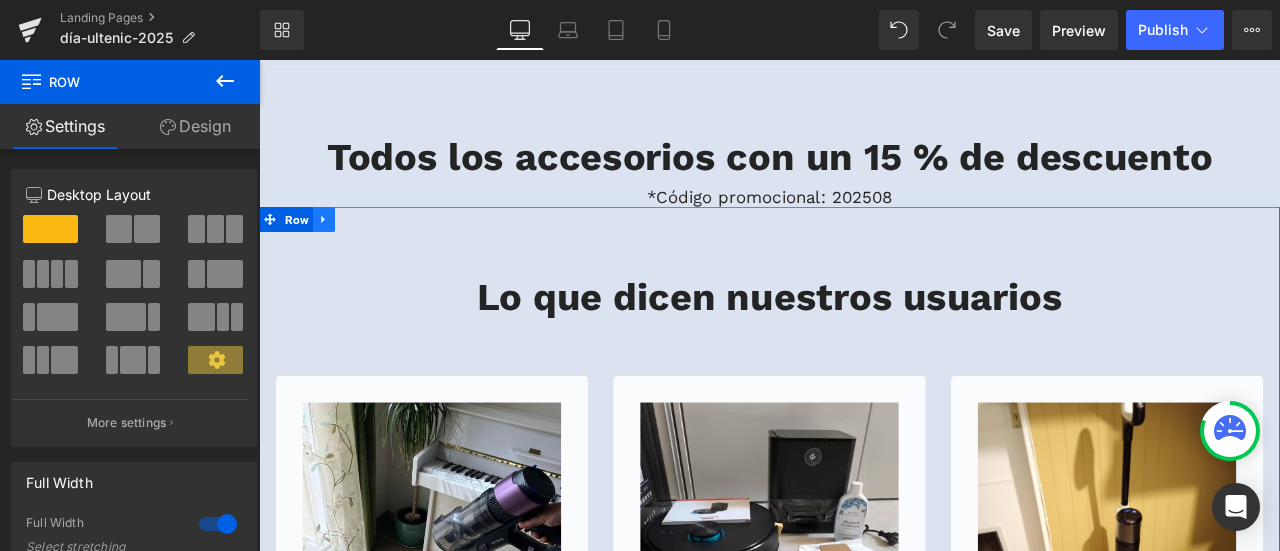 click at bounding box center [336, 249] 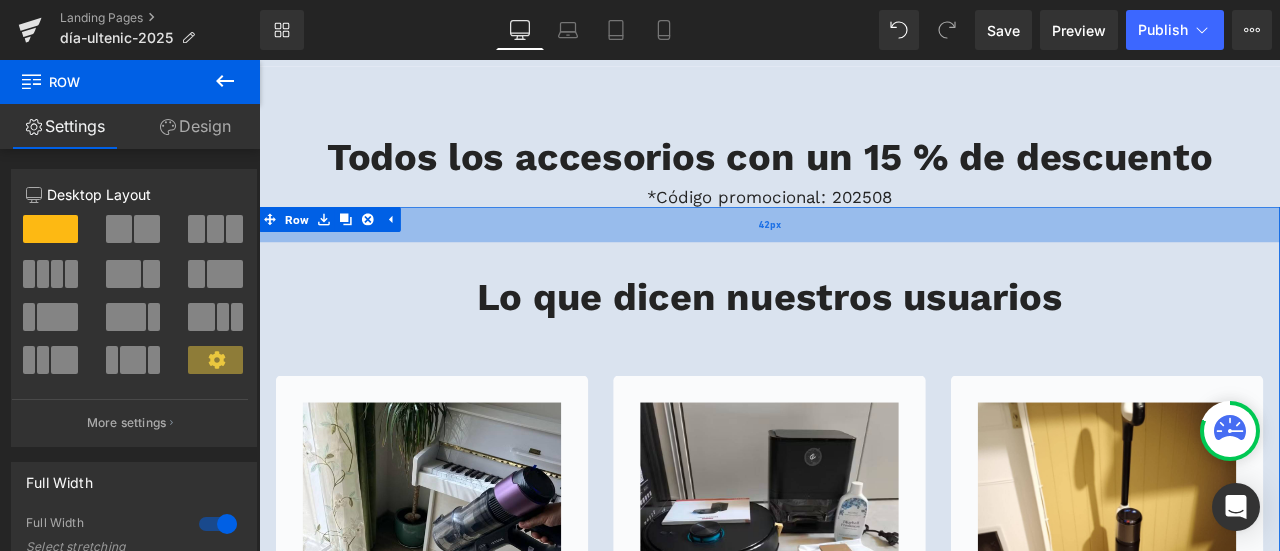 click on "42px" at bounding box center (864, 255) 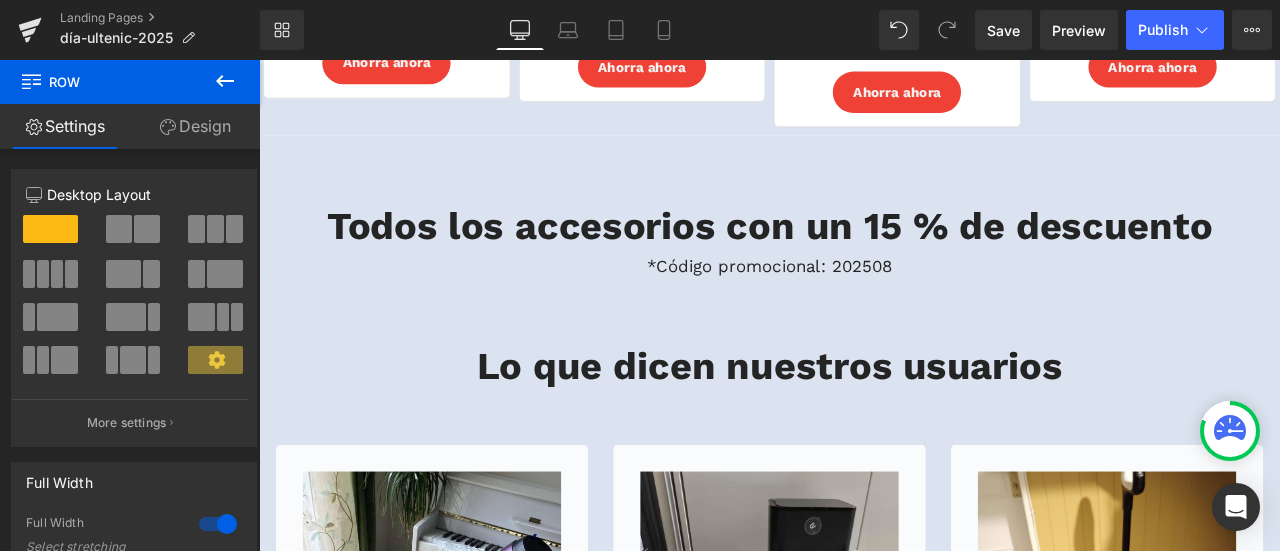 scroll, scrollTop: 4178, scrollLeft: 0, axis: vertical 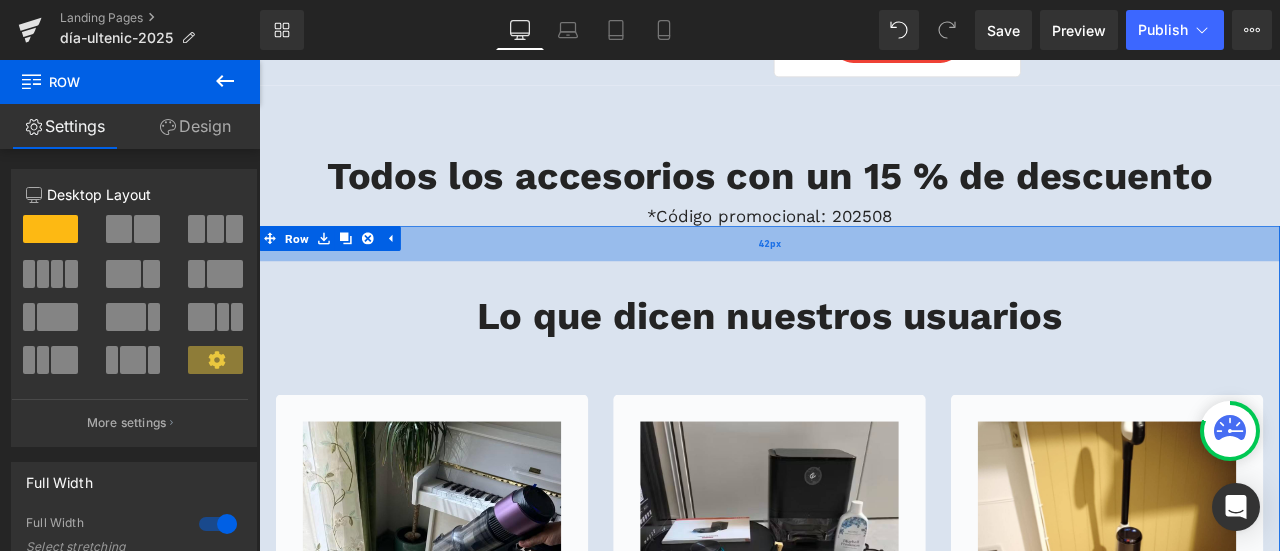 click on "42px" at bounding box center [864, 277] 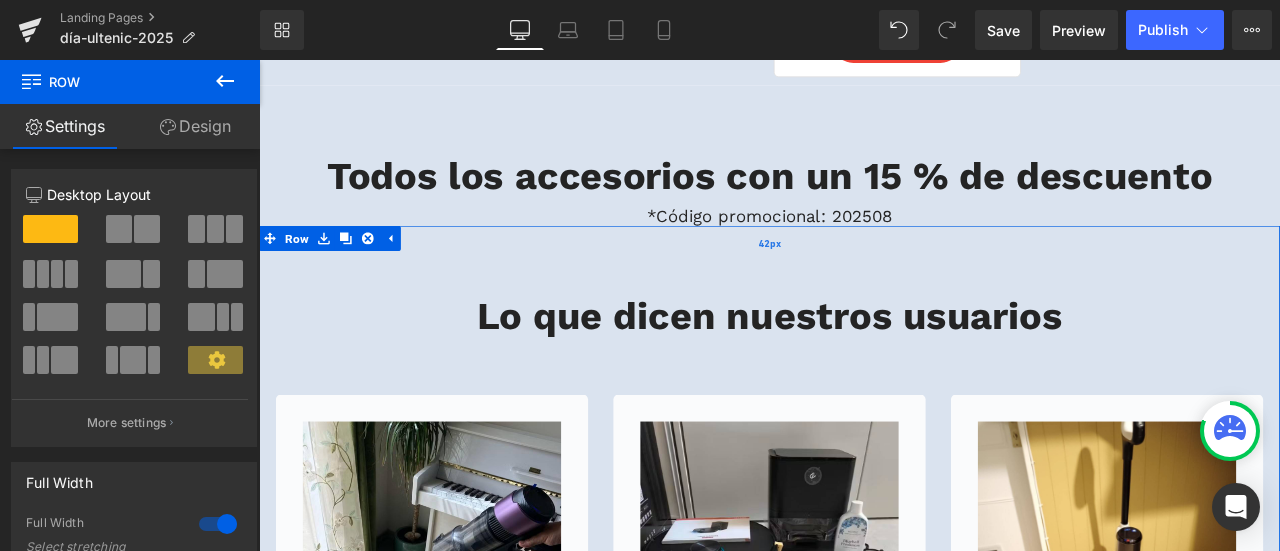 click on "42px" at bounding box center [864, 277] 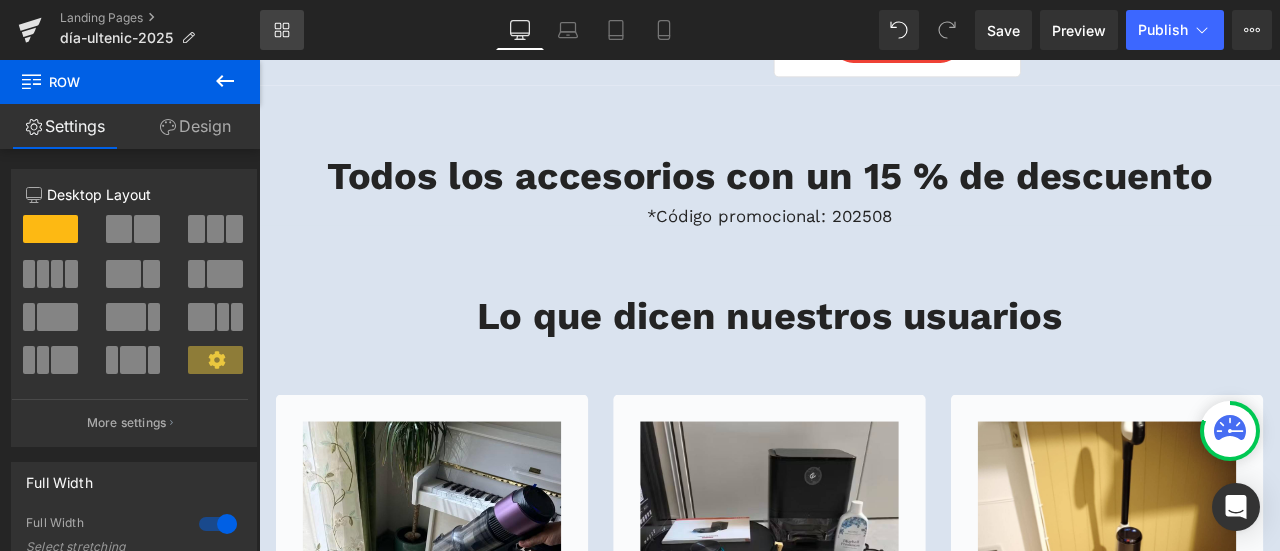 click 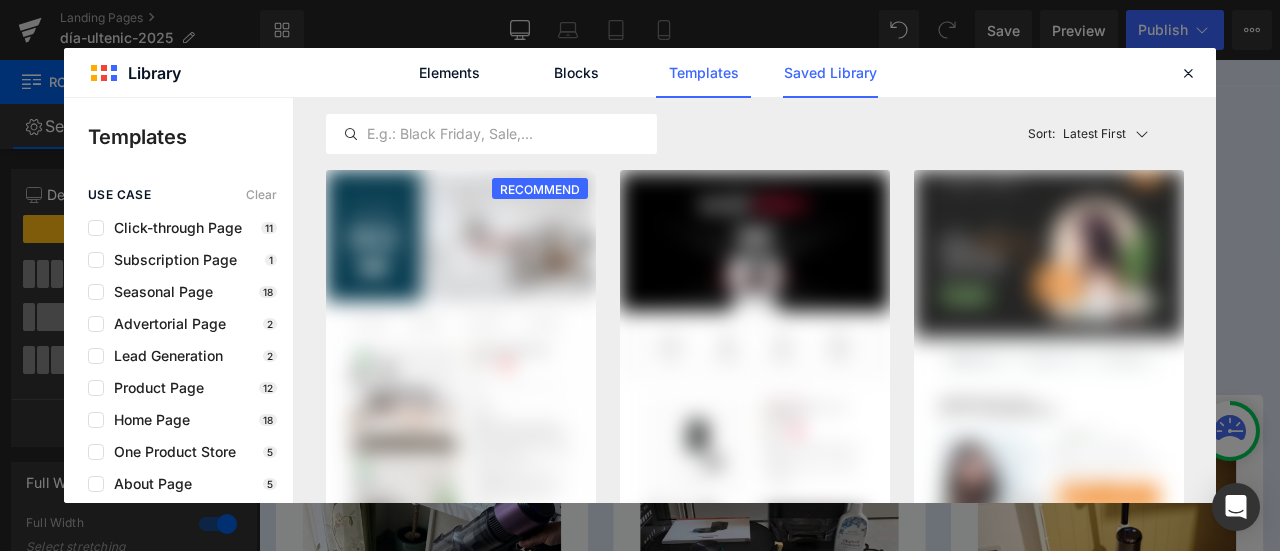 click on "Saved Library" 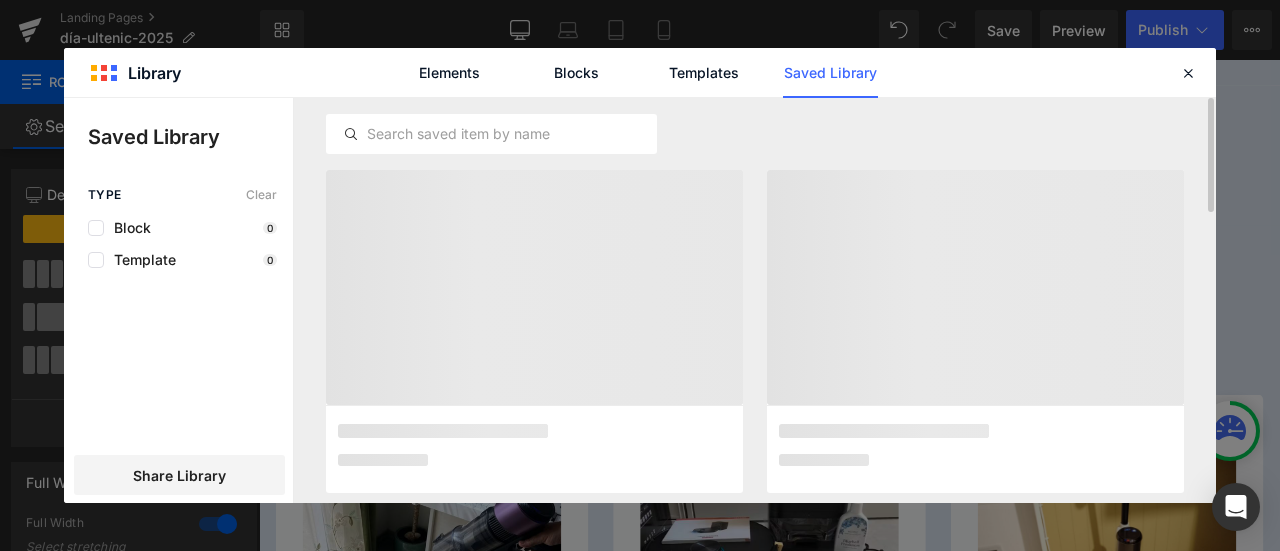 scroll, scrollTop: 150, scrollLeft: 0, axis: vertical 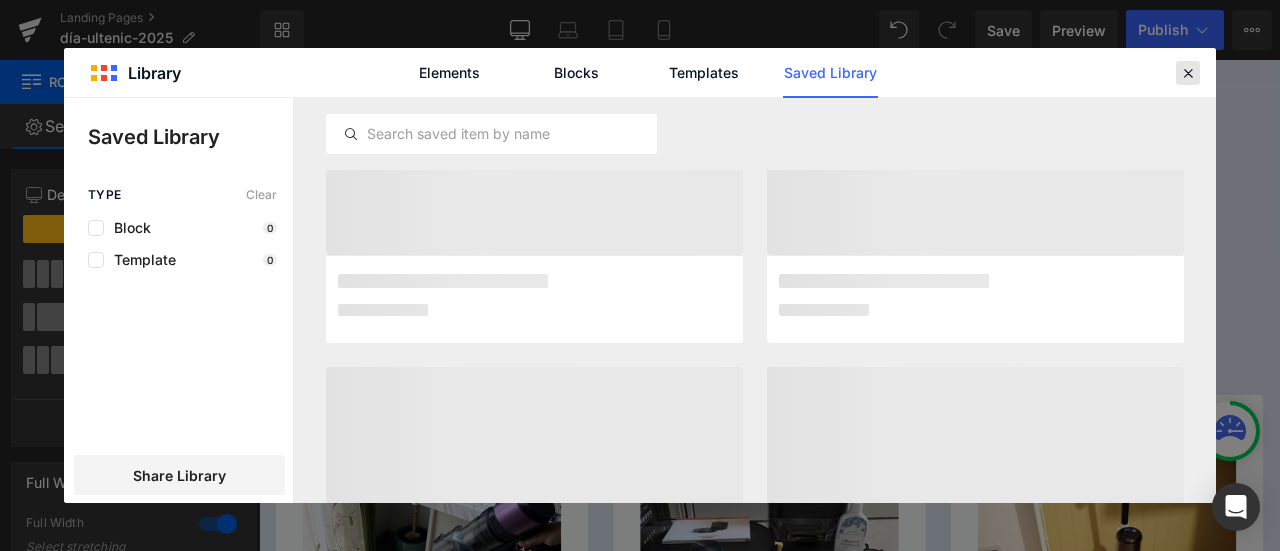 drag, startPoint x: 1183, startPoint y: 75, endPoint x: 780, endPoint y: 136, distance: 407.59048 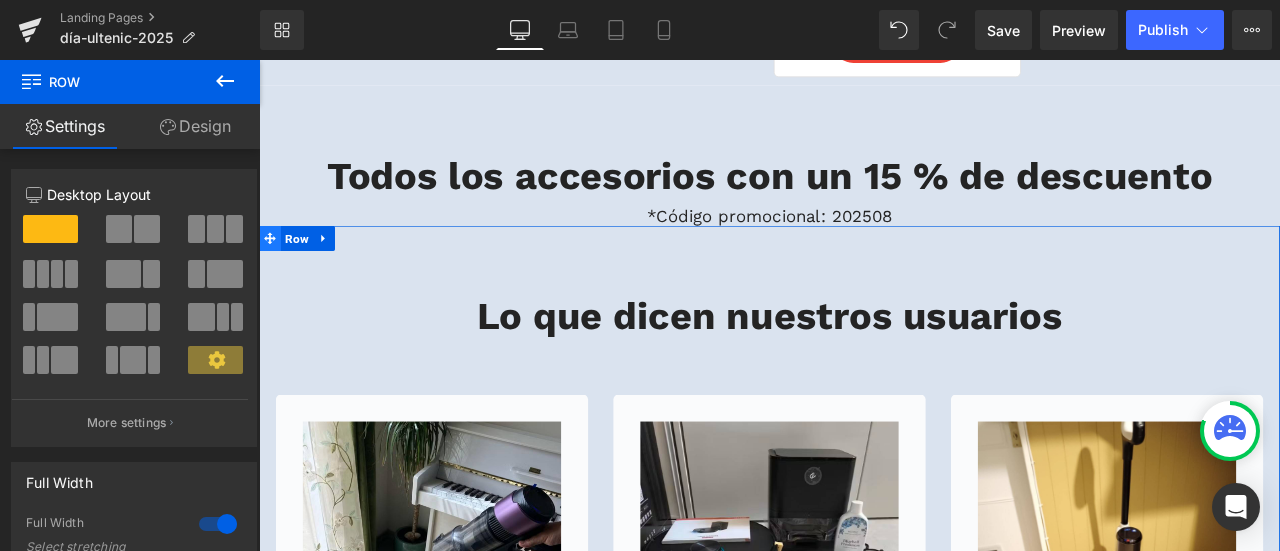 click 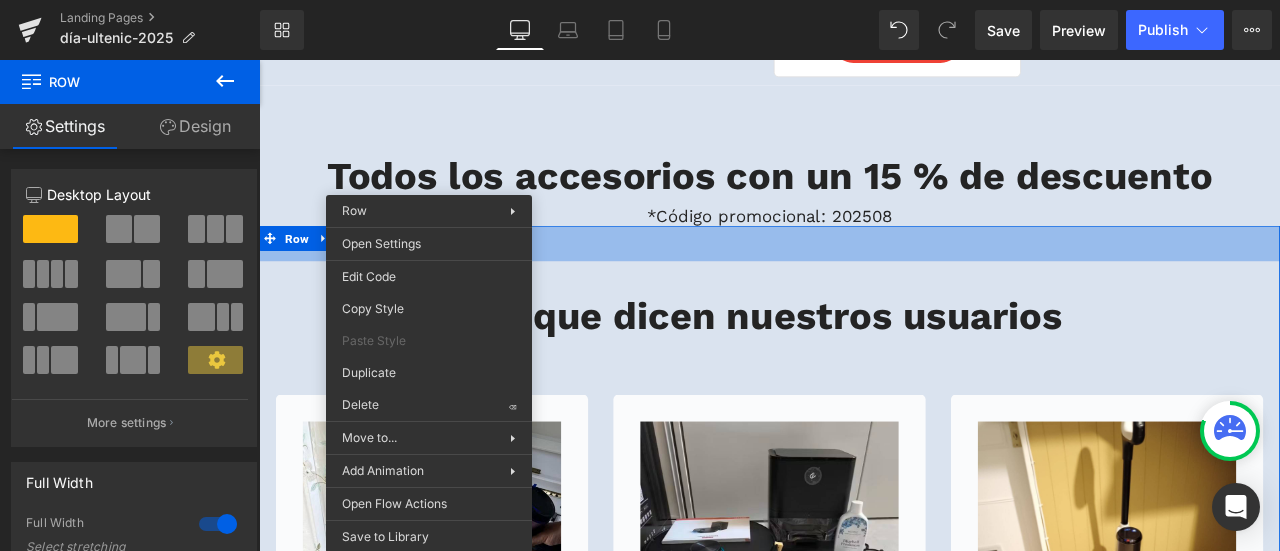 click on "Lo que dicen nuestros usuarios Heading         Row
Image
Image
Jennifer Cobb
Text Block
Icon
Icon
Icon
Icon
Icon
Icon List Hoz" at bounding box center [864, 759] 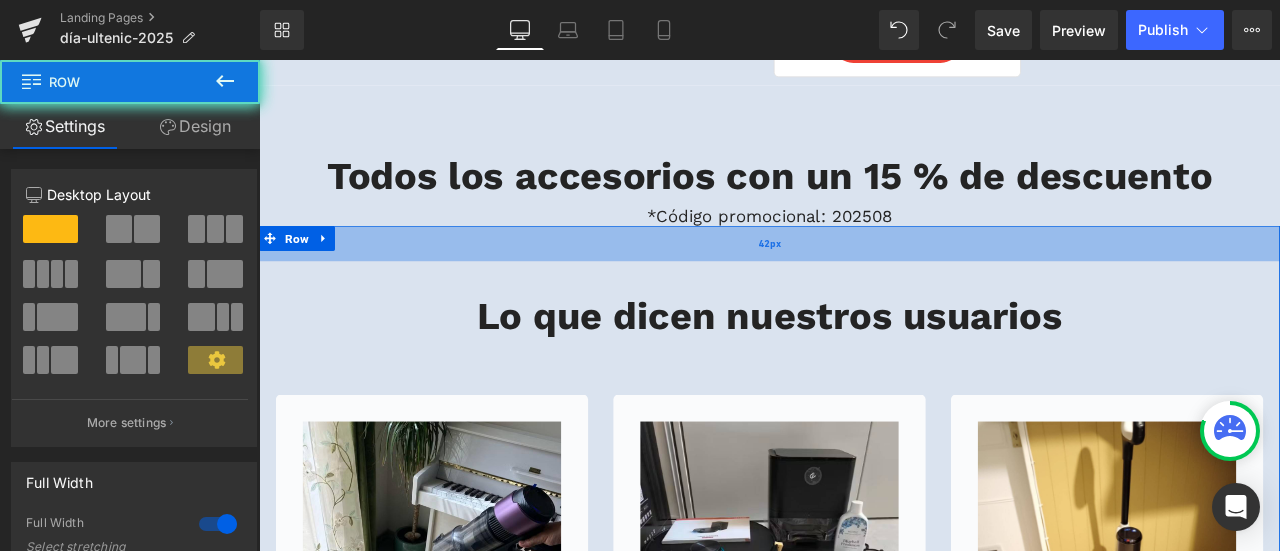 click on "42px" at bounding box center (864, 277) 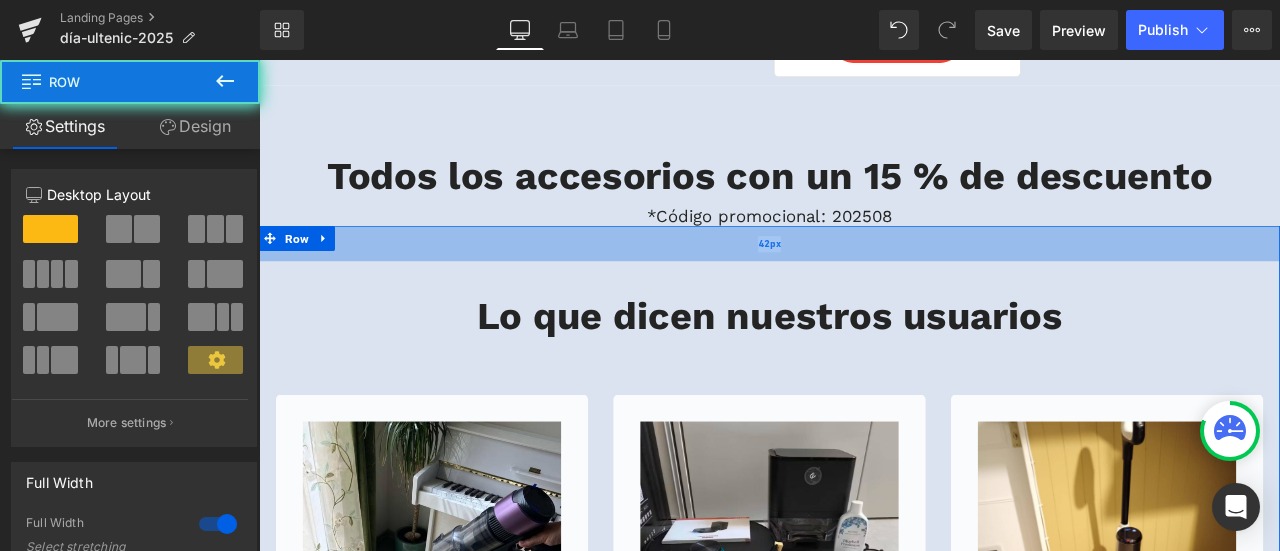 click on "42px" at bounding box center (864, 277) 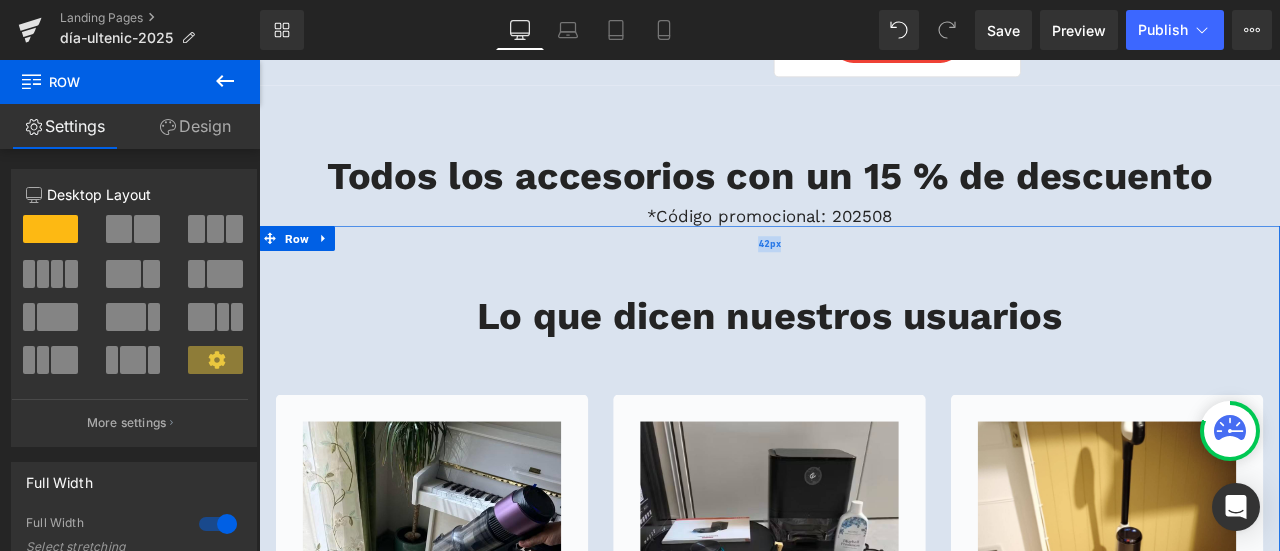 click on "42px" at bounding box center [864, 277] 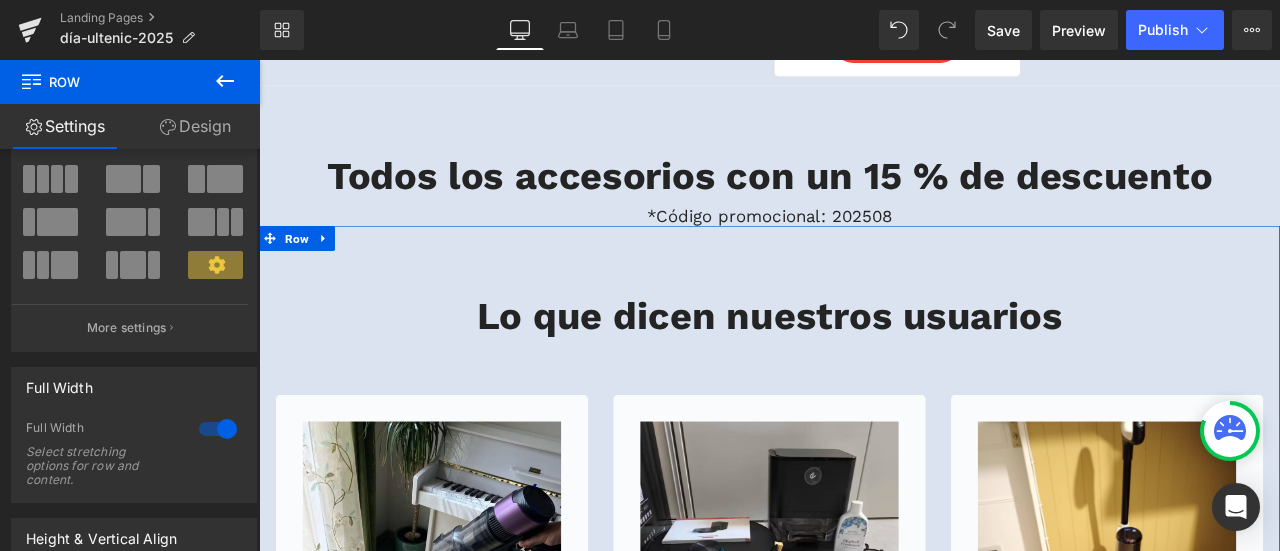 scroll, scrollTop: 0, scrollLeft: 0, axis: both 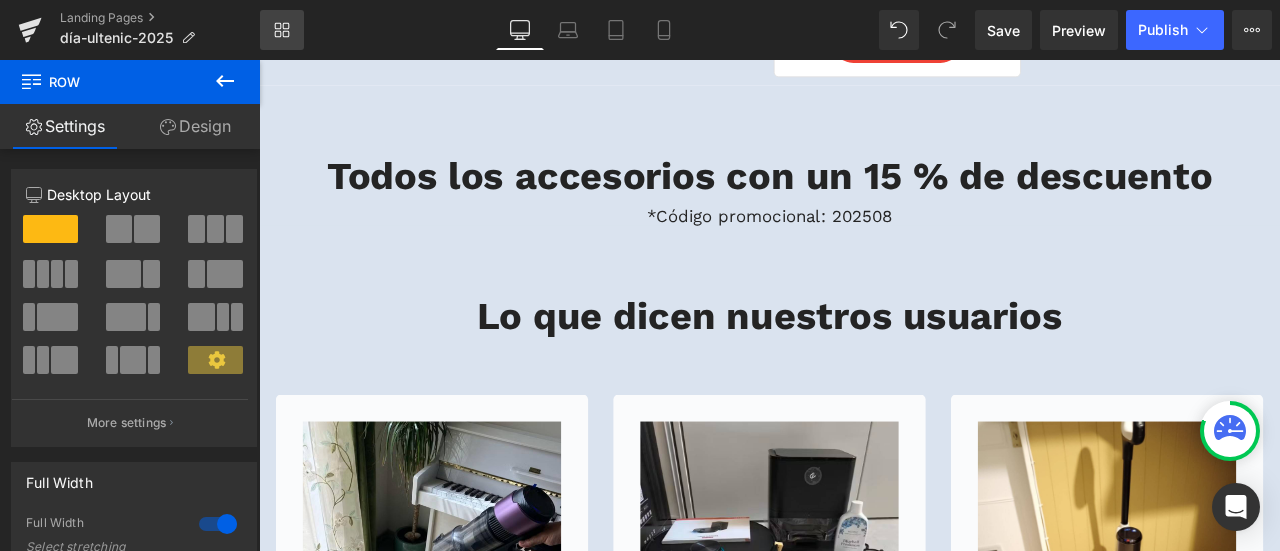 click on "Library" at bounding box center [282, 30] 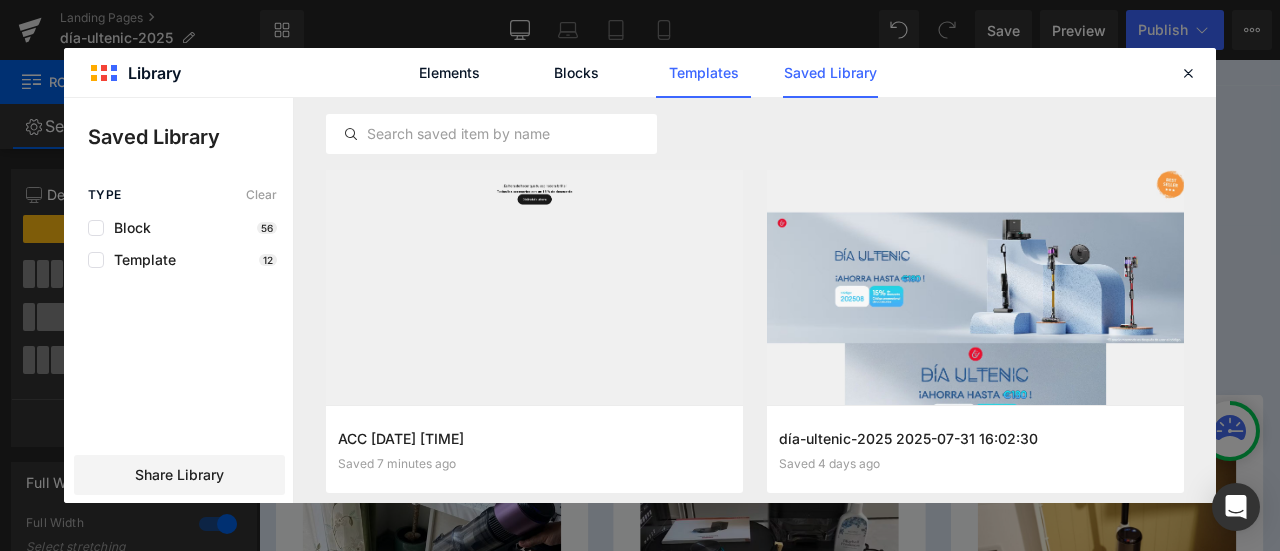 click on "Templates" 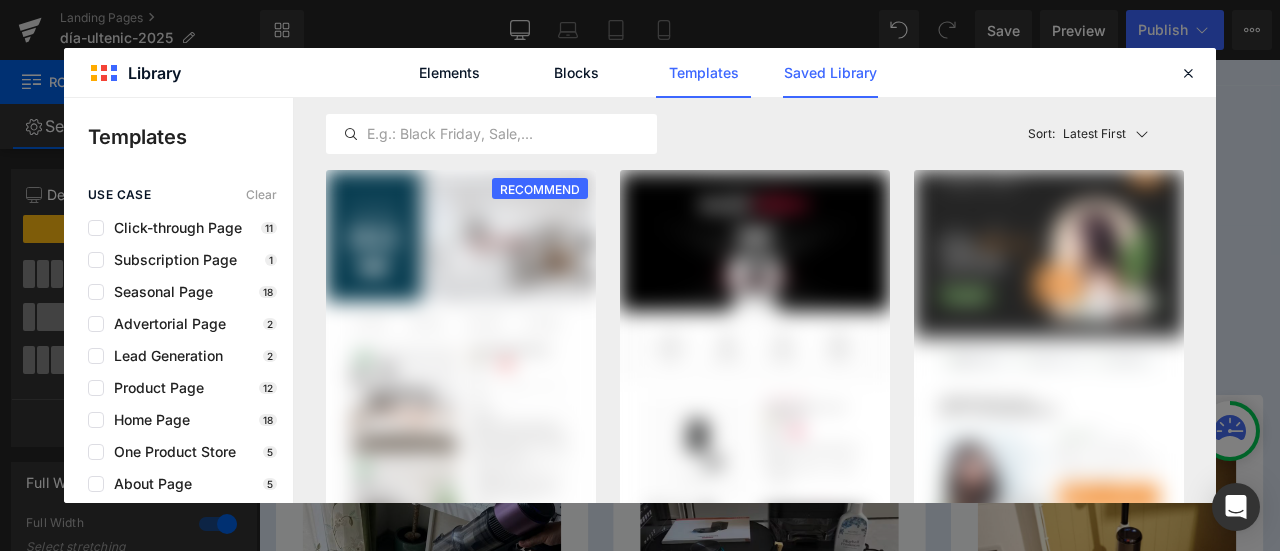 click on "Saved Library" 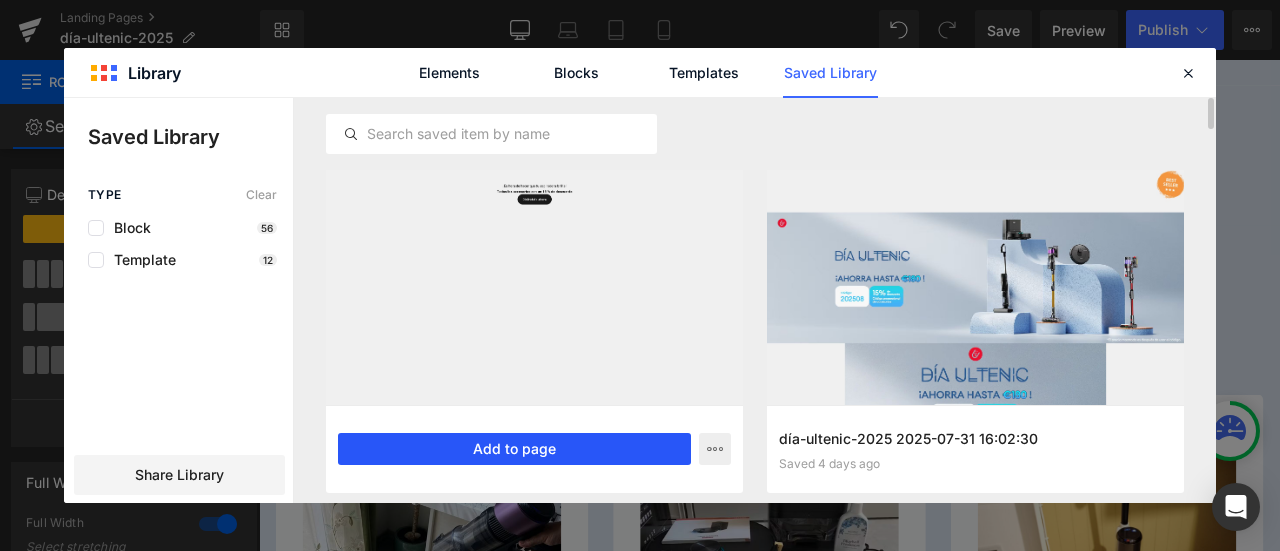 click on "Add to page" at bounding box center [514, 449] 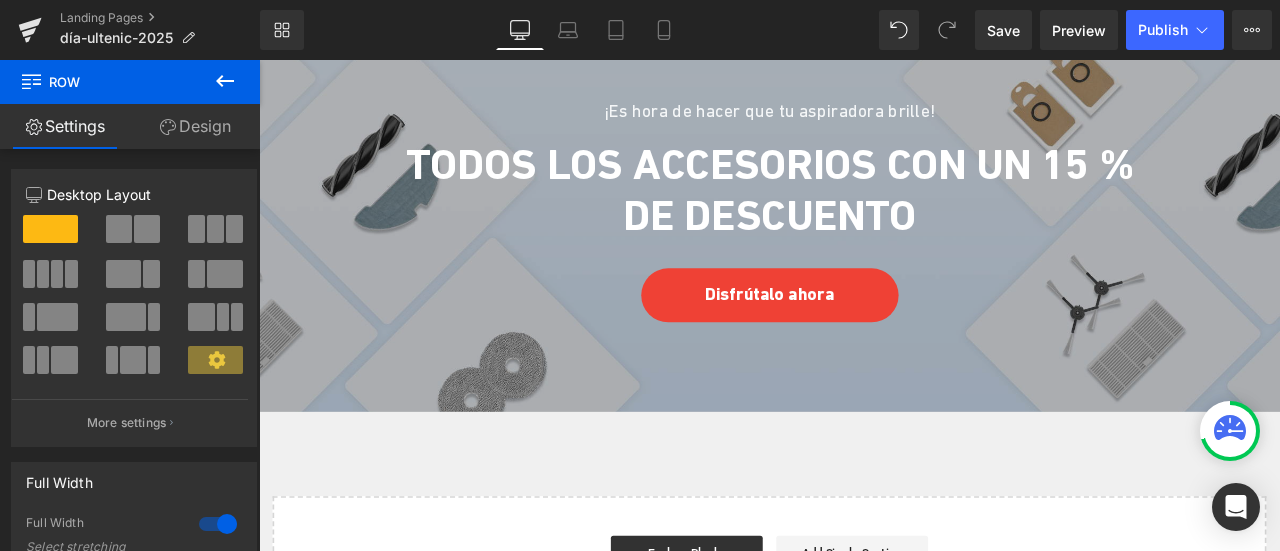 scroll, scrollTop: 5932, scrollLeft: 0, axis: vertical 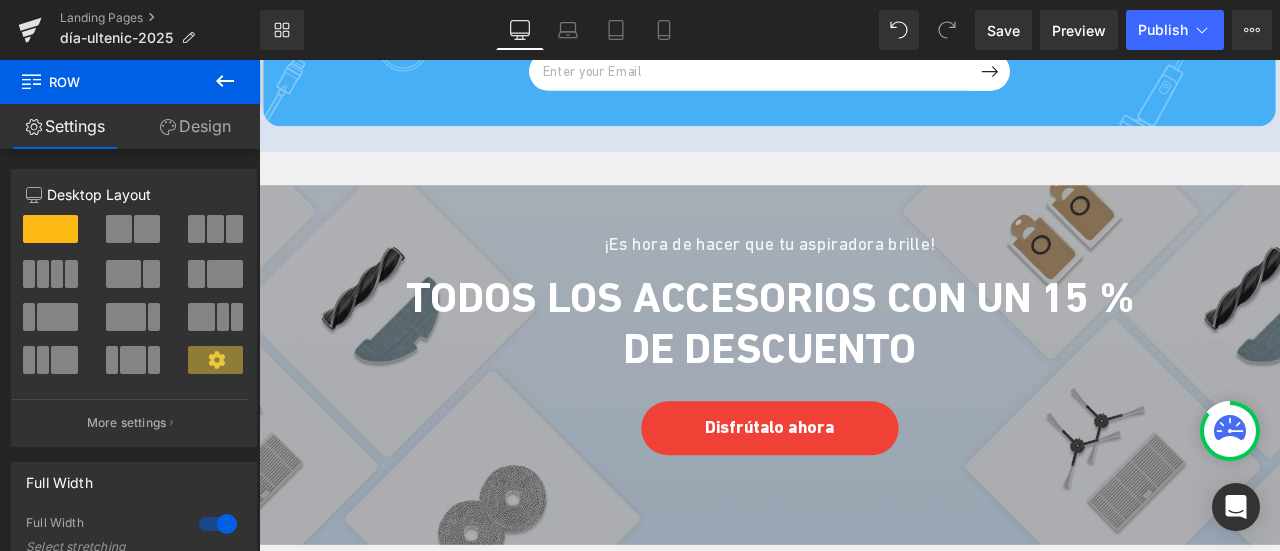click on "Todos los accesorios con un 15 % de descuento" at bounding box center [864, 371] 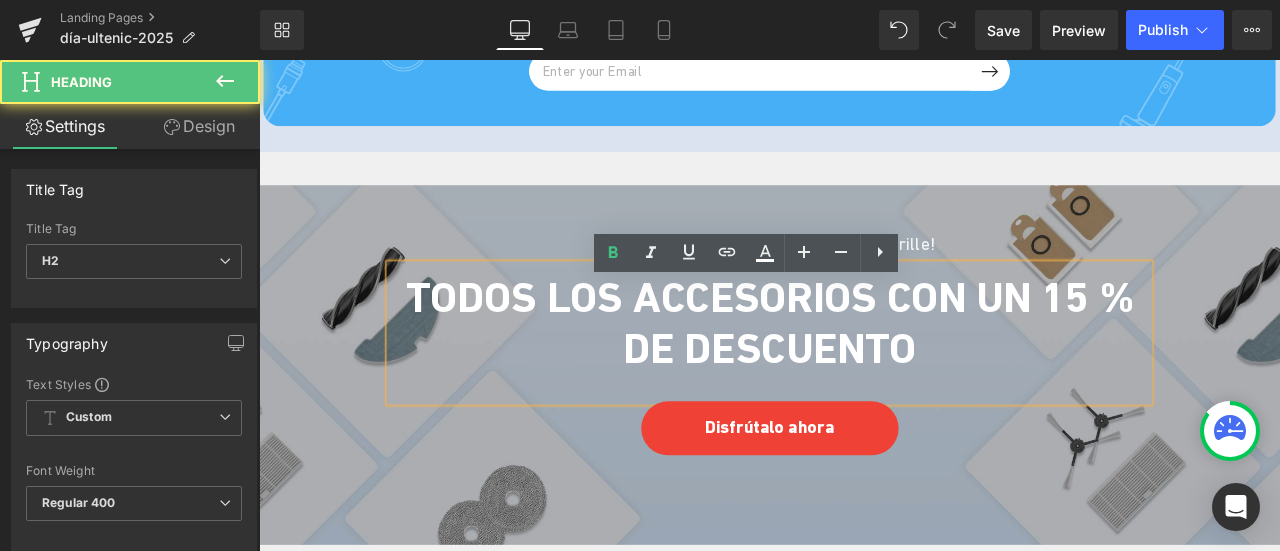 click on "¡Es hora de hacer que tu aspiradora brille!
Heading
Todos los accesorios con un 15 % de descuento
Heading
Disfrútalo ahora
Button
Row" at bounding box center [864, 372] 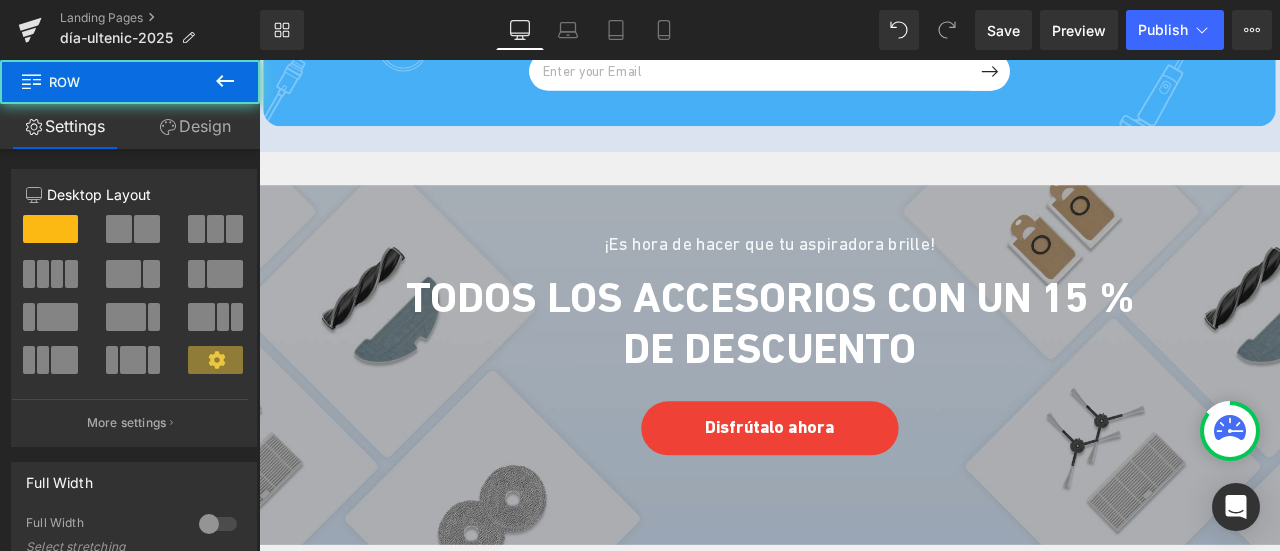 click on "¡Es hora de hacer que tu aspiradora brille!
Heading
Todos los accesorios con un 15 % de descuento
Heading
Disfrútalo ahora
Button
Row" at bounding box center (864, 372) 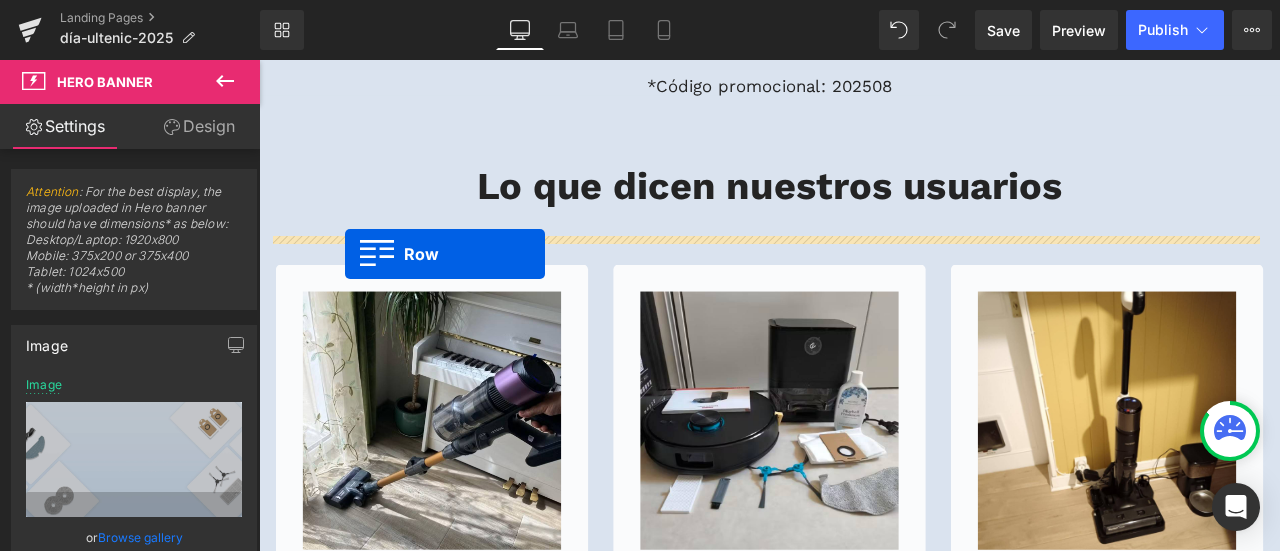 scroll, scrollTop: 4232, scrollLeft: 0, axis: vertical 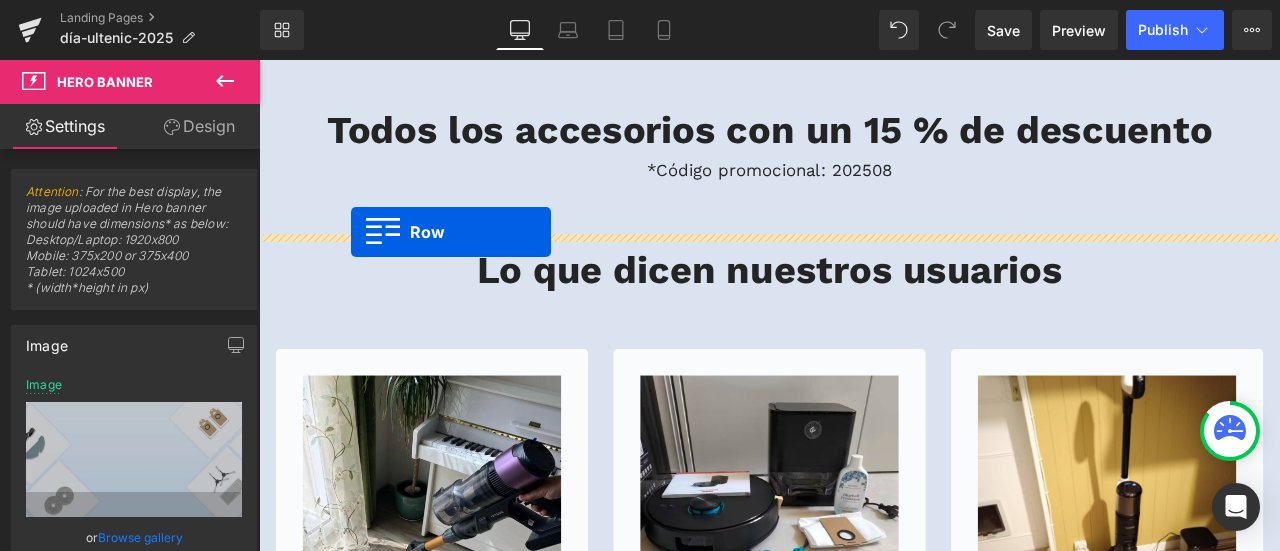 drag, startPoint x: 268, startPoint y: 205, endPoint x: 368, endPoint y: 264, distance: 116.10771 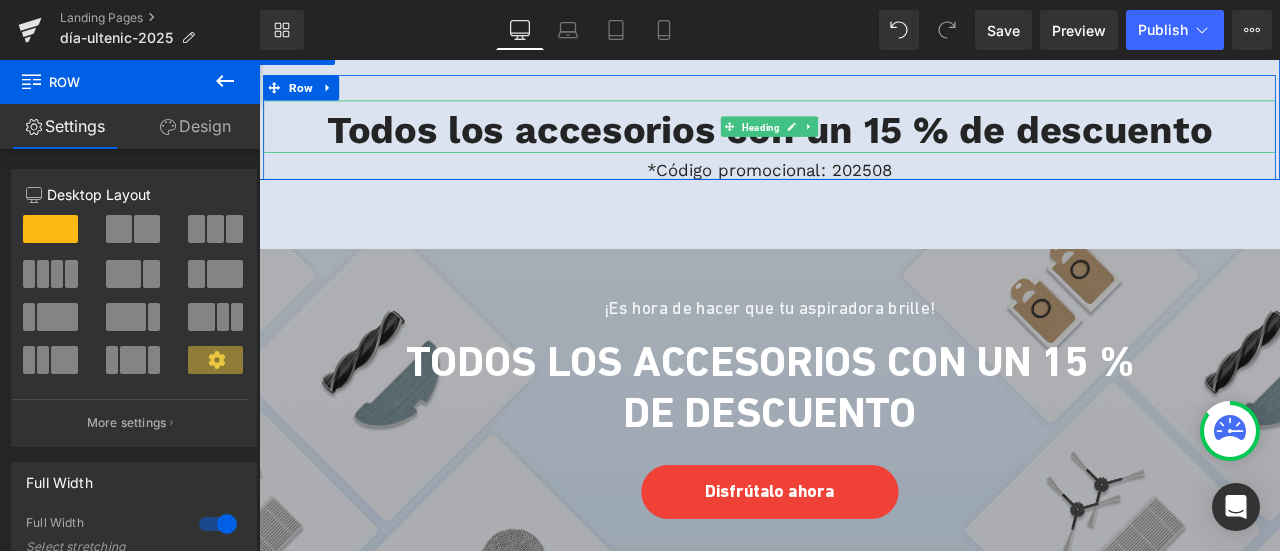 click on "Heading" at bounding box center (853, 140) 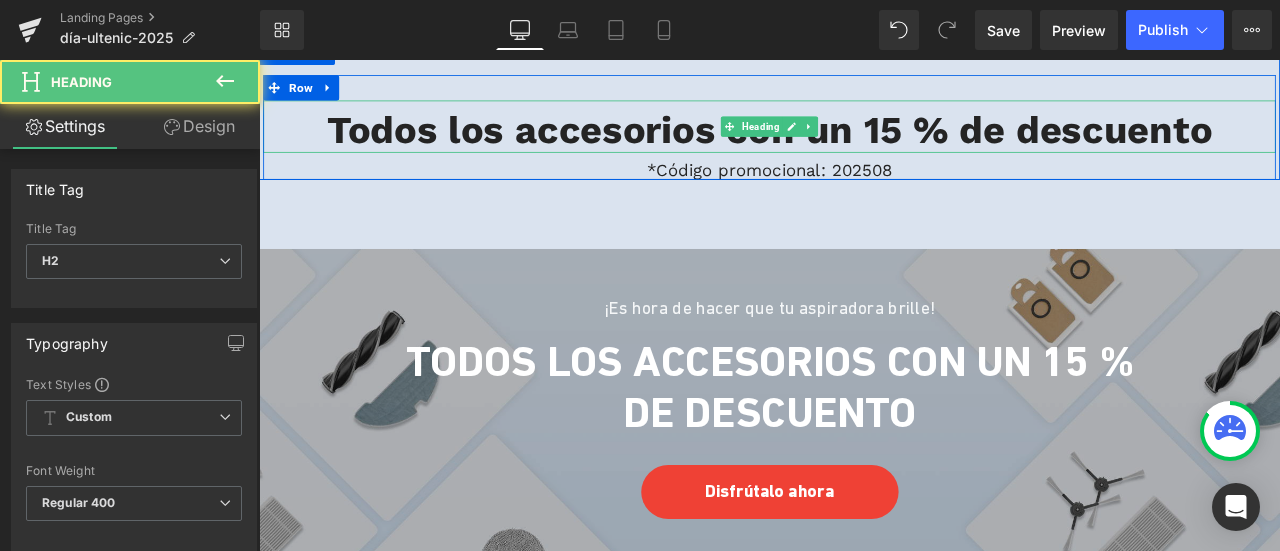 click on "Todos los accesorios con un 15 % de descuento" at bounding box center [864, 142] 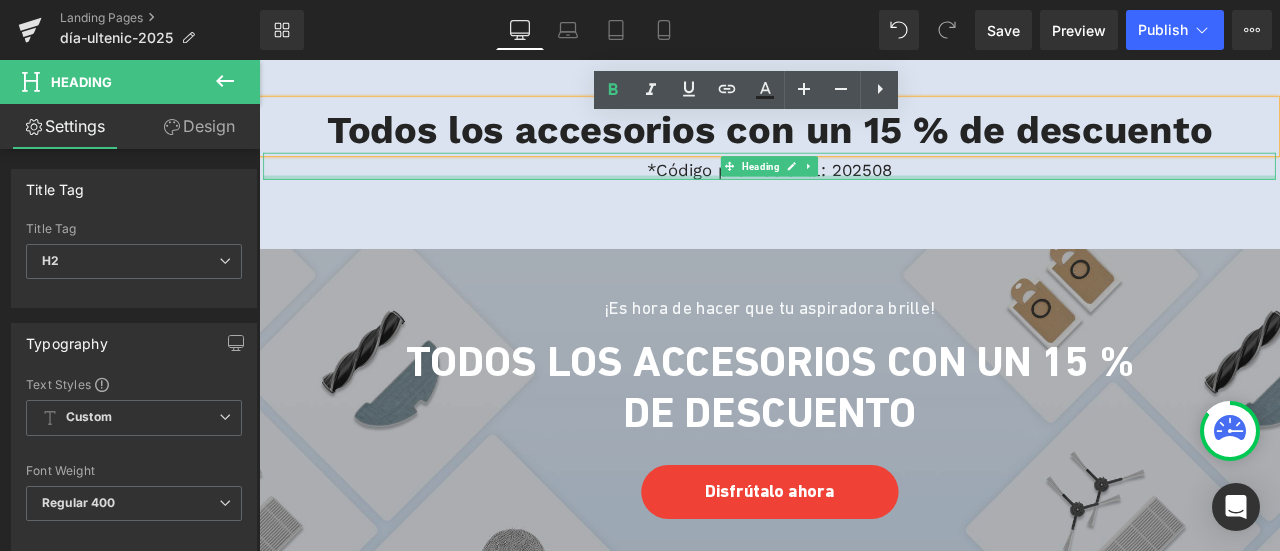 click at bounding box center (864, 199) 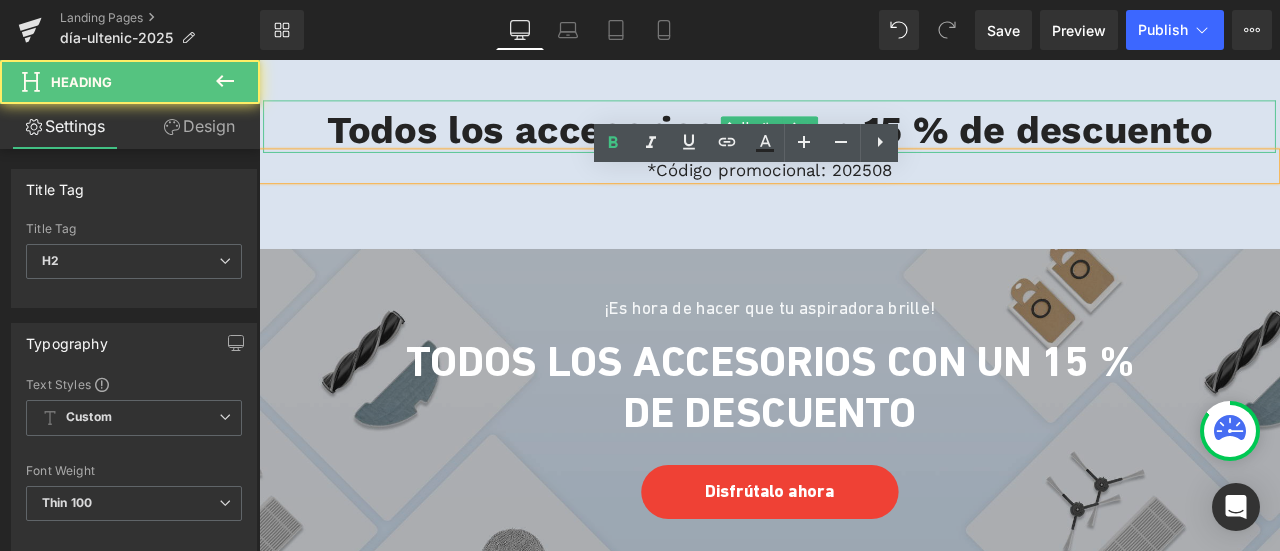 click on "Todos los accesorios con un 15 % de descuento" at bounding box center [864, 142] 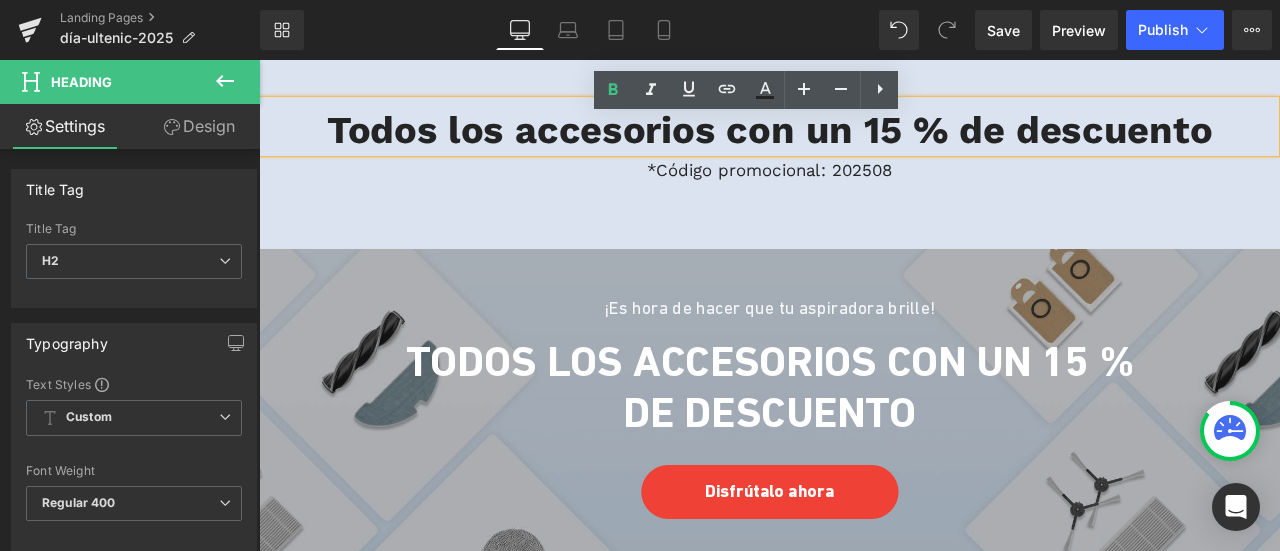click at bounding box center [334, 93] 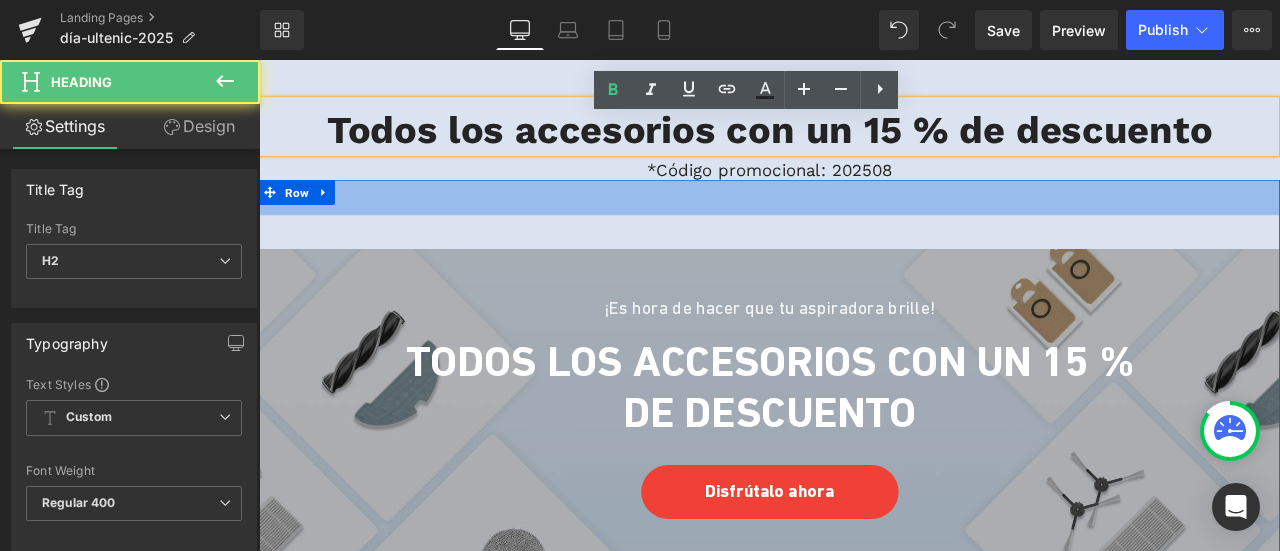 scroll, scrollTop: 4132, scrollLeft: 0, axis: vertical 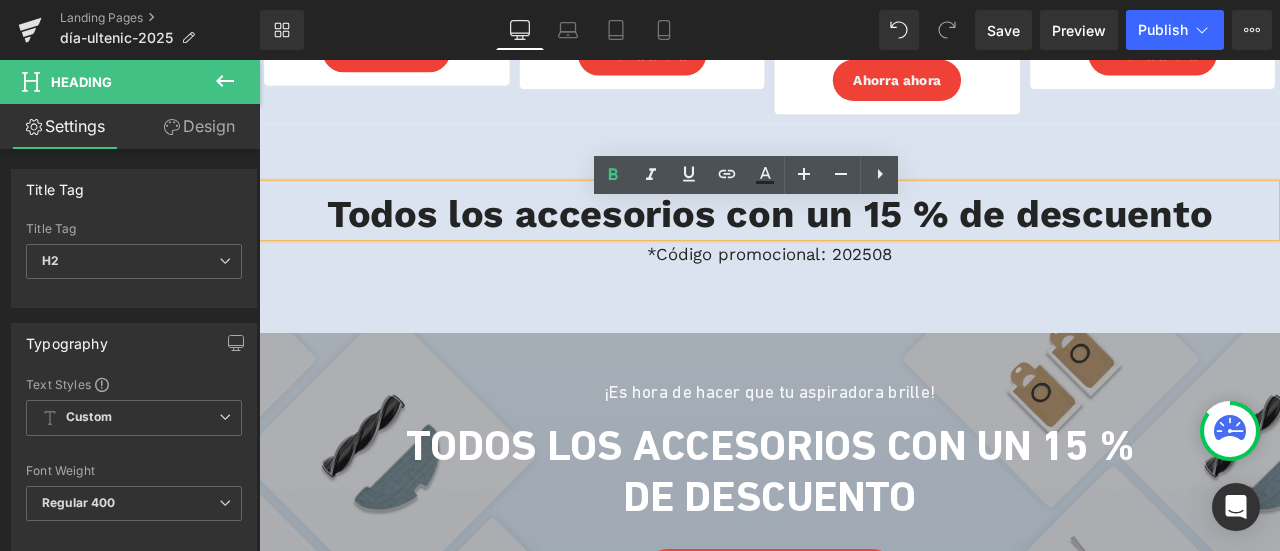 click on "*Código promocional: 202508" at bounding box center [864, 290] 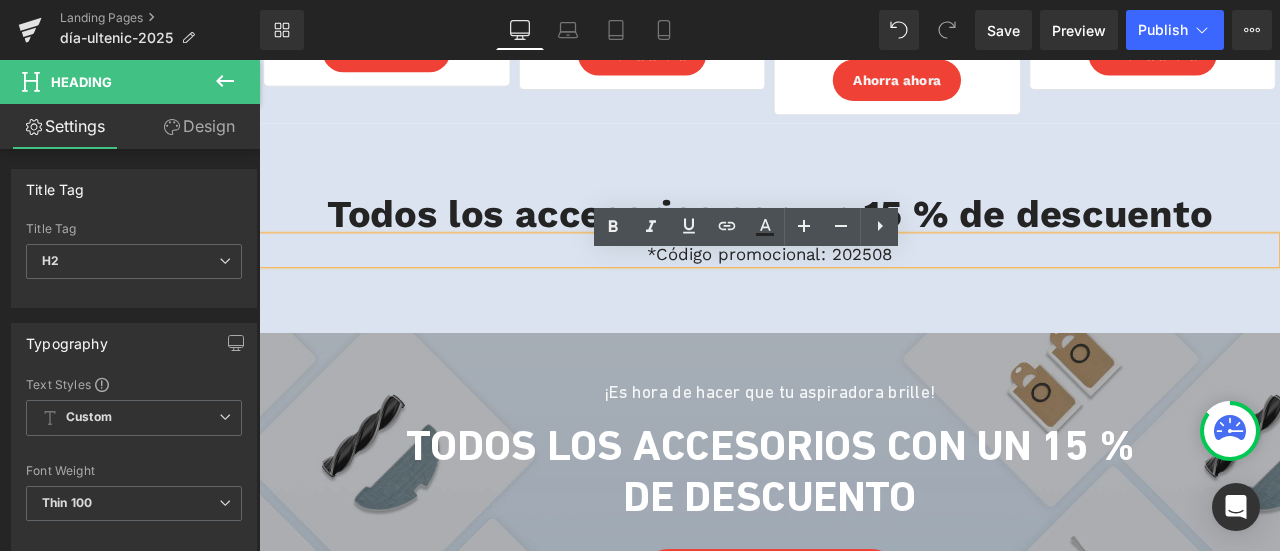 click on "*Código promocional: 202508" at bounding box center (864, 290) 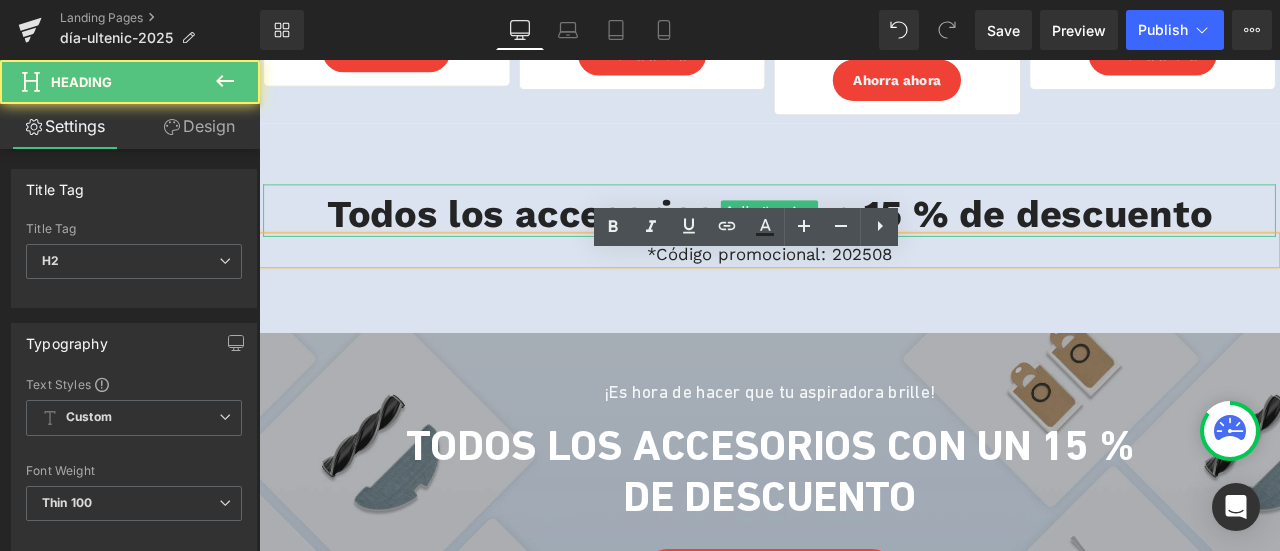 click on "Todos los accesorios con un 15 % de descuento" at bounding box center [864, 242] 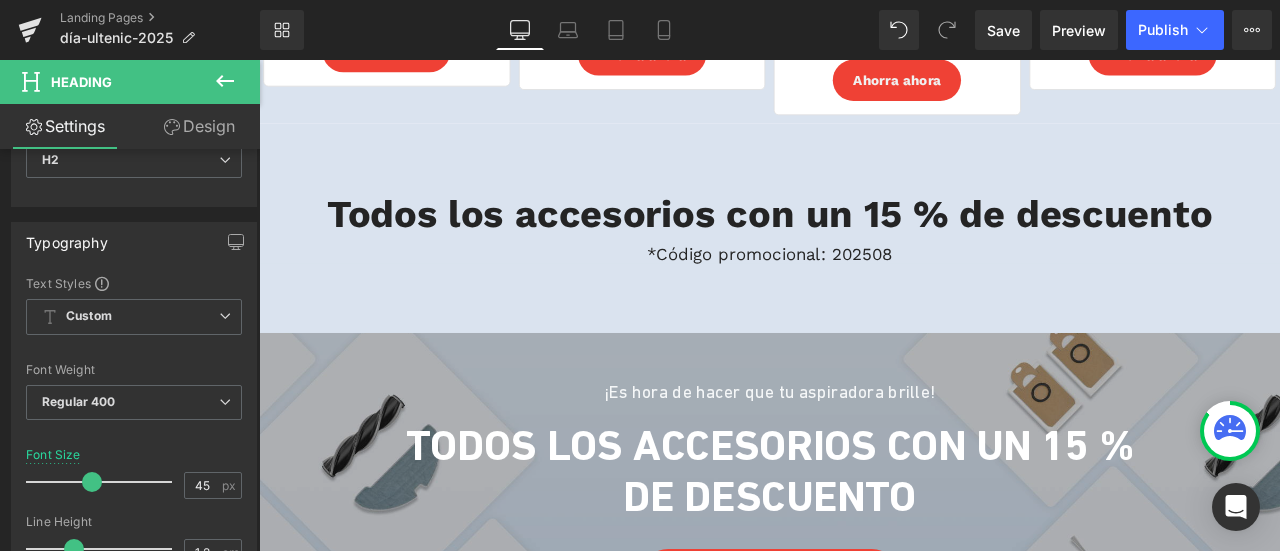 scroll, scrollTop: 100, scrollLeft: 0, axis: vertical 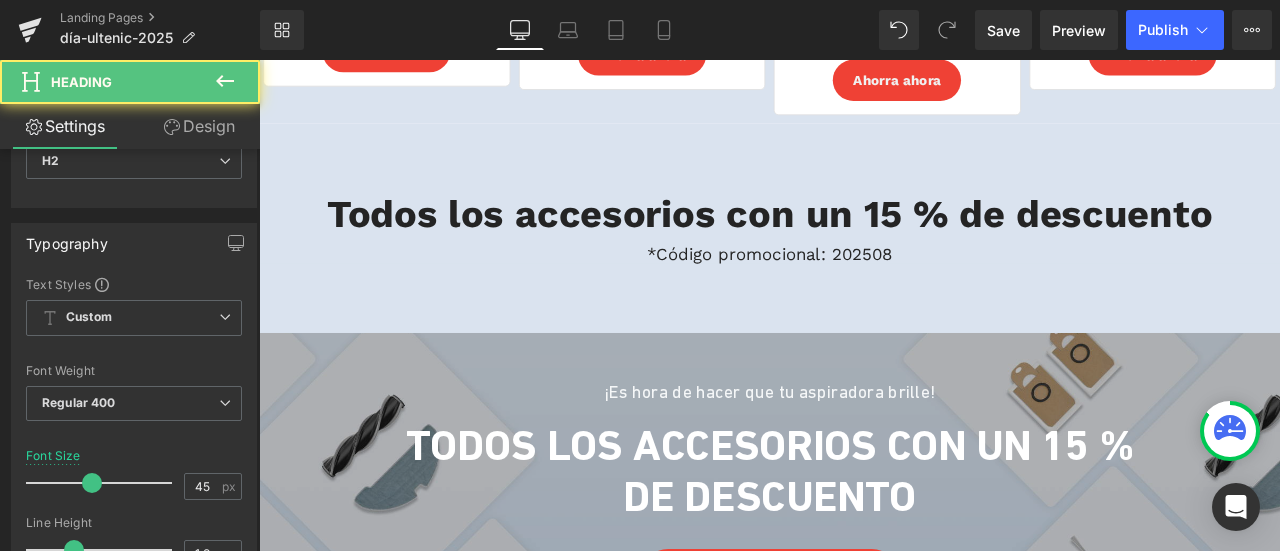 click on "Todos los accesorios con un 15 % de descuento" at bounding box center [864, 242] 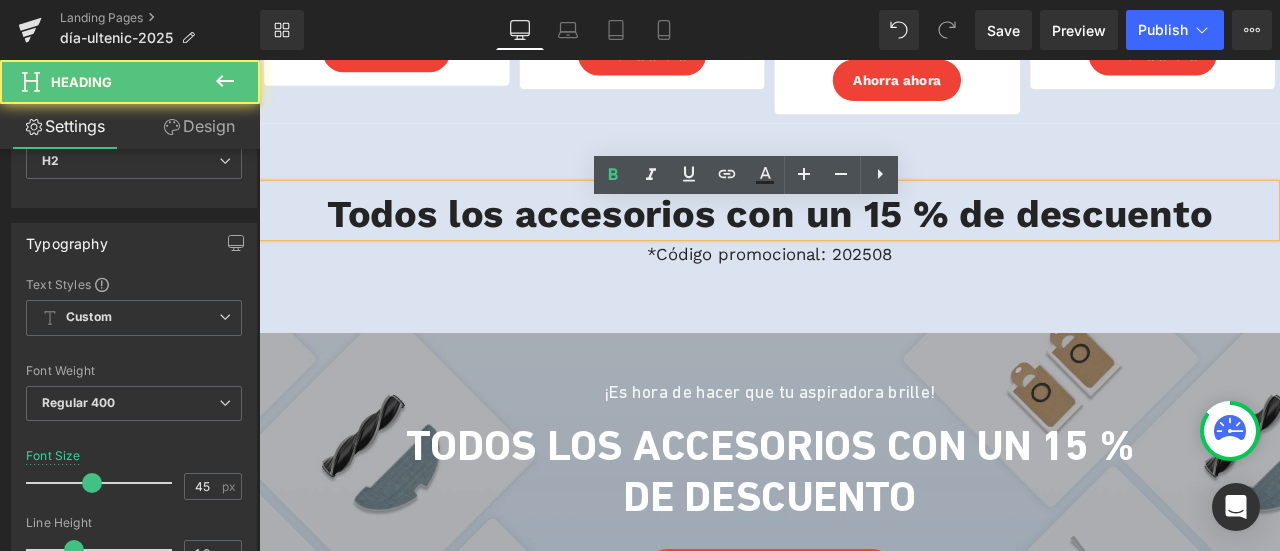 click on "Todos los accesorios con un 15 % de descuento" at bounding box center [864, 239] 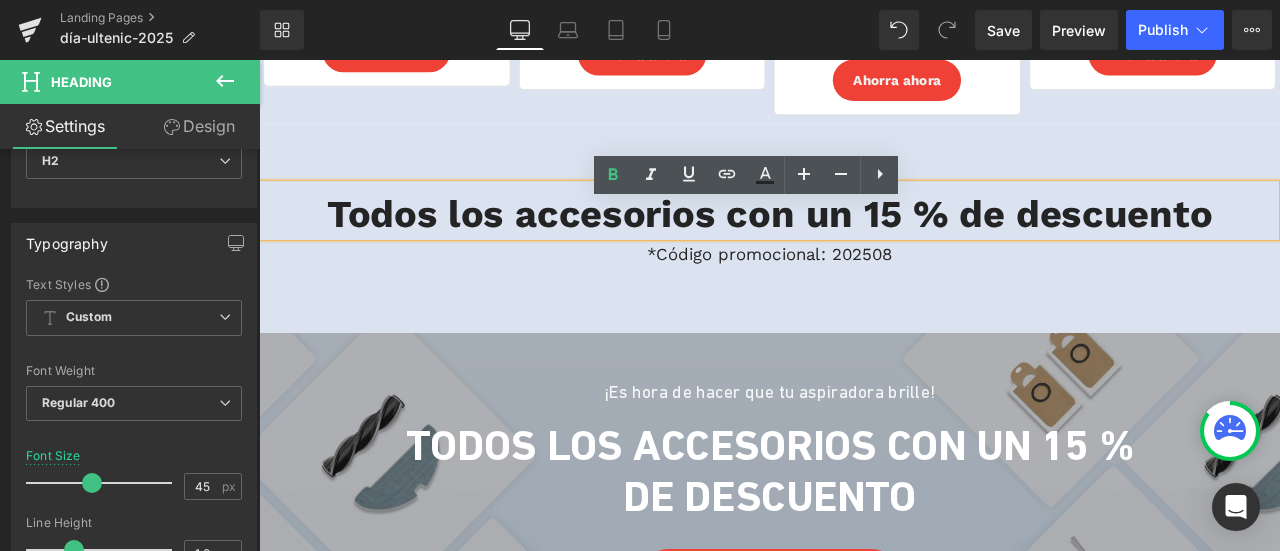 click on "Todos los accesorios con un 15 % de descuento Heading         *Código promocional: 202508 Heading         Row         Row   42px" at bounding box center [864, 219] 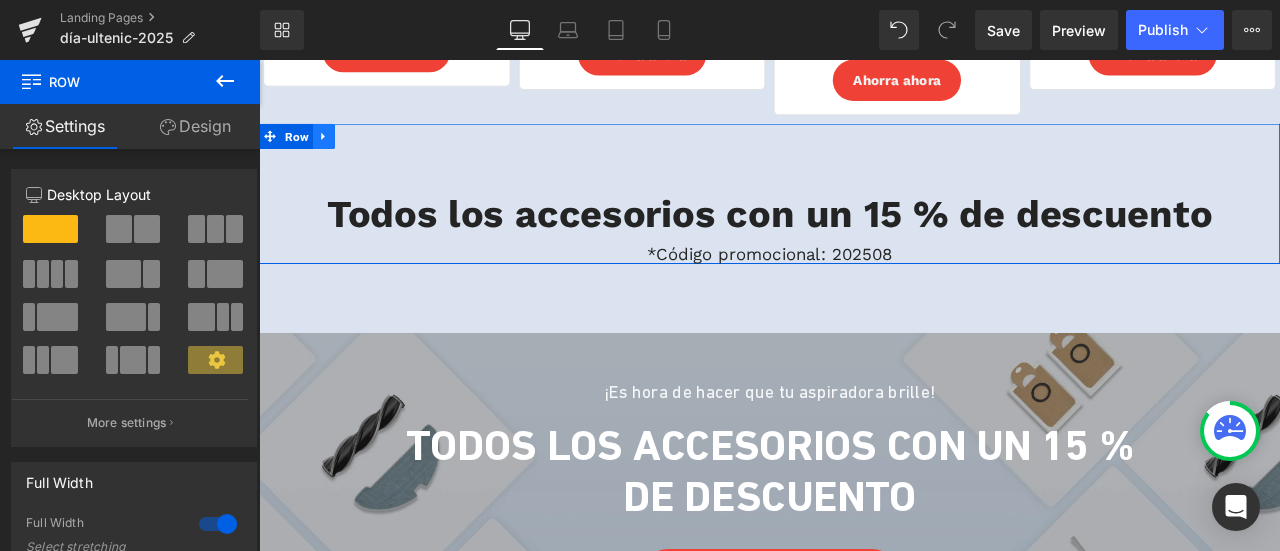 click 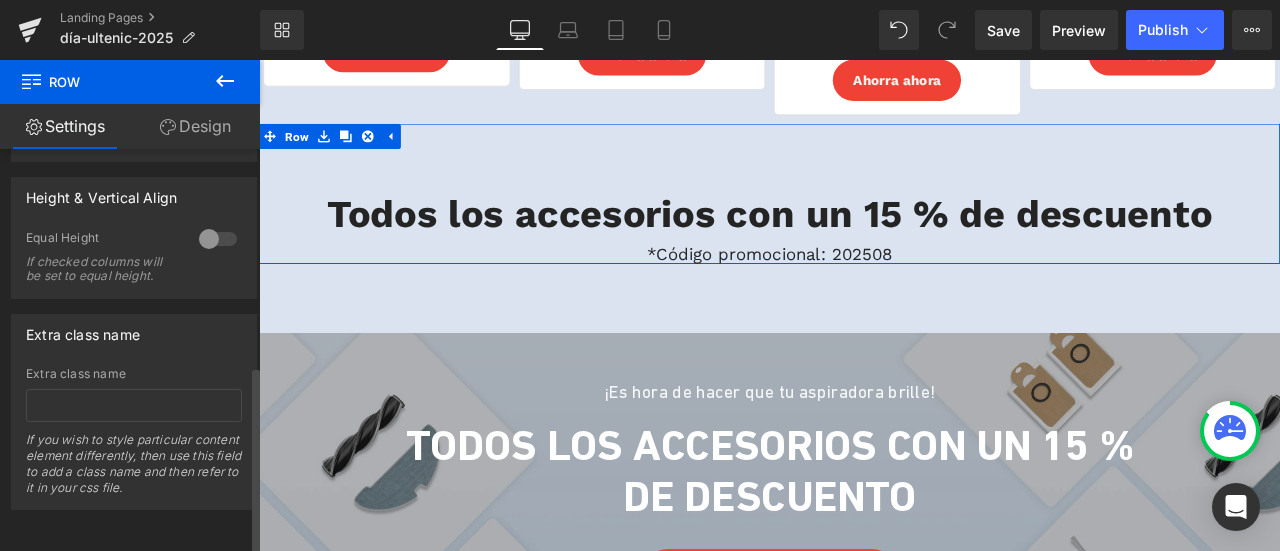 scroll, scrollTop: 0, scrollLeft: 0, axis: both 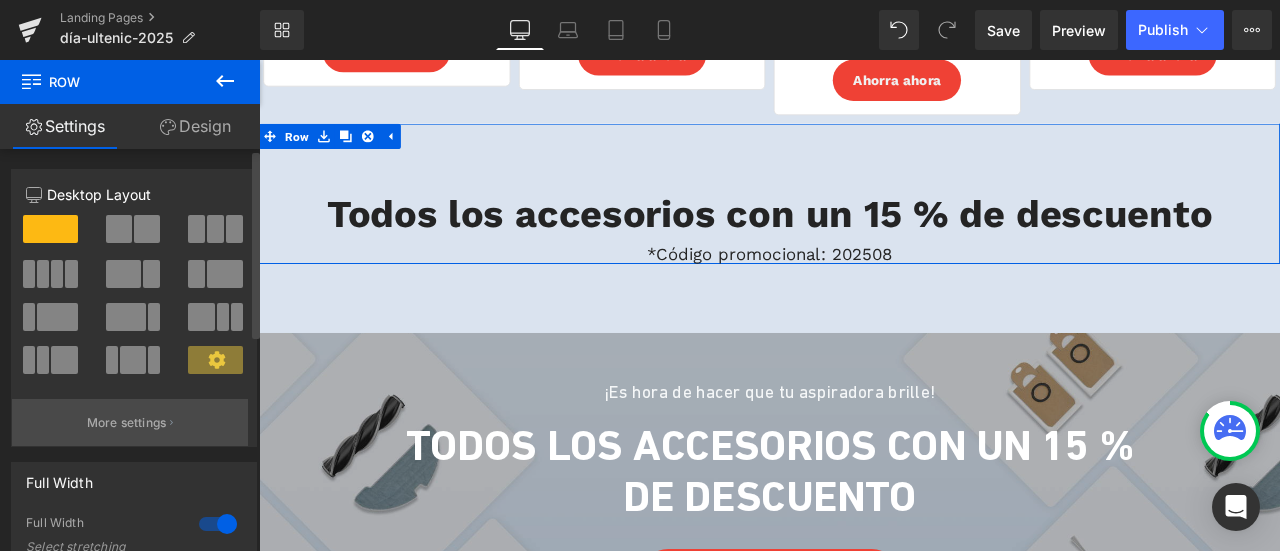 click on "More settings" at bounding box center (130, 422) 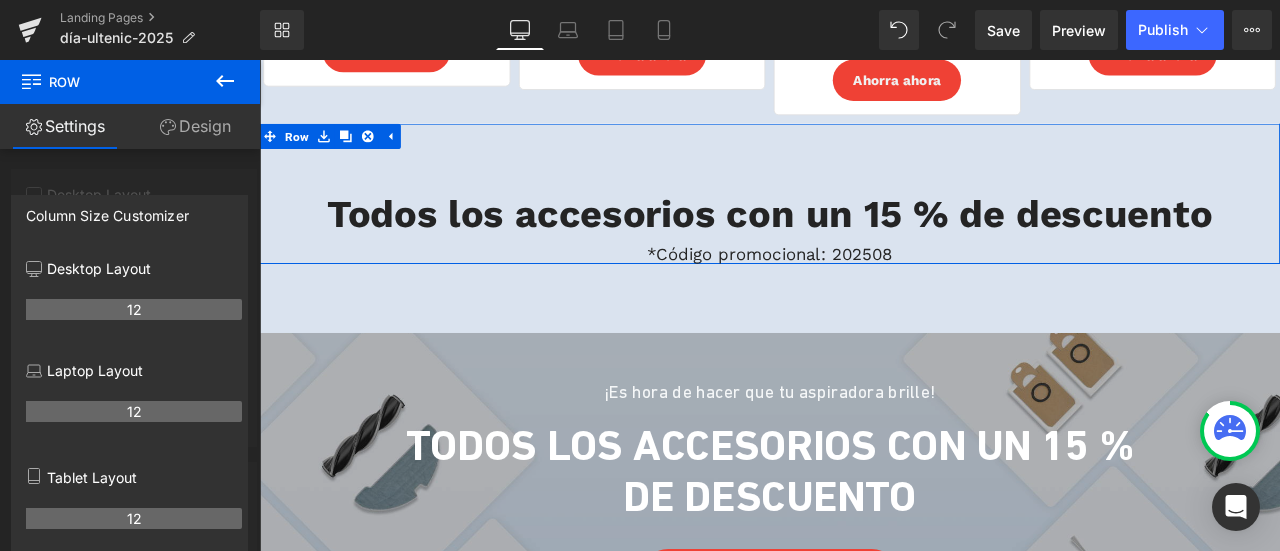 click at bounding box center [130, 310] 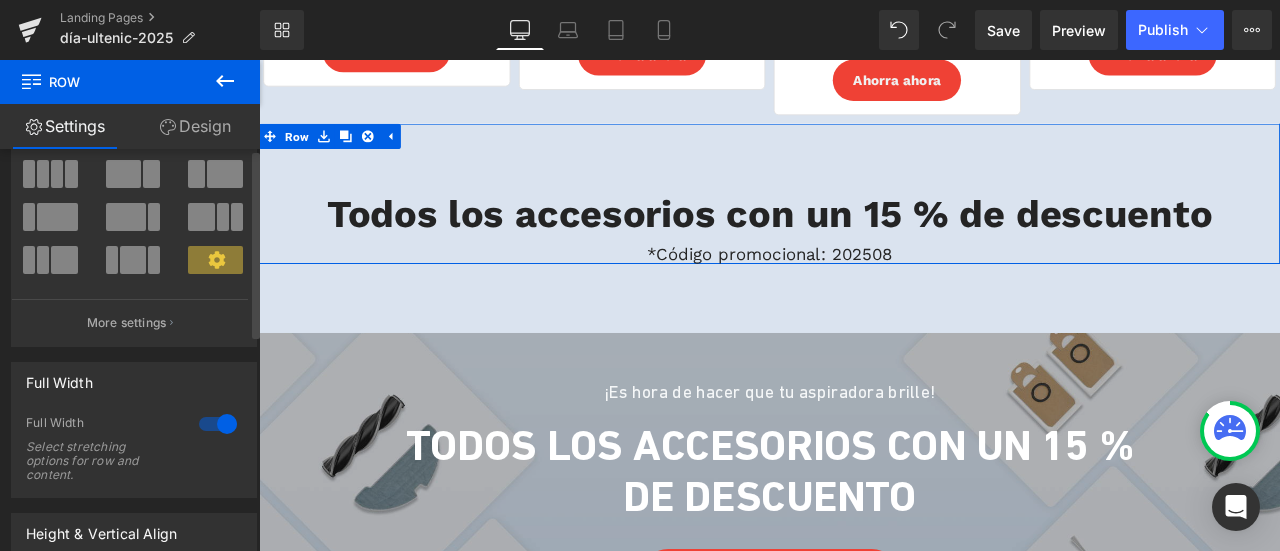 scroll, scrollTop: 0, scrollLeft: 0, axis: both 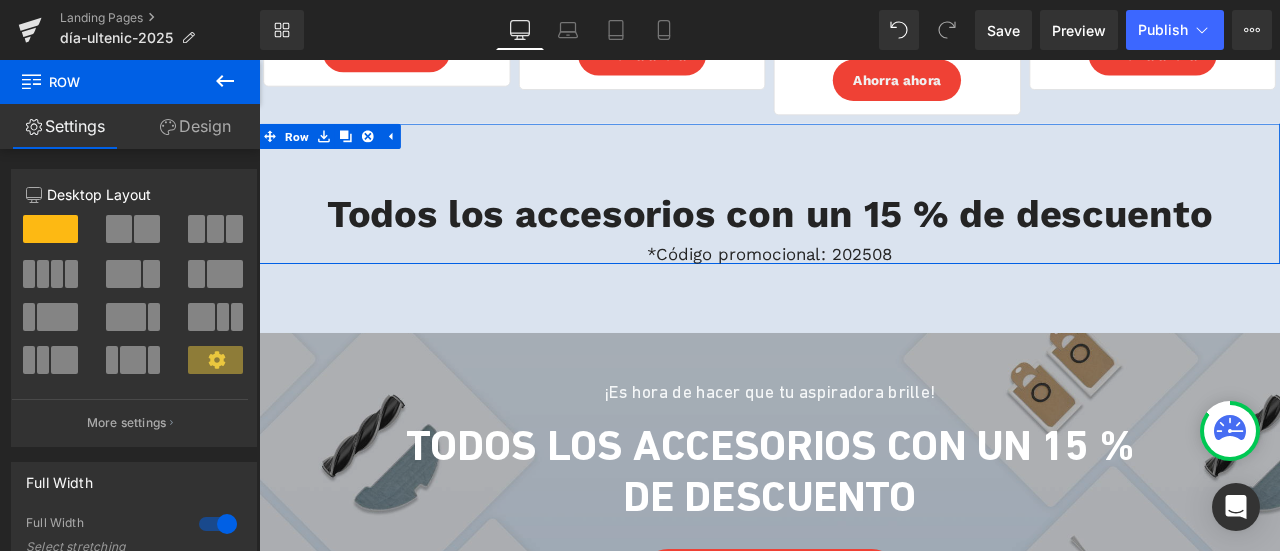 click on "Design" at bounding box center (195, 126) 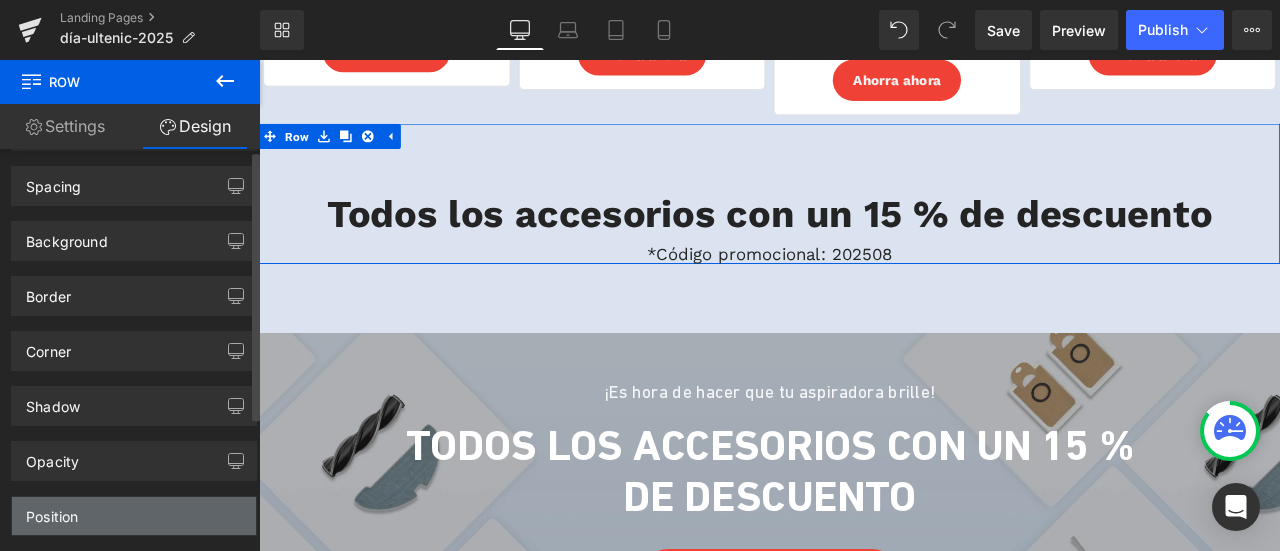 scroll, scrollTop: 0, scrollLeft: 0, axis: both 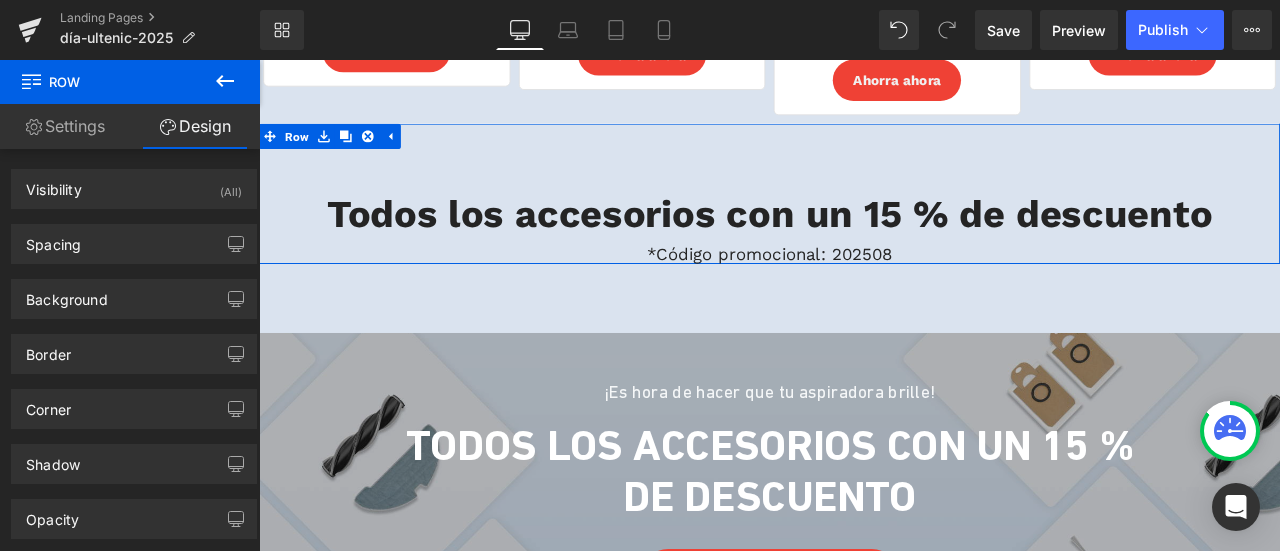 click on "Settings" at bounding box center [65, 126] 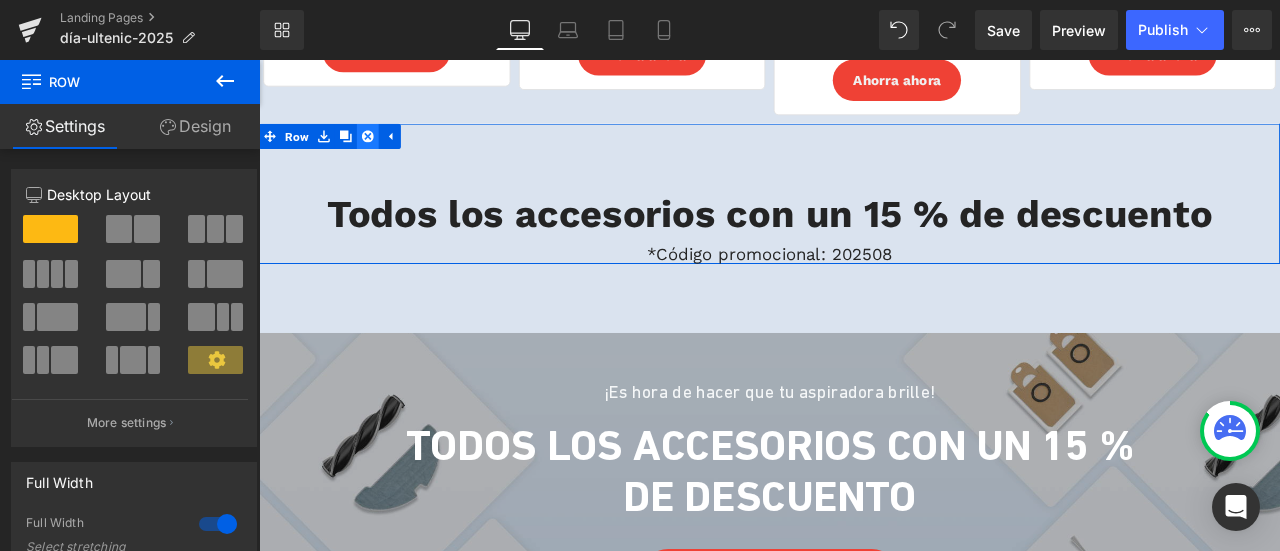 click 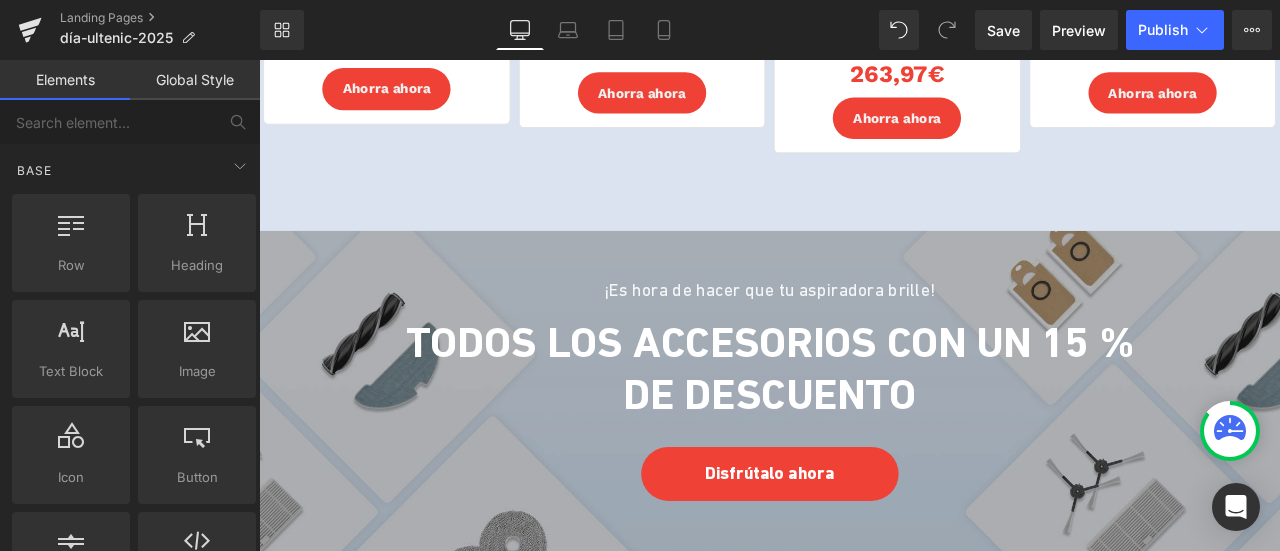 scroll, scrollTop: 4232, scrollLeft: 0, axis: vertical 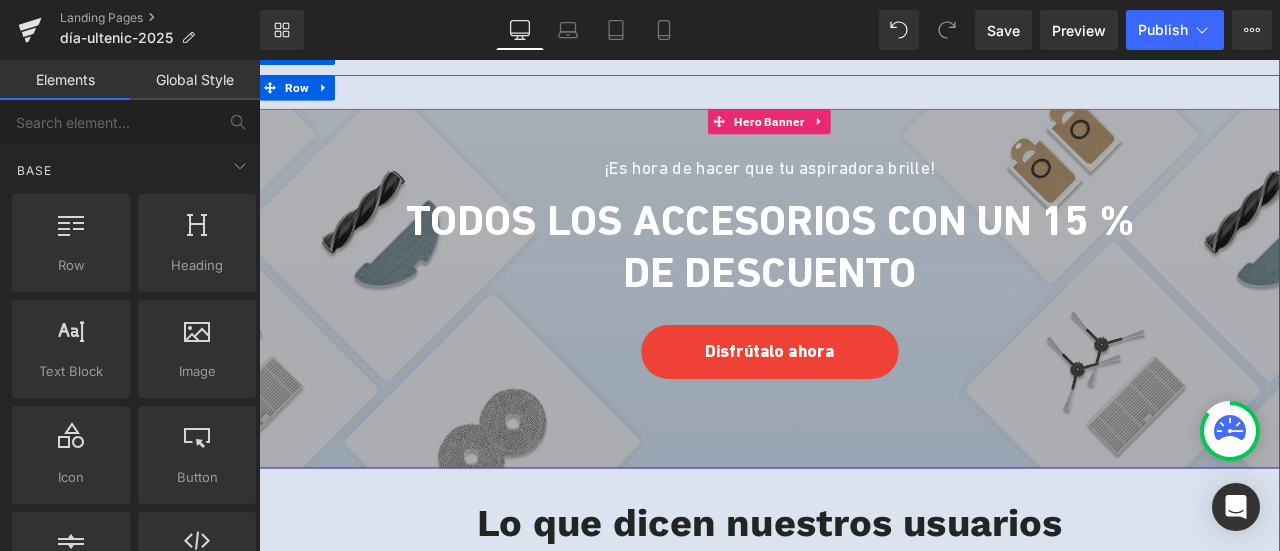 click on "¡Es hora de hacer que tu aspiradora brille!
Heading
Todos los accesorios con un 15 % de descuento
Heading
Disfrútalo ahora
Button
Row" at bounding box center (864, 282) 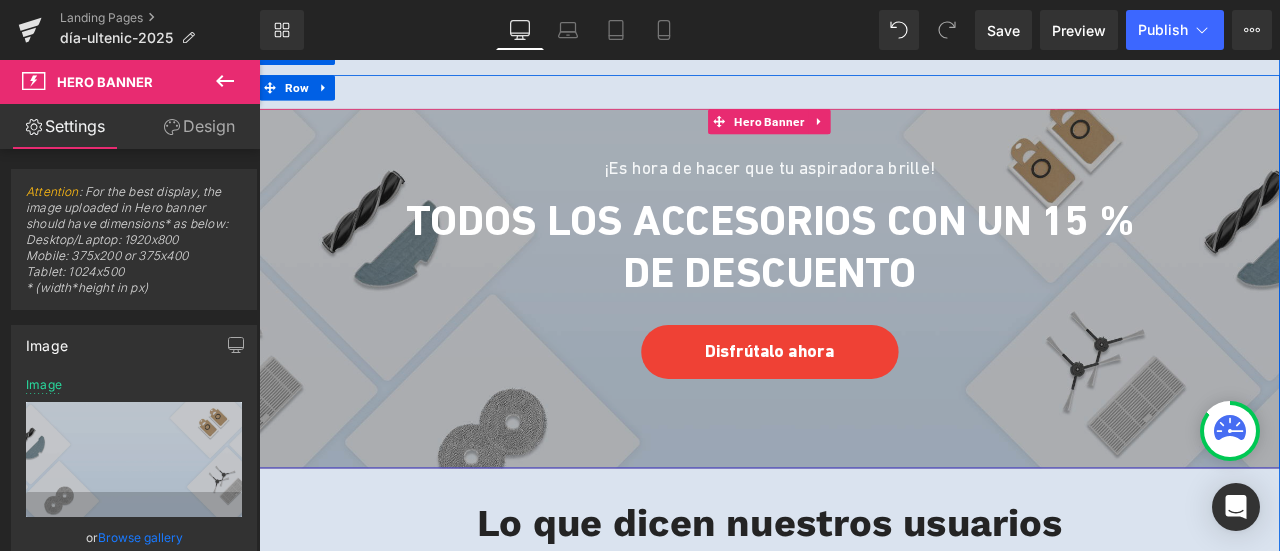 scroll, scrollTop: 4132, scrollLeft: 0, axis: vertical 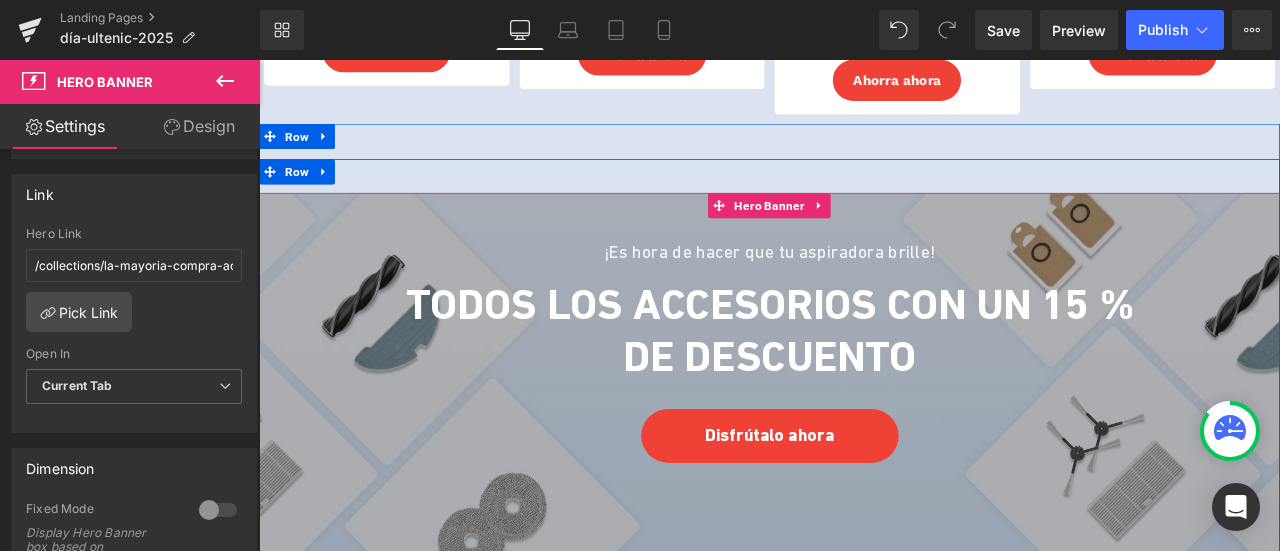 click on "¡Es hora de hacer que tu aspiradora brille!
Heading
Todos los accesorios con un 15 % de descuento
Heading
Disfrútalo ahora
Button
Row" at bounding box center (864, 382) 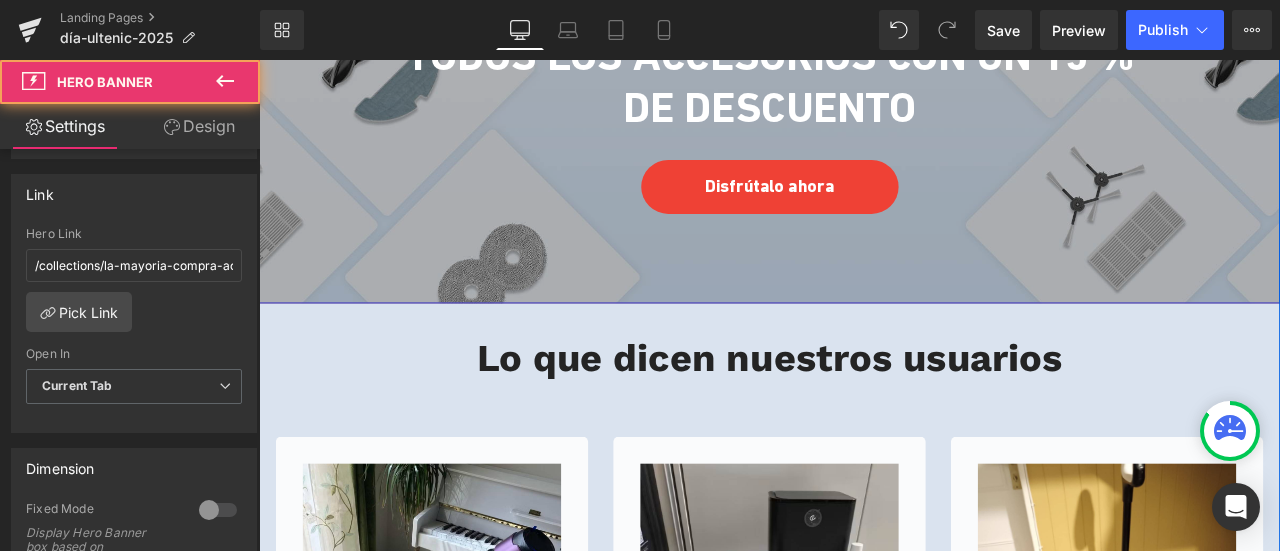 scroll, scrollTop: 4432, scrollLeft: 0, axis: vertical 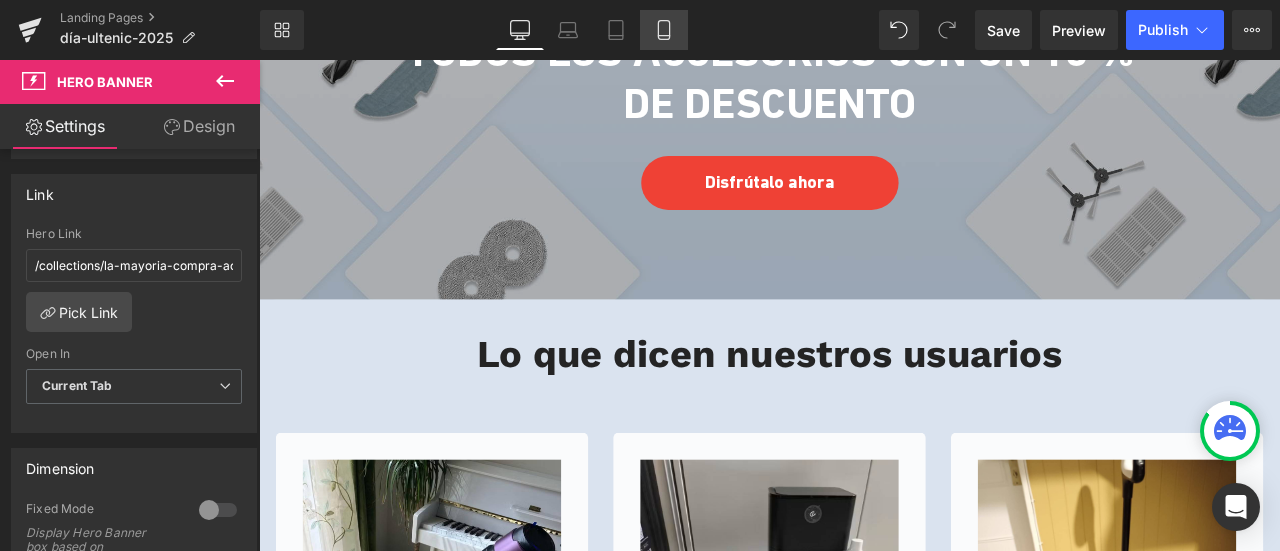 click 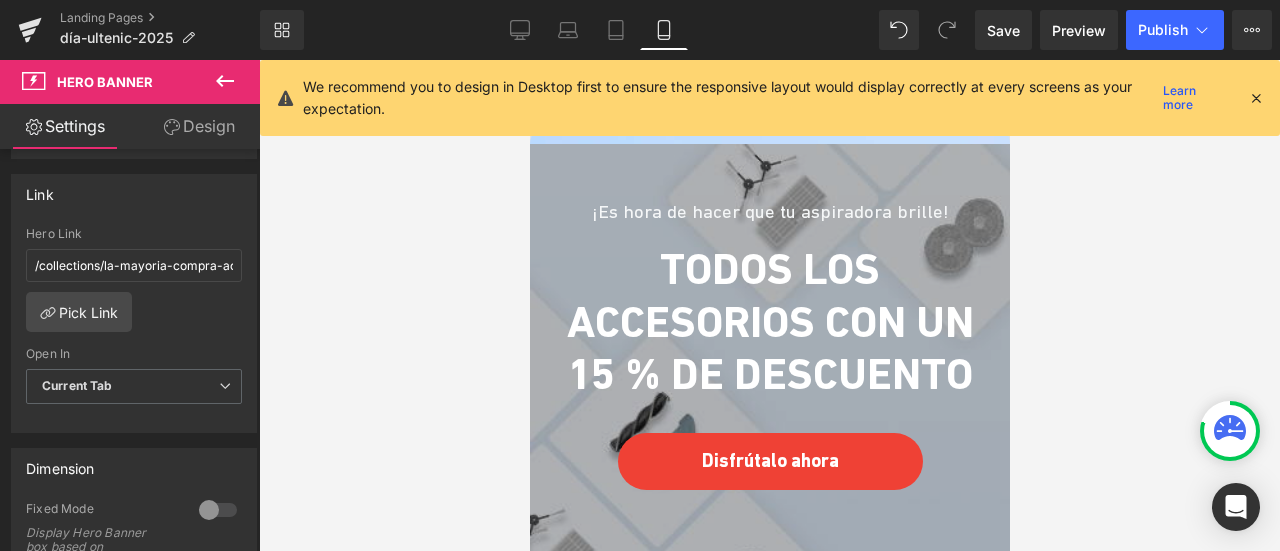scroll, scrollTop: 6114, scrollLeft: 0, axis: vertical 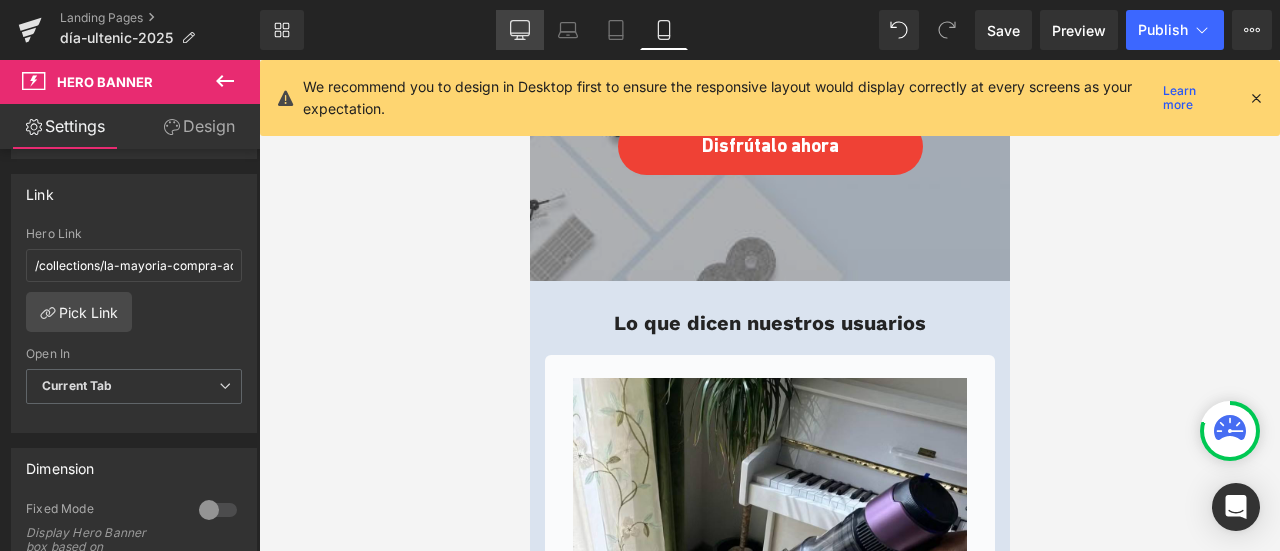 click on "Desktop" at bounding box center [520, 30] 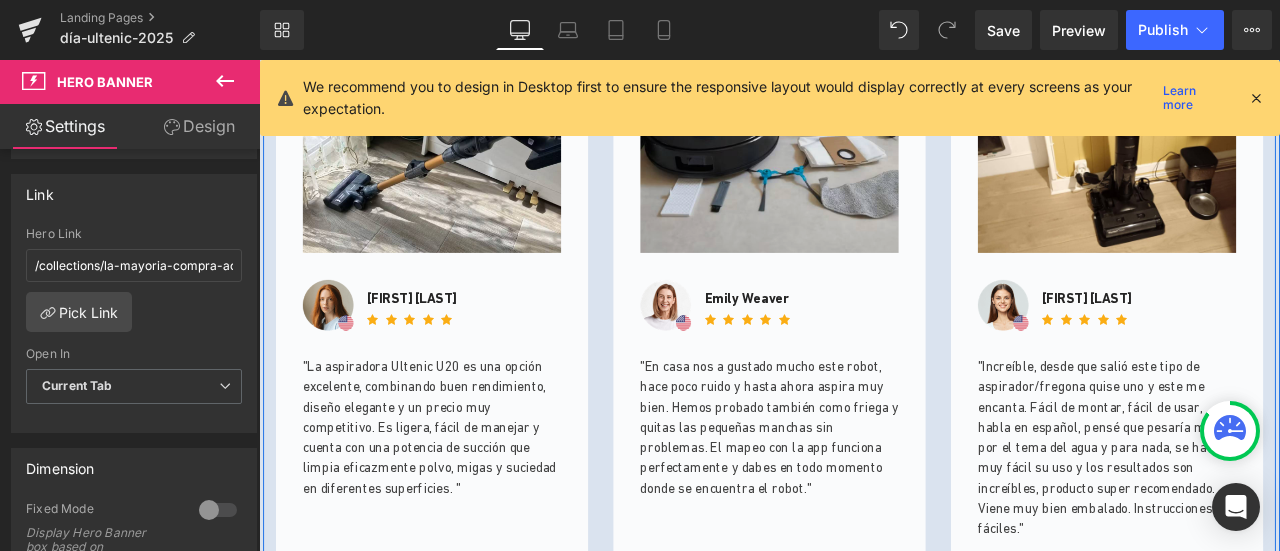 scroll, scrollTop: 5145, scrollLeft: 0, axis: vertical 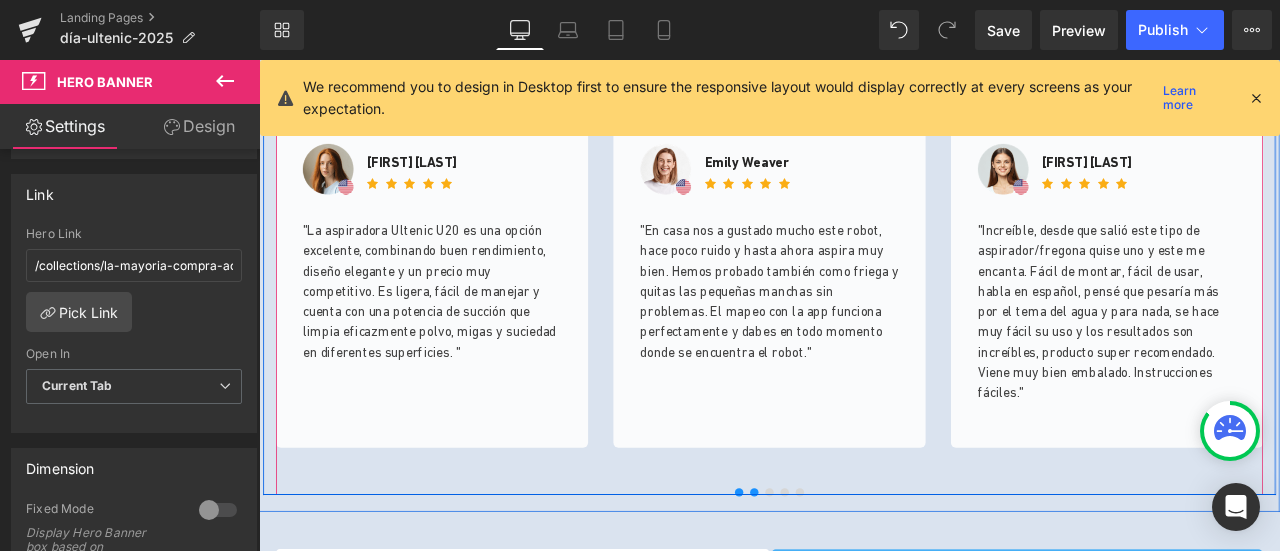 click at bounding box center (846, 572) 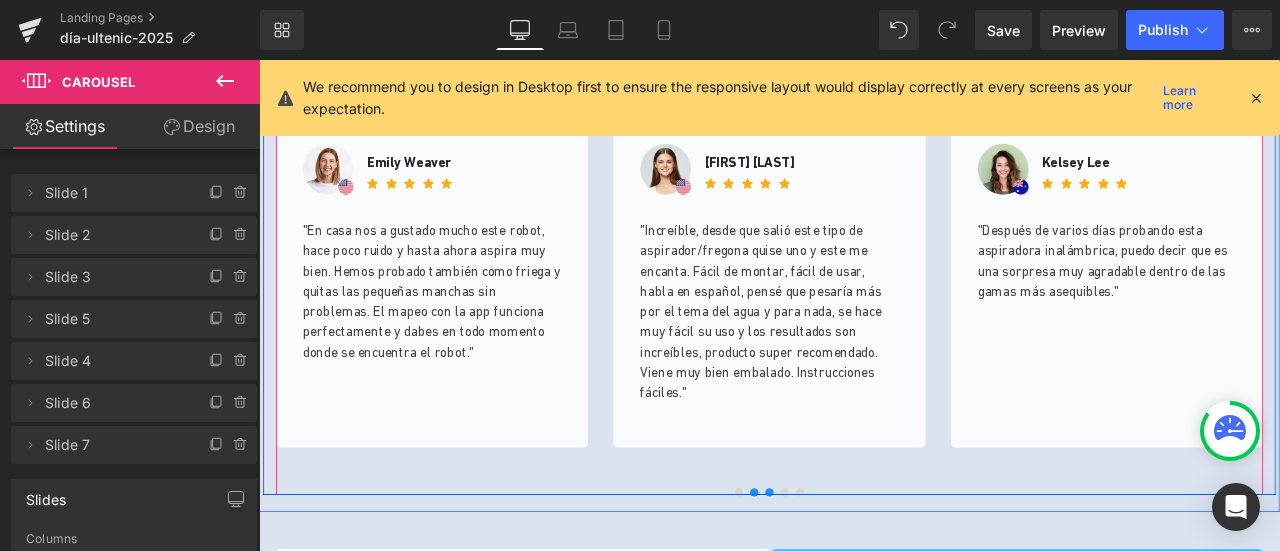 click at bounding box center (864, 572) 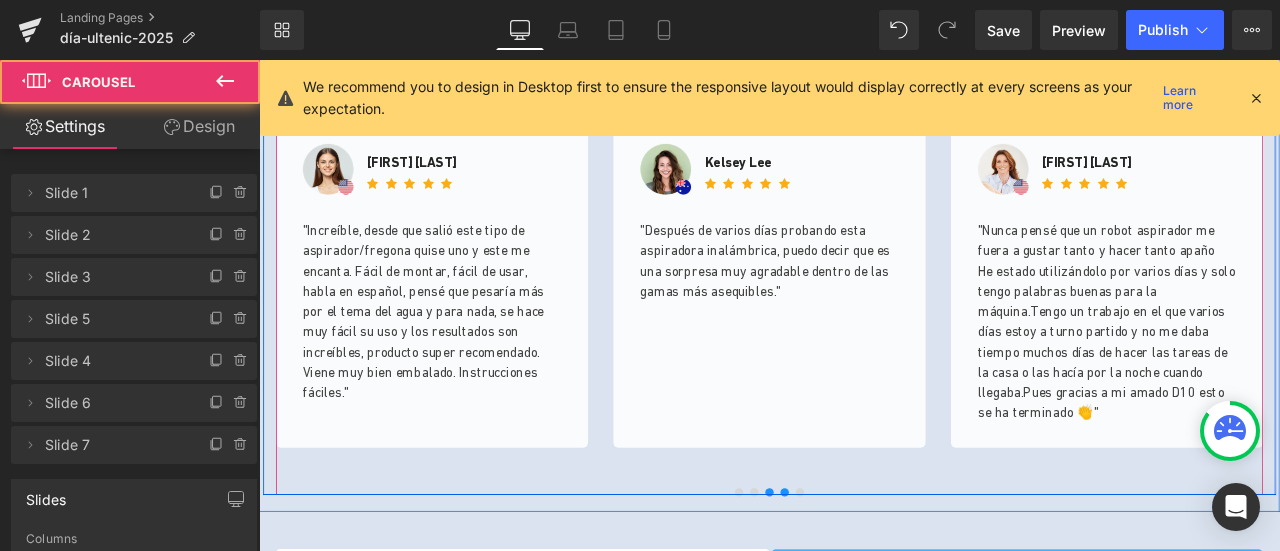 click at bounding box center [882, 572] 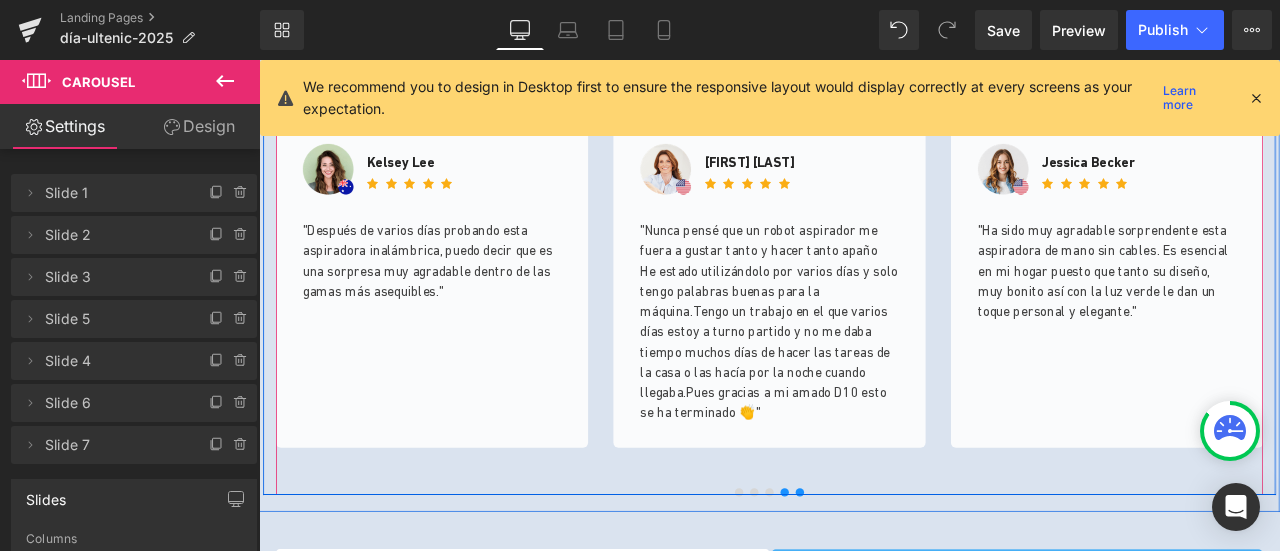 click at bounding box center [900, 572] 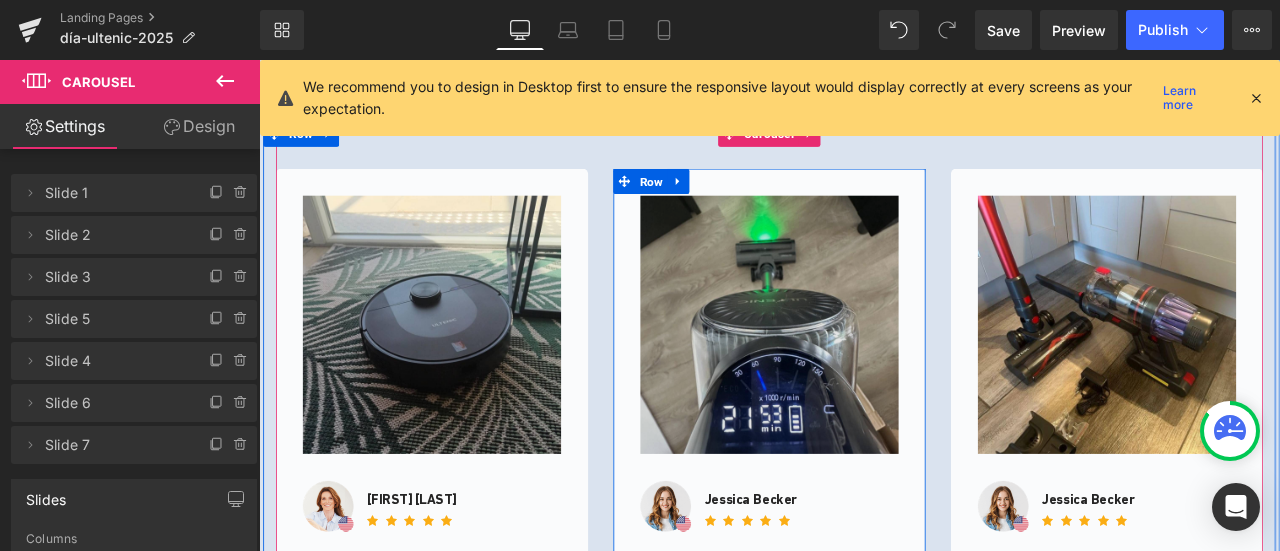 scroll, scrollTop: 5145, scrollLeft: 0, axis: vertical 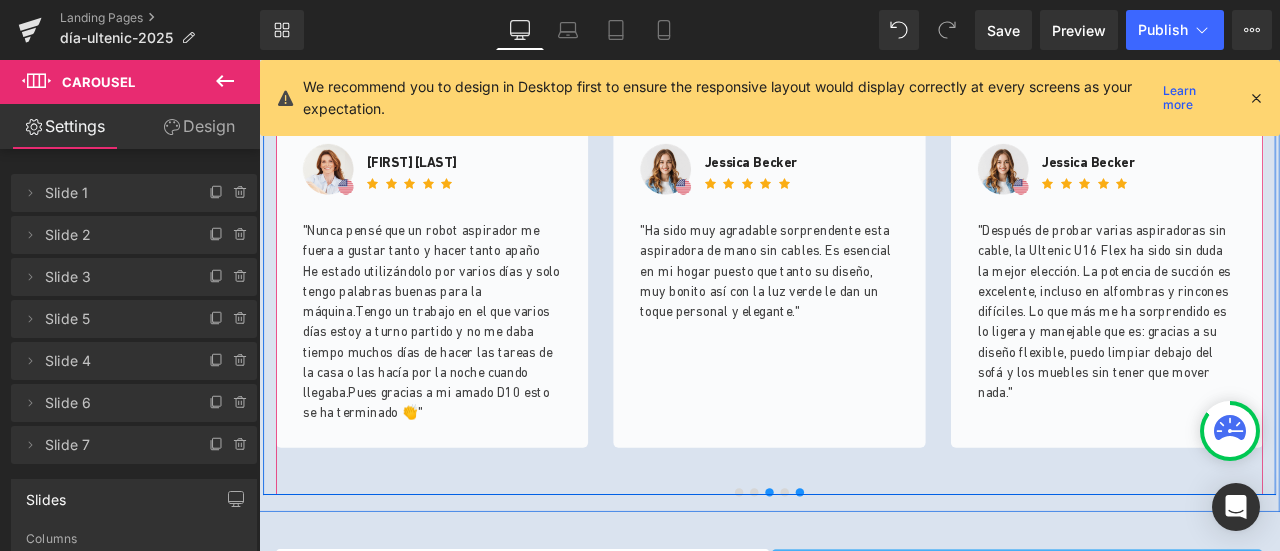 click at bounding box center (864, 572) 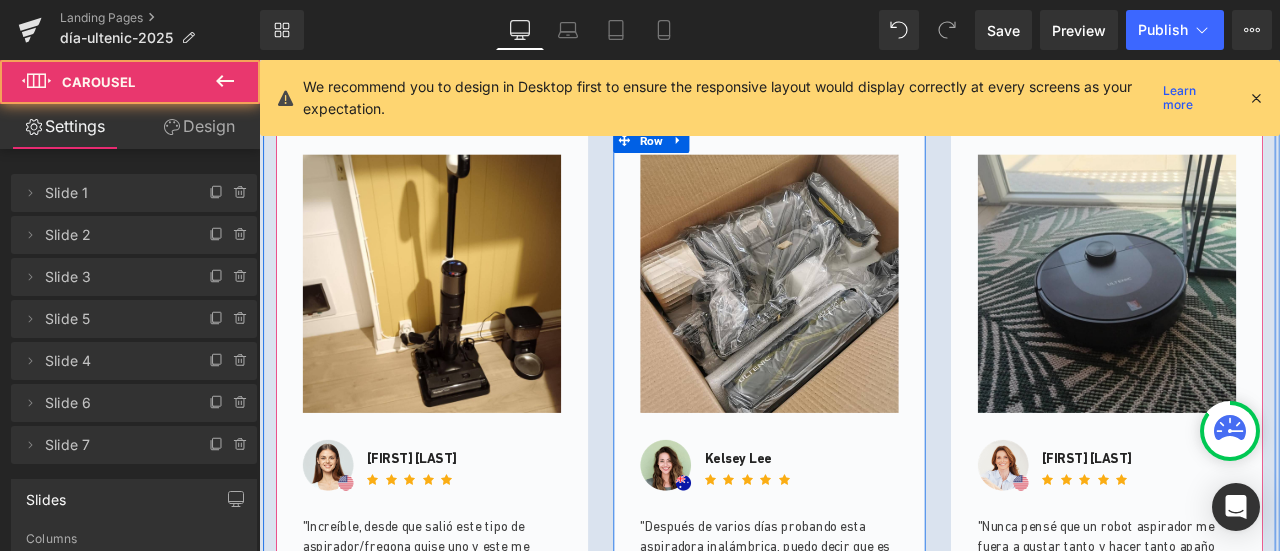 scroll, scrollTop: 4745, scrollLeft: 0, axis: vertical 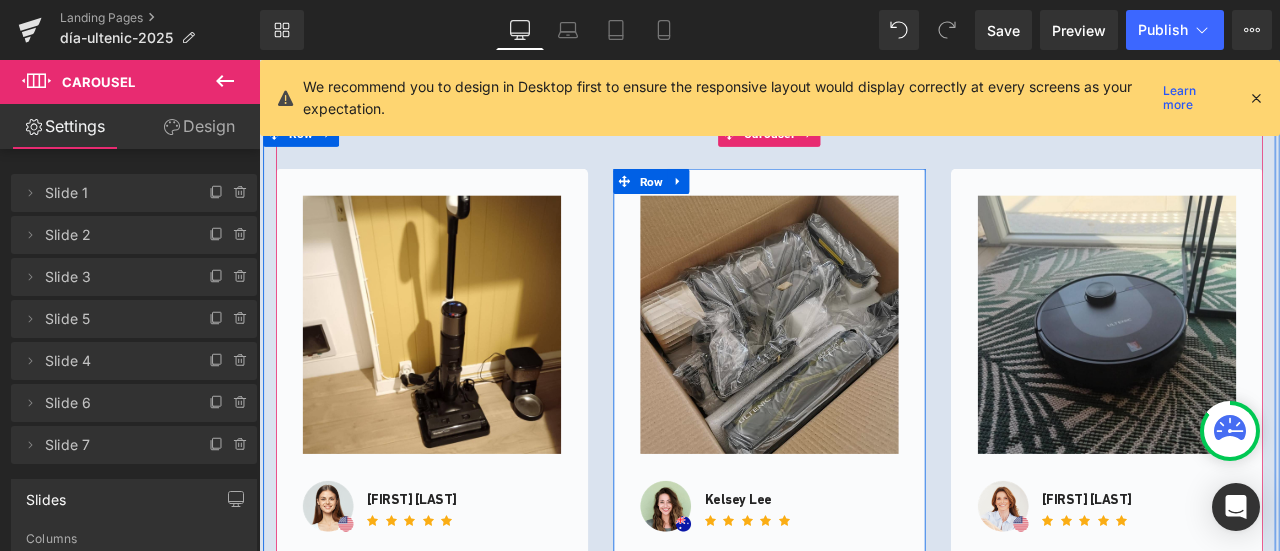 click at bounding box center (864, 374) 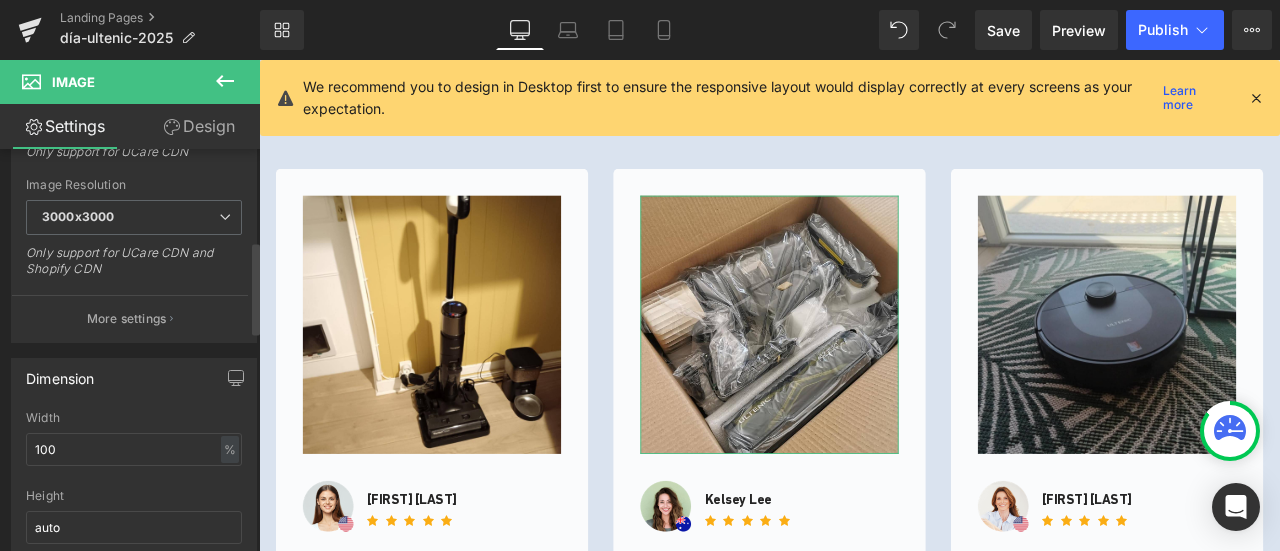 scroll, scrollTop: 0, scrollLeft: 0, axis: both 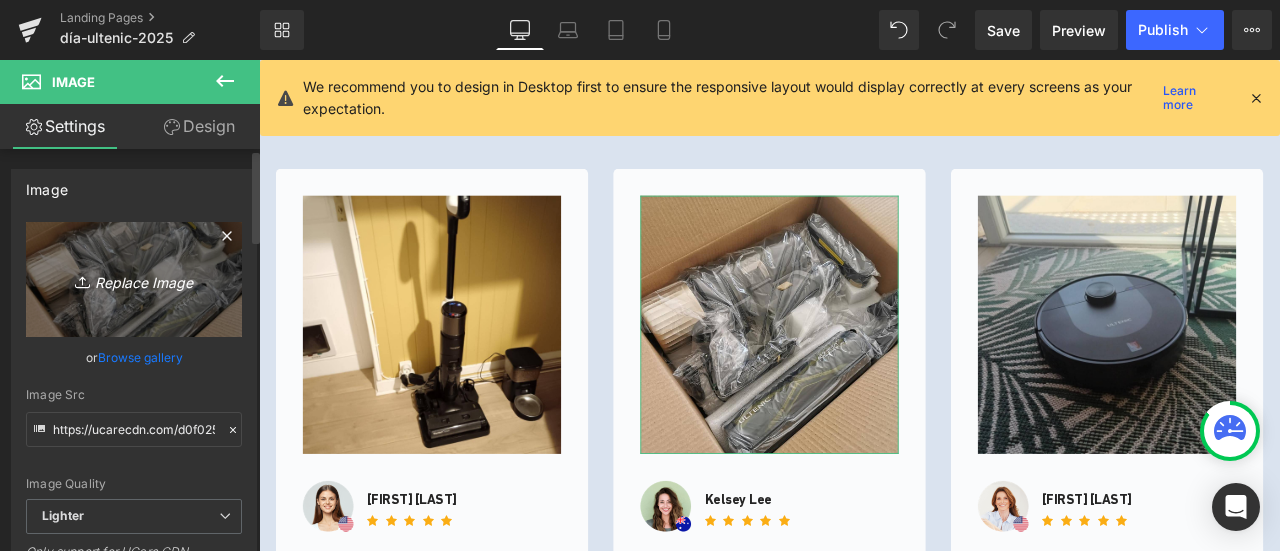 click on "Replace Image" at bounding box center (134, 279) 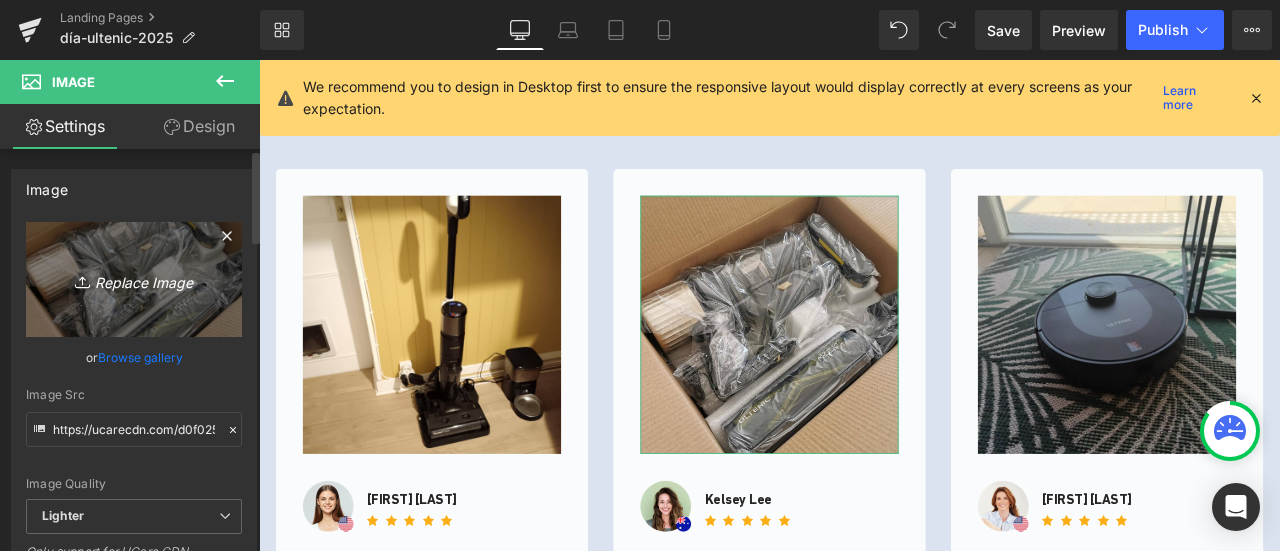 type on "C:\fakepath\8.jpg" 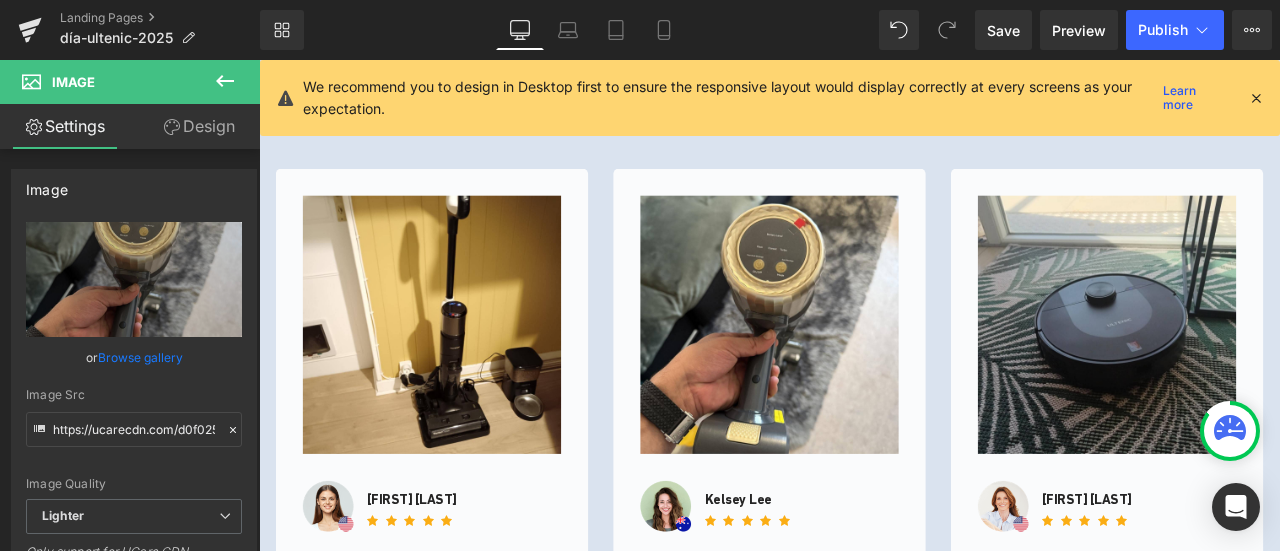 drag, startPoint x: 666, startPoint y: 30, endPoint x: 651, endPoint y: 57, distance: 30.88689 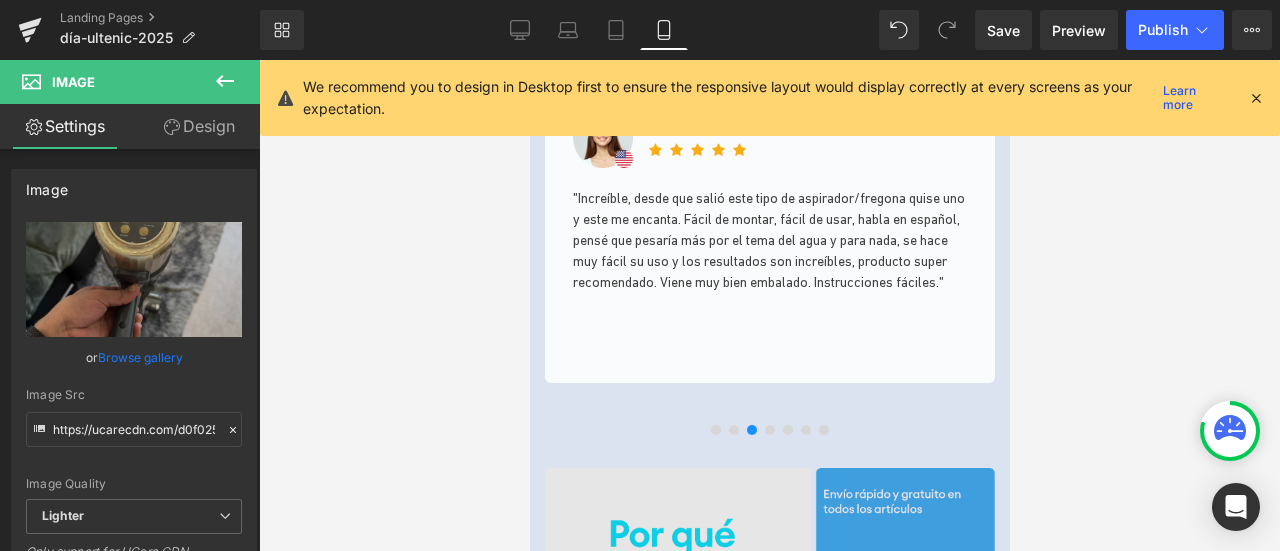 scroll, scrollTop: 6851, scrollLeft: 0, axis: vertical 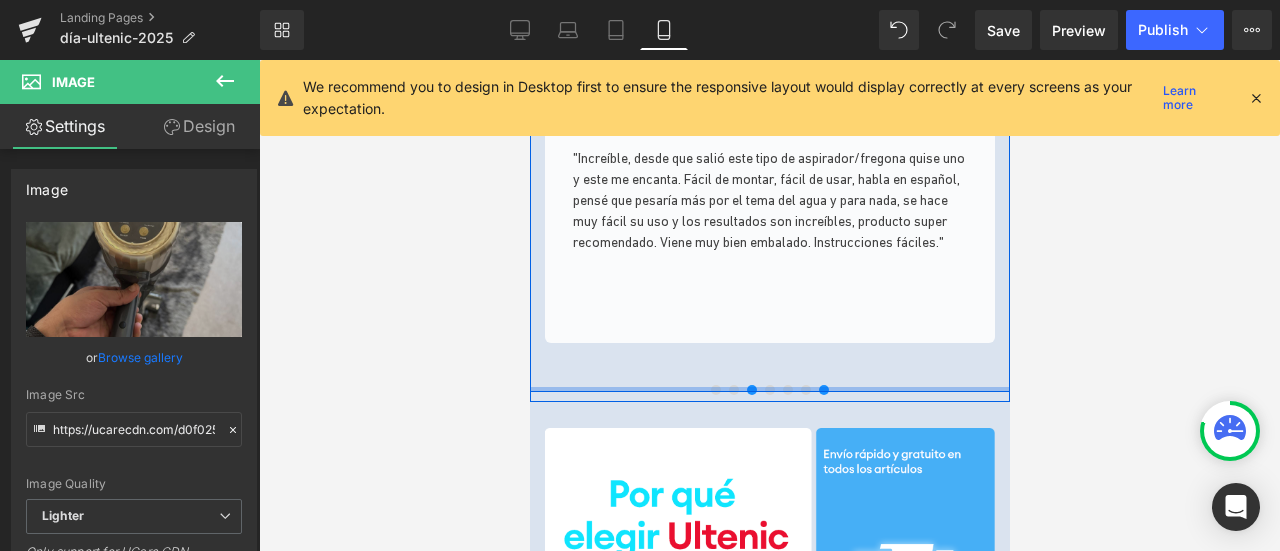 click at bounding box center [769, 389] 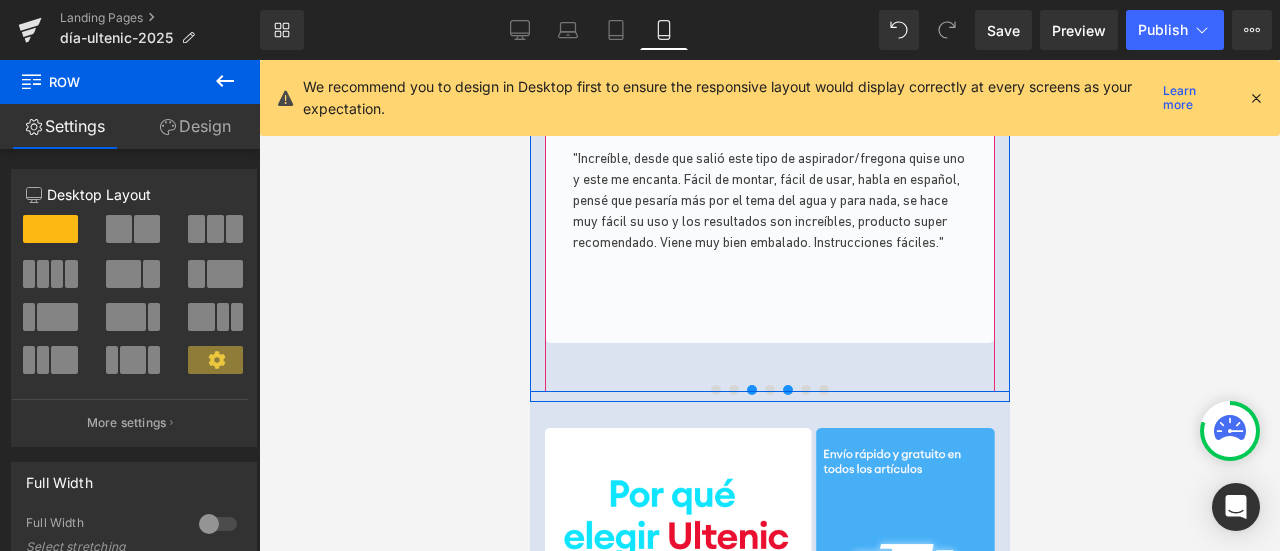 click at bounding box center [787, 390] 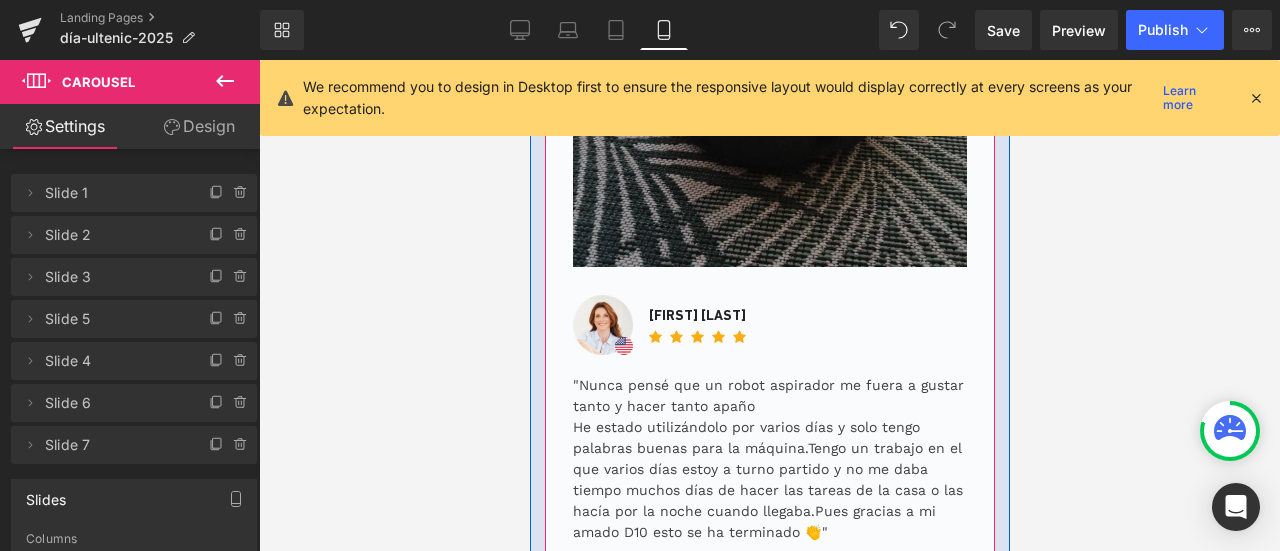 scroll, scrollTop: 6851, scrollLeft: 0, axis: vertical 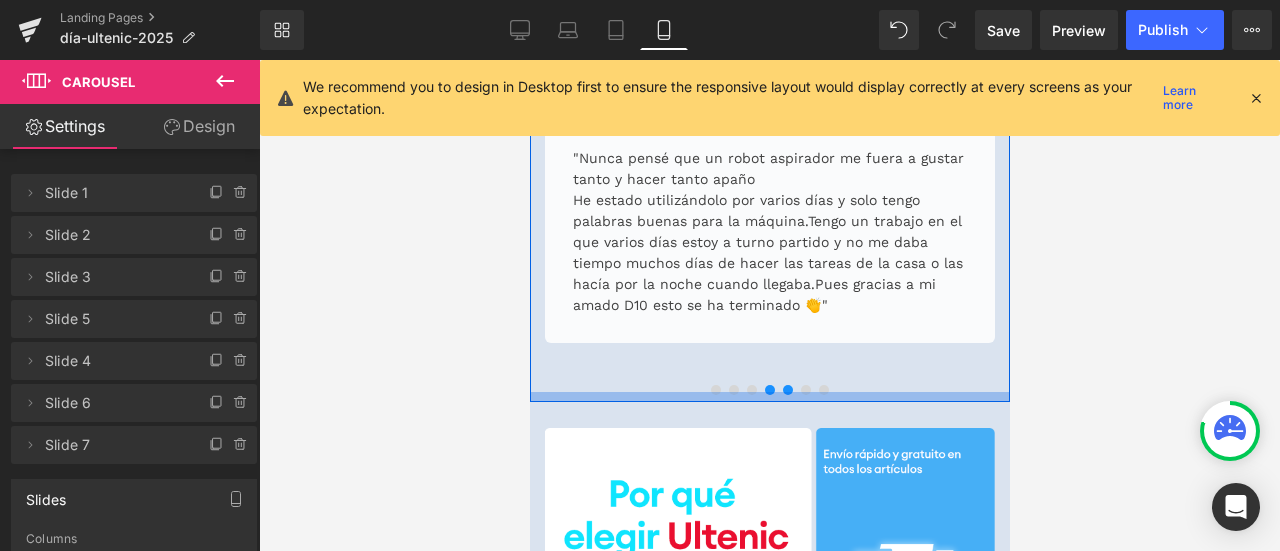 click at bounding box center [769, 397] 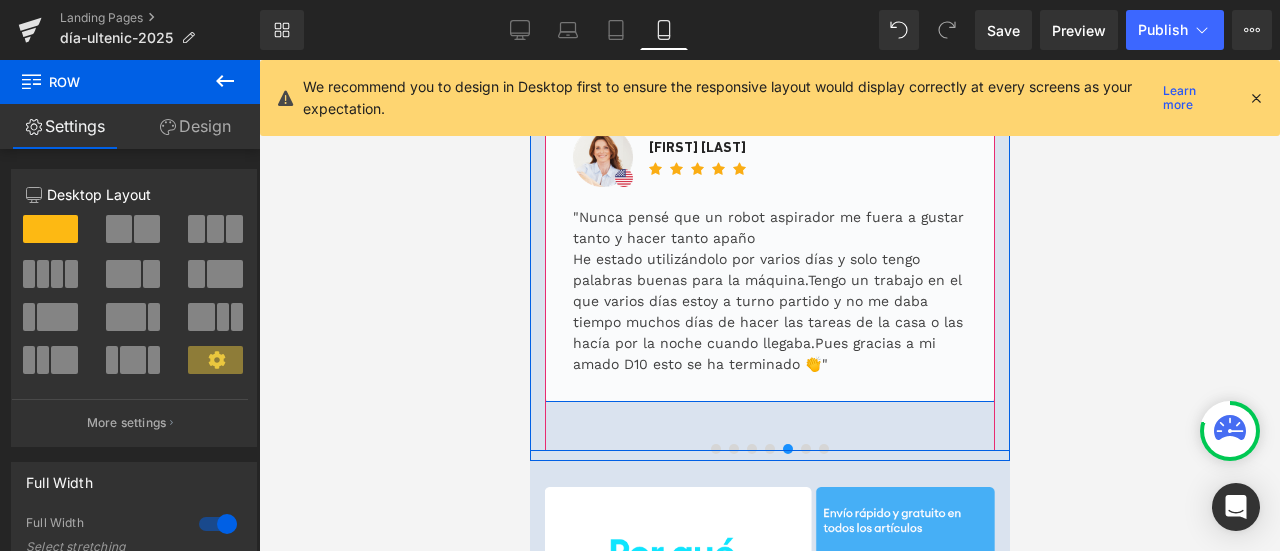 scroll, scrollTop: 6851, scrollLeft: 0, axis: vertical 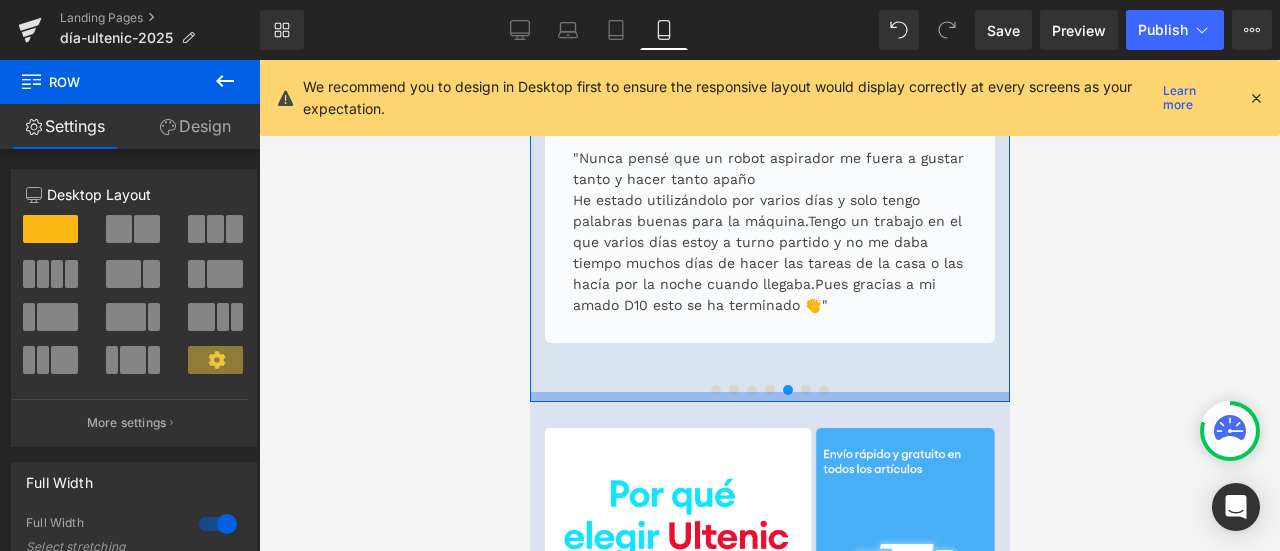 click at bounding box center [769, 397] 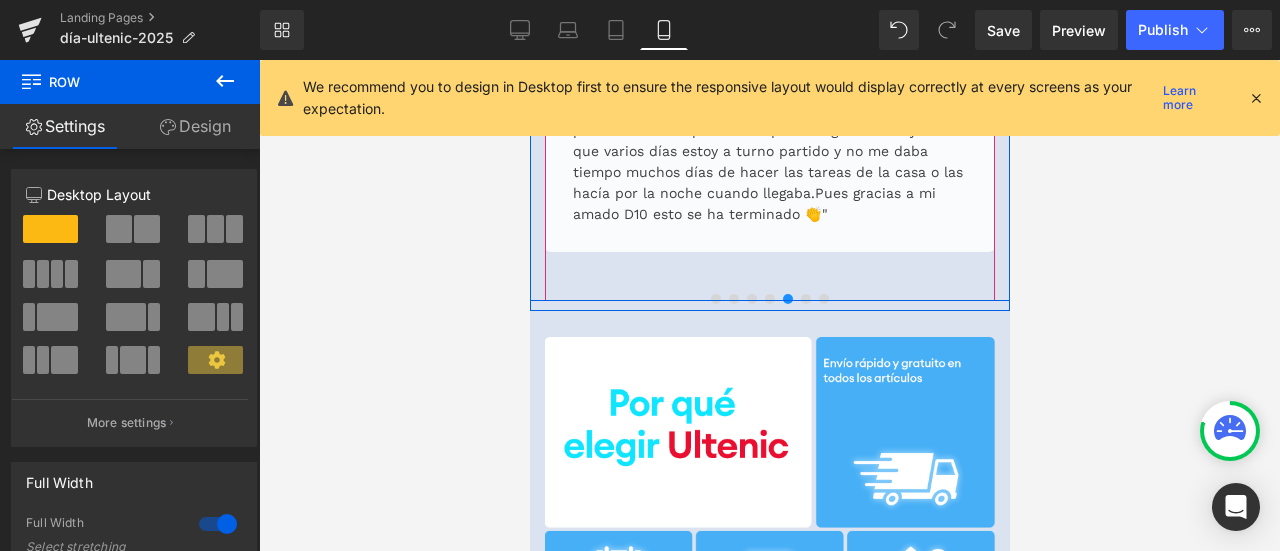 scroll, scrollTop: 6951, scrollLeft: 0, axis: vertical 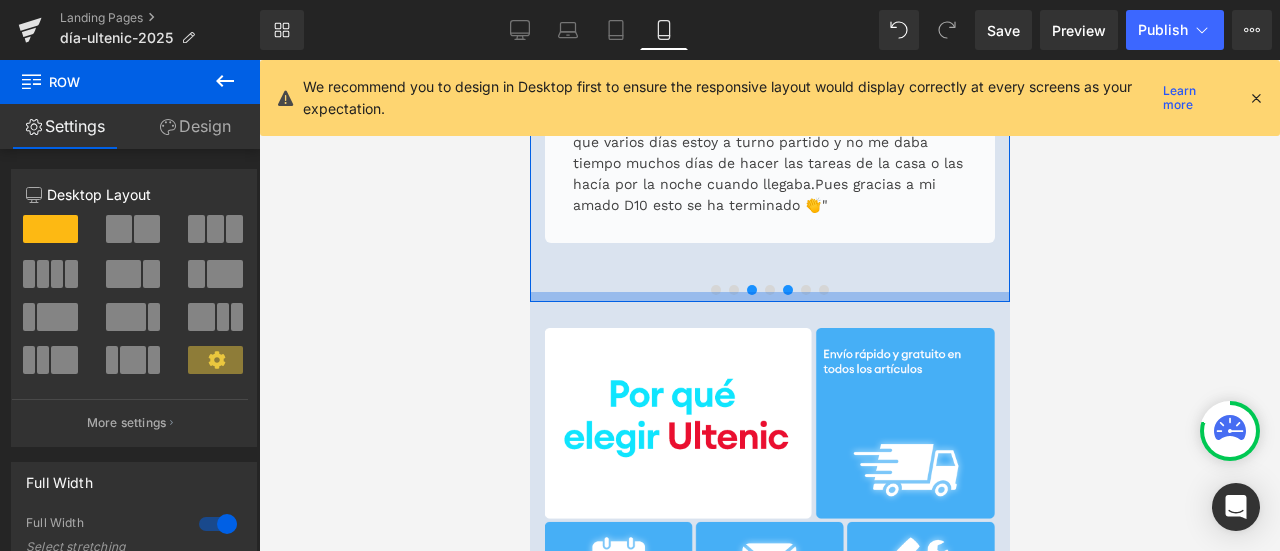 click at bounding box center (529, 60) 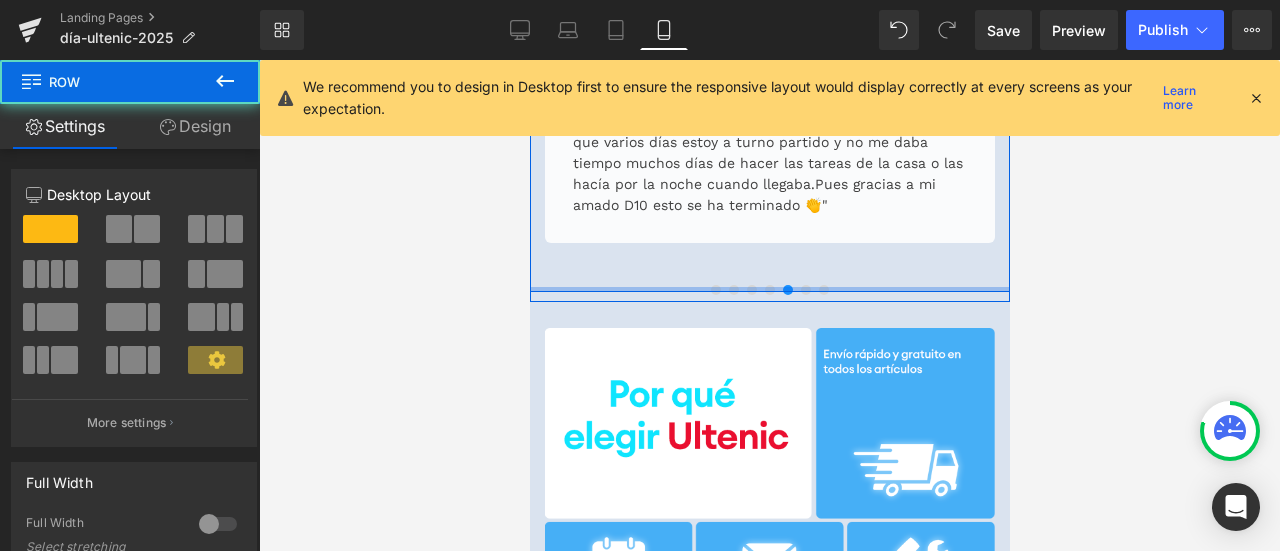 click at bounding box center (769, 289) 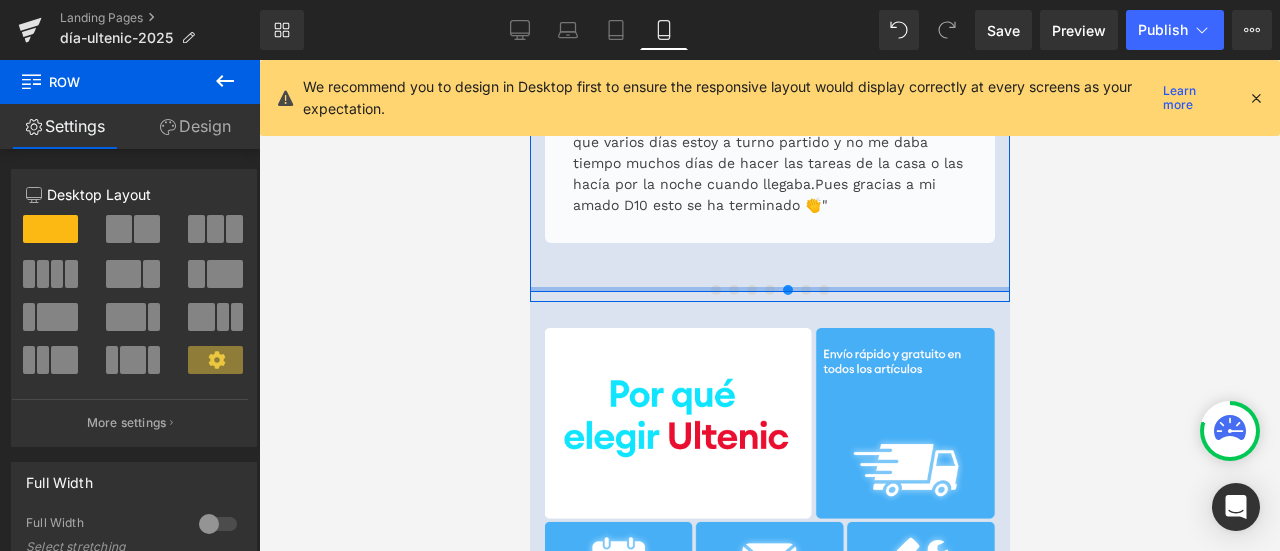 click at bounding box center (769, 289) 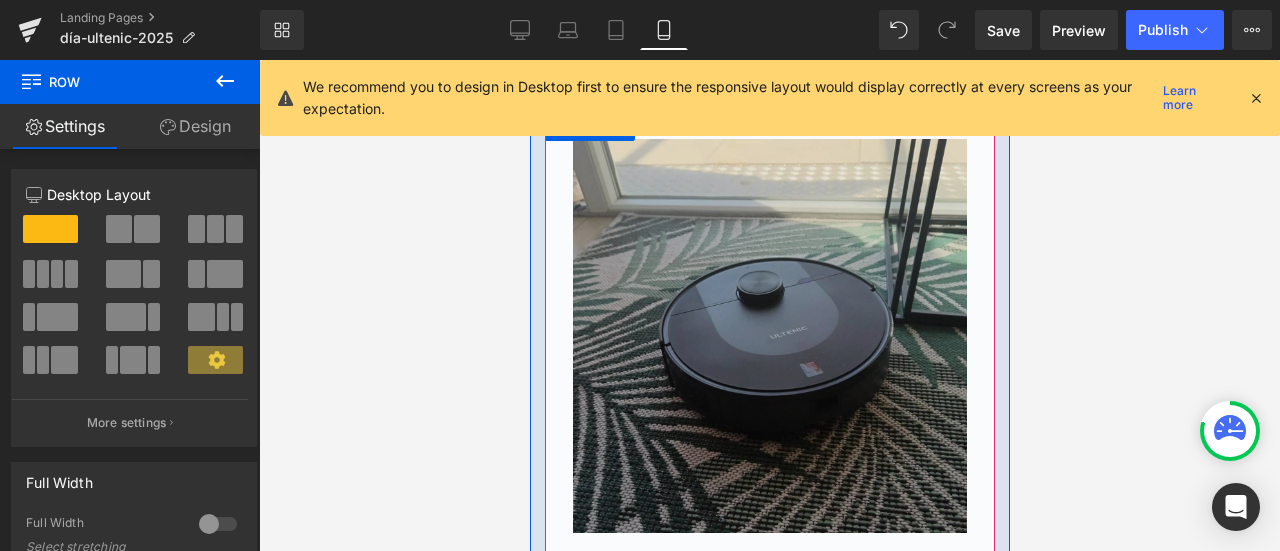 scroll, scrollTop: 6251, scrollLeft: 0, axis: vertical 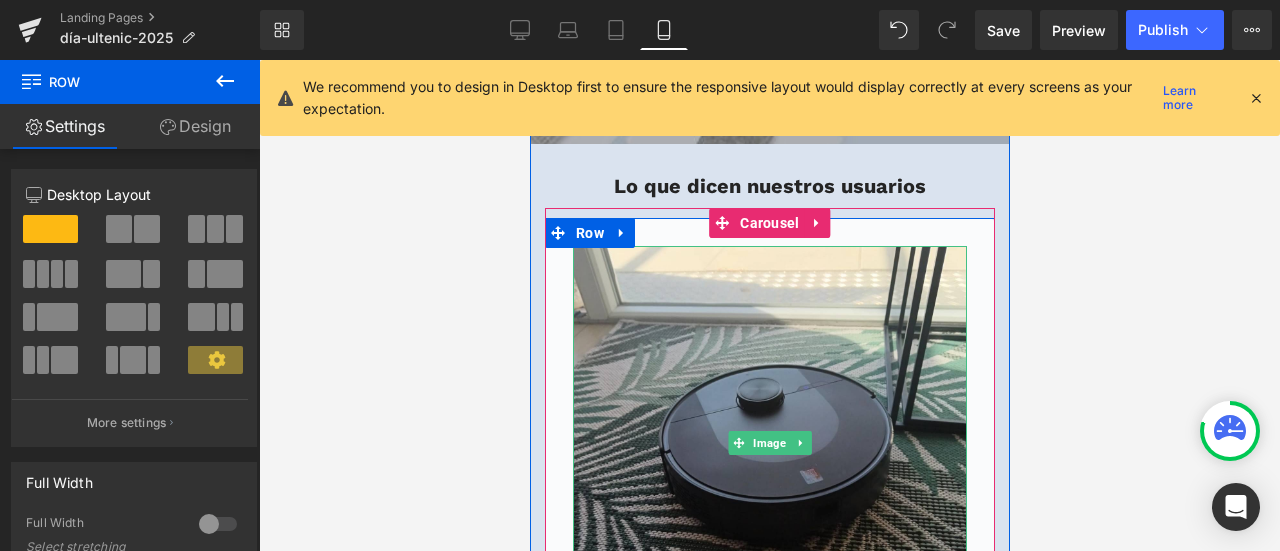 click at bounding box center (769, 443) 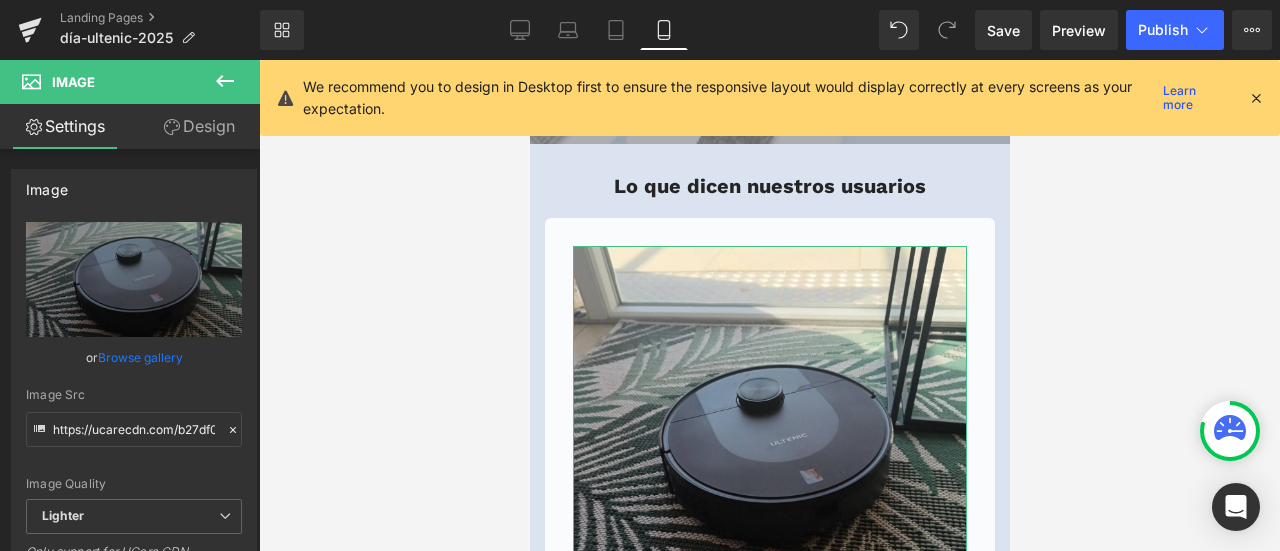 click on "Design" at bounding box center (199, 126) 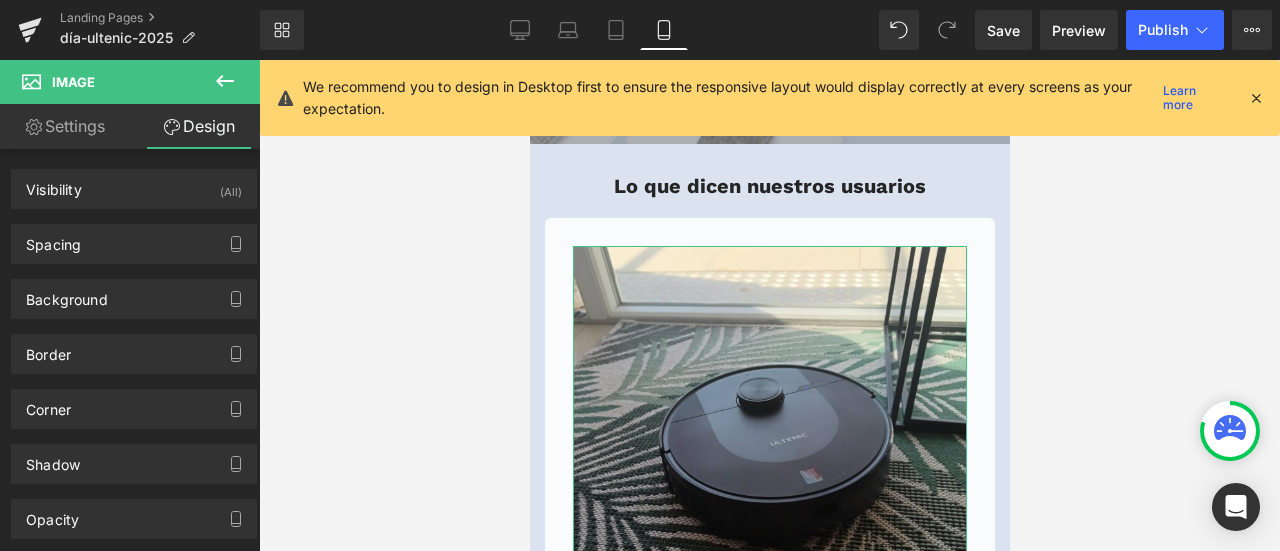 click on "Settings" at bounding box center [65, 126] 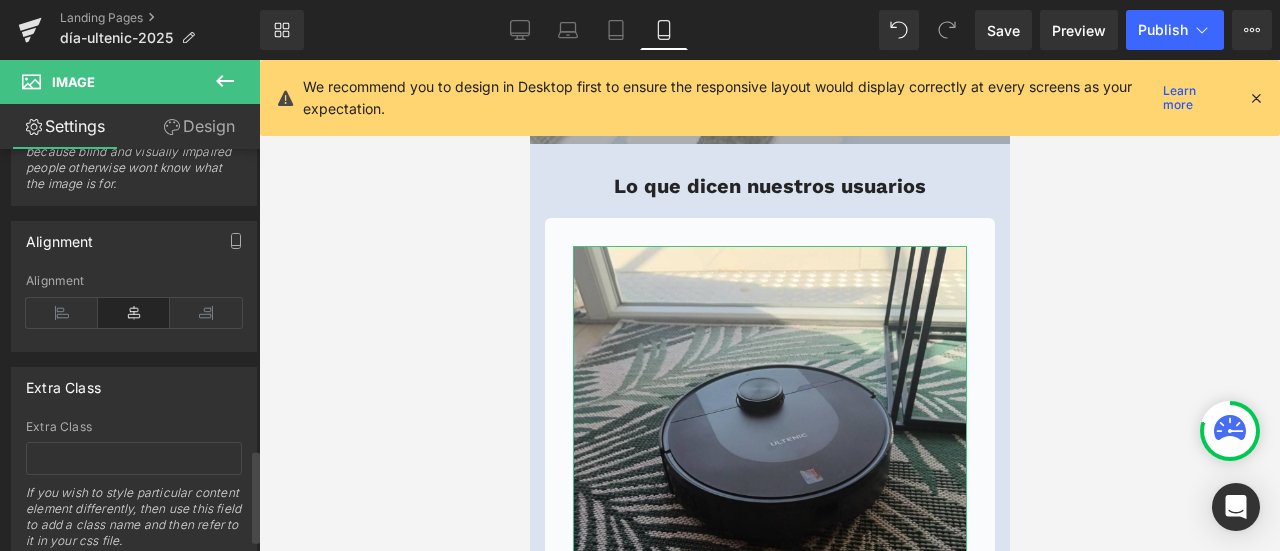 scroll, scrollTop: 1358, scrollLeft: 0, axis: vertical 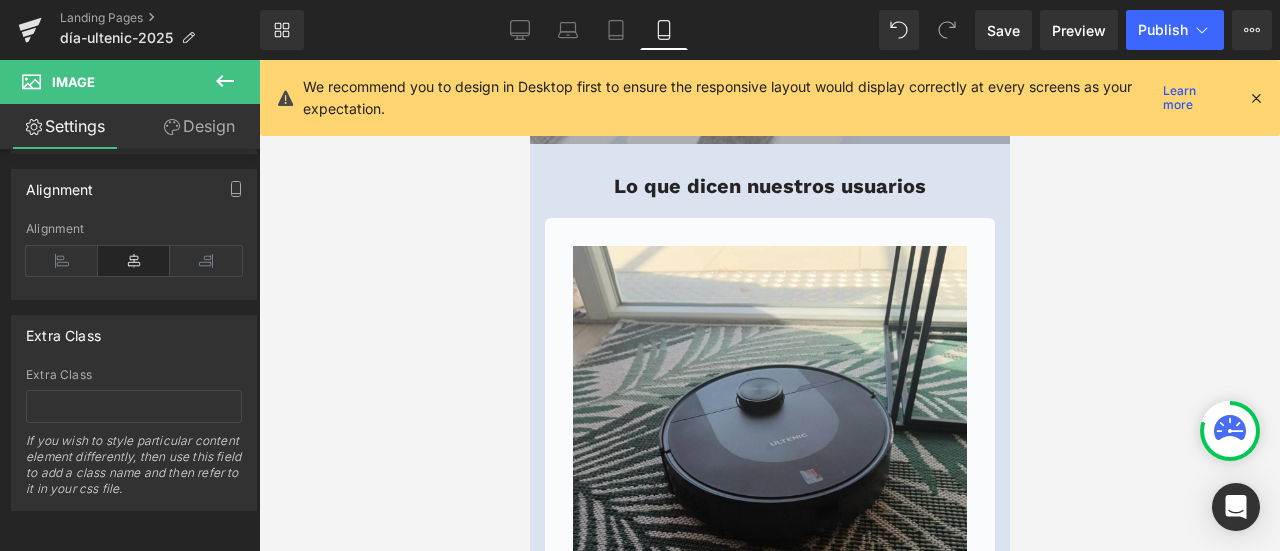 click 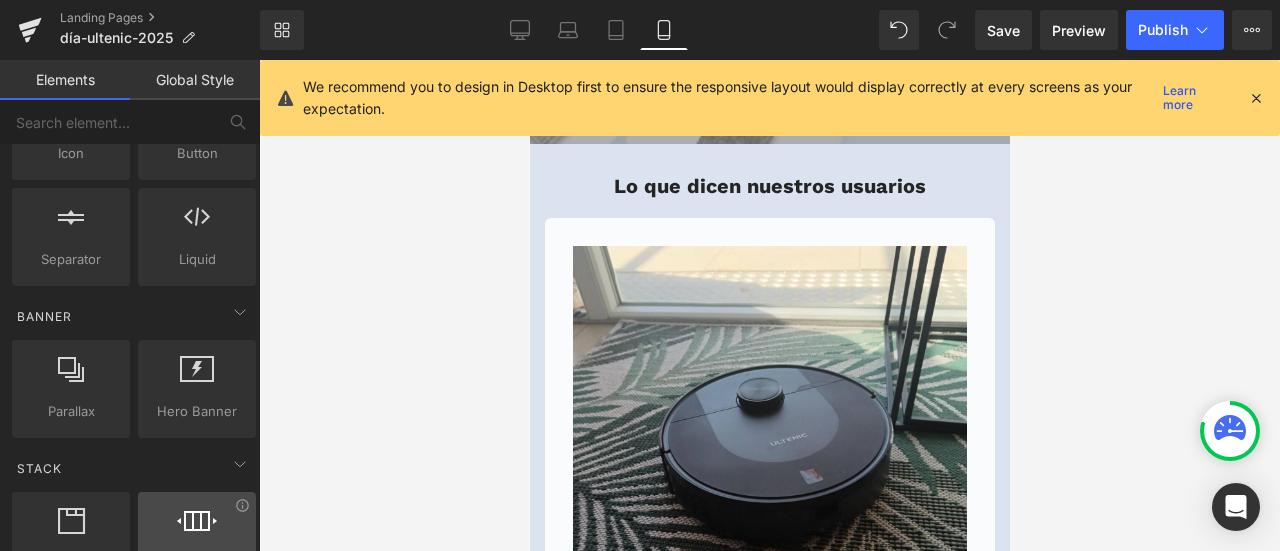 scroll, scrollTop: 600, scrollLeft: 0, axis: vertical 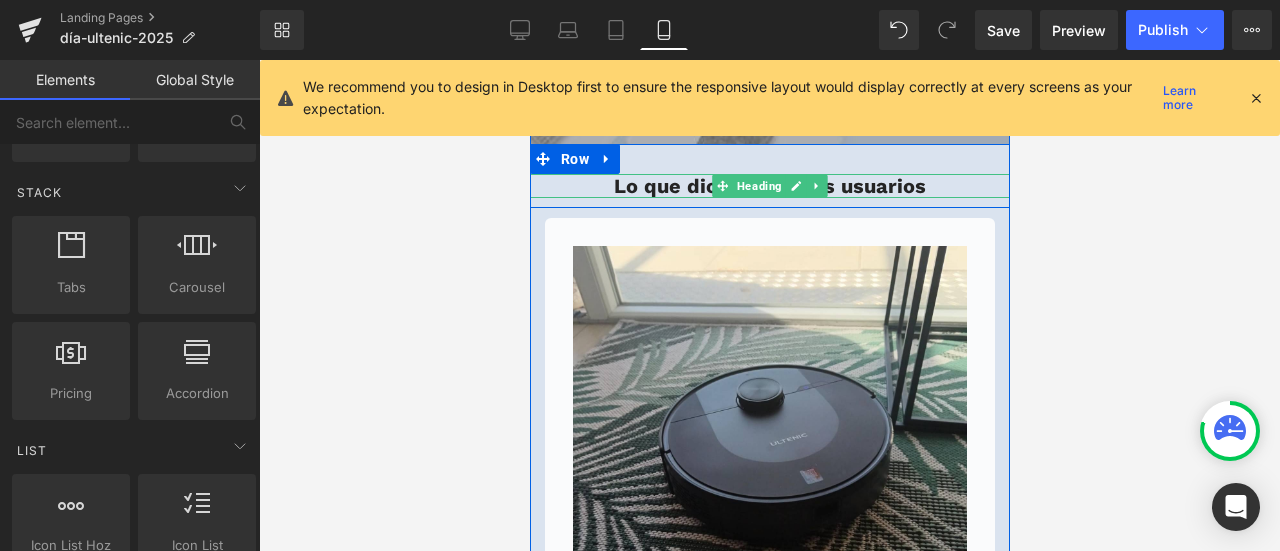 click at bounding box center [769, 159] 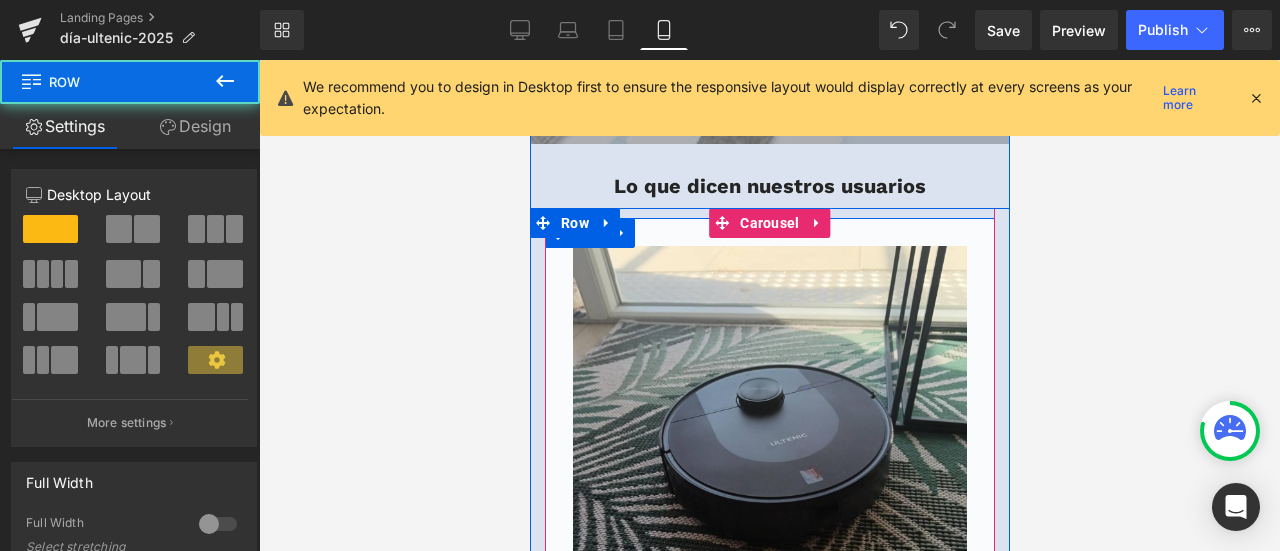 click at bounding box center [621, 233] 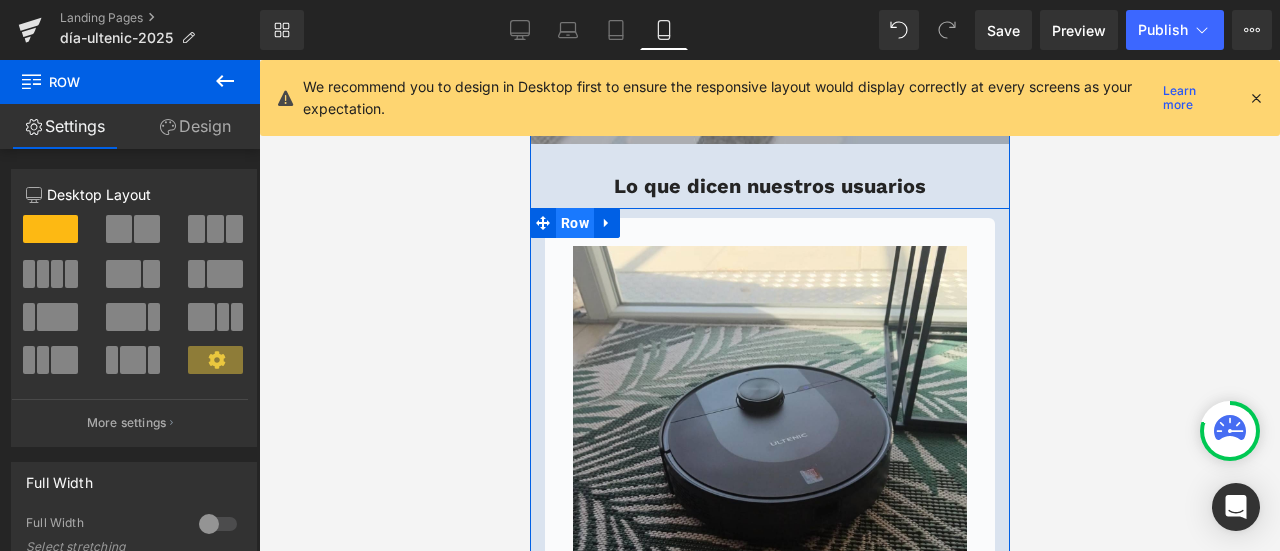 click on "Row" at bounding box center (574, 223) 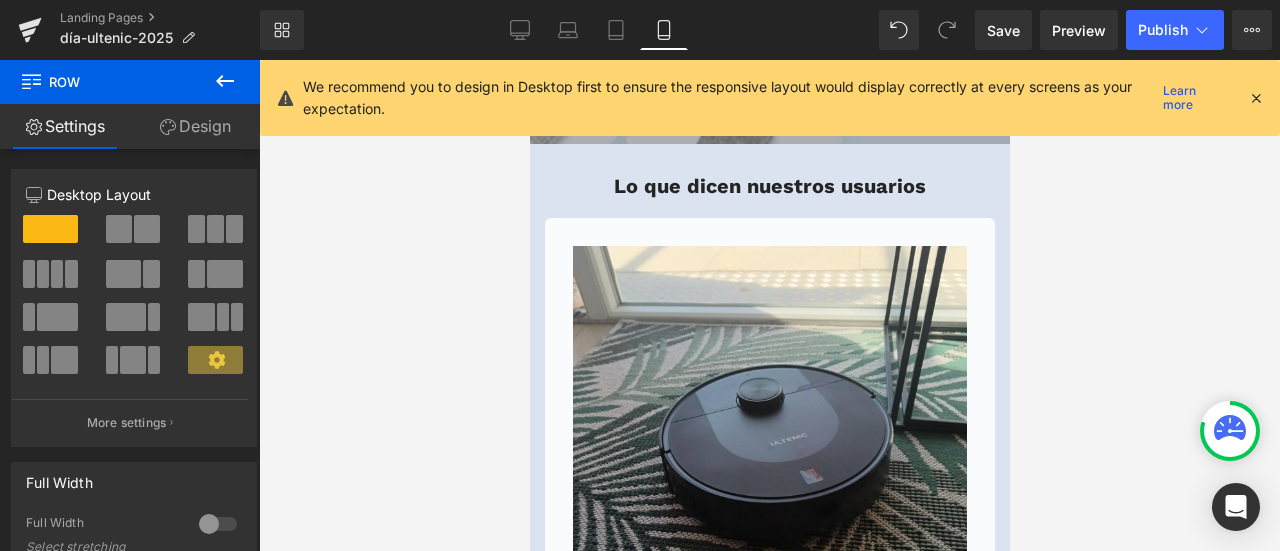 click on "Row" at bounding box center [120, 82] 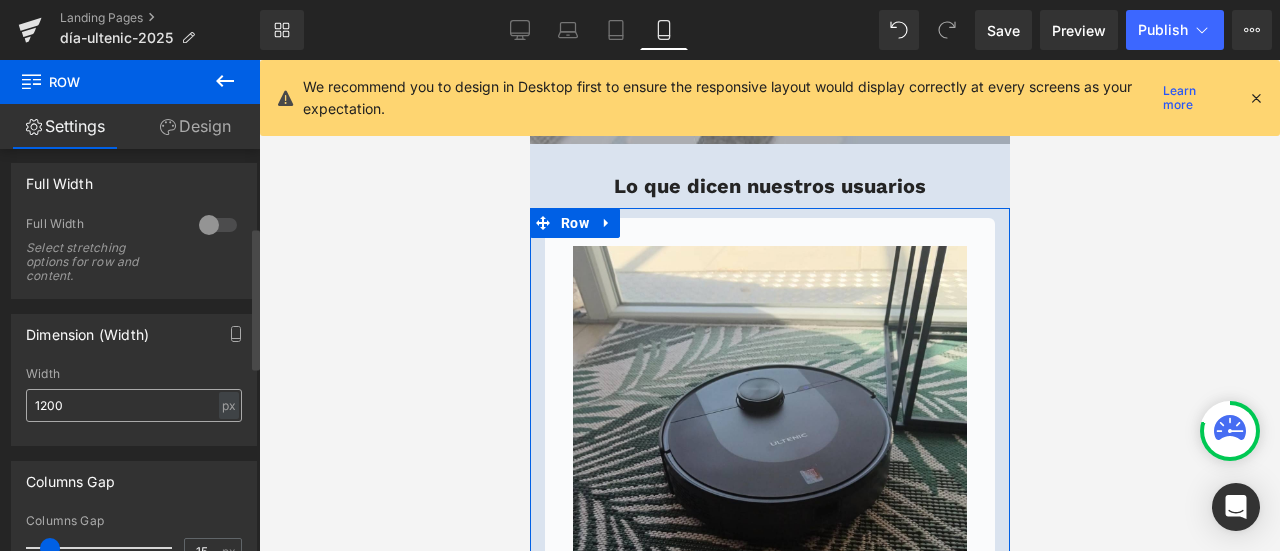 scroll, scrollTop: 200, scrollLeft: 0, axis: vertical 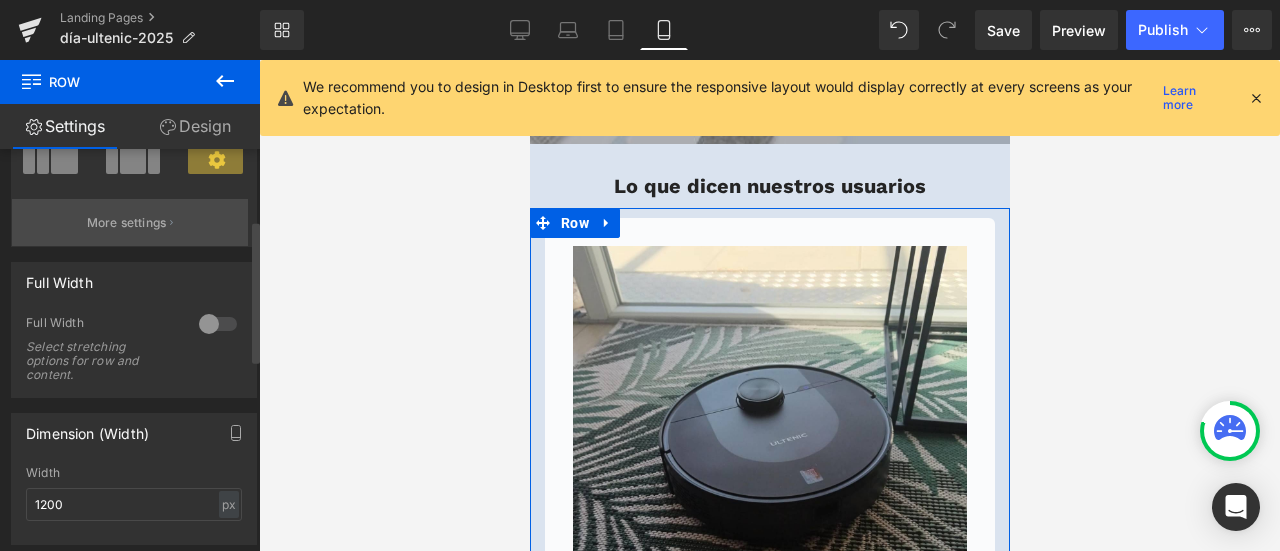 click on "More settings" at bounding box center (127, 223) 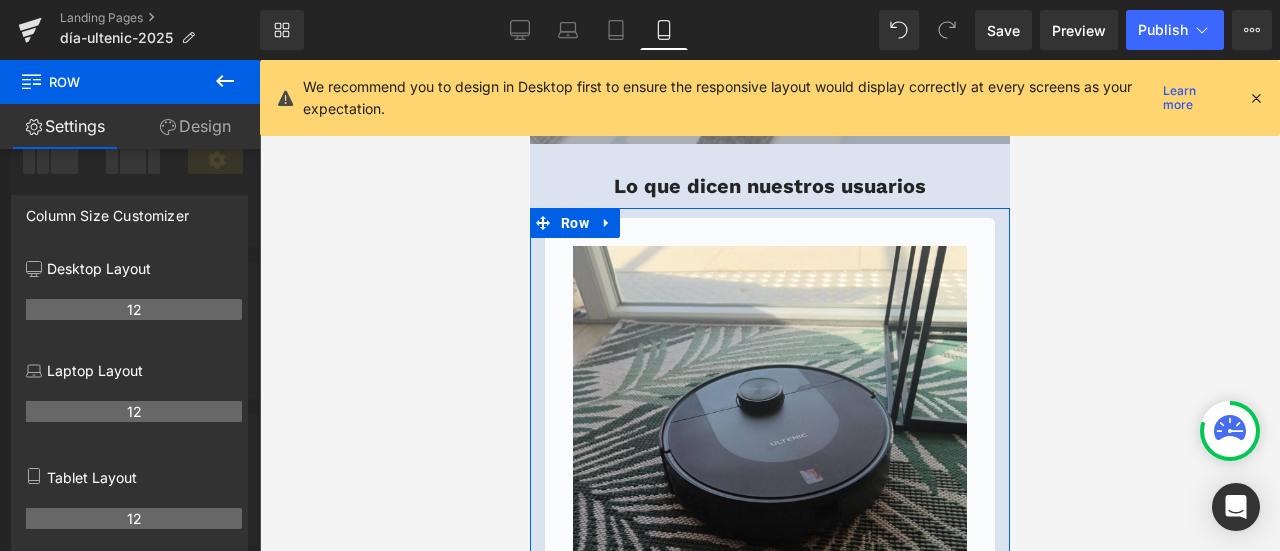 click at bounding box center [130, 310] 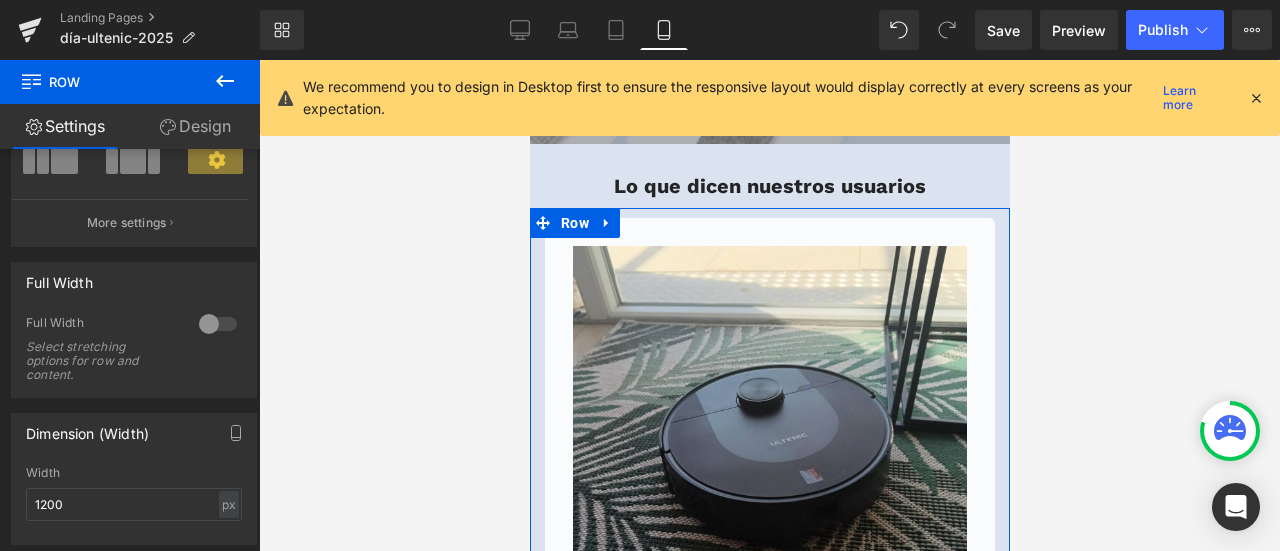 click on "Design" at bounding box center (195, 126) 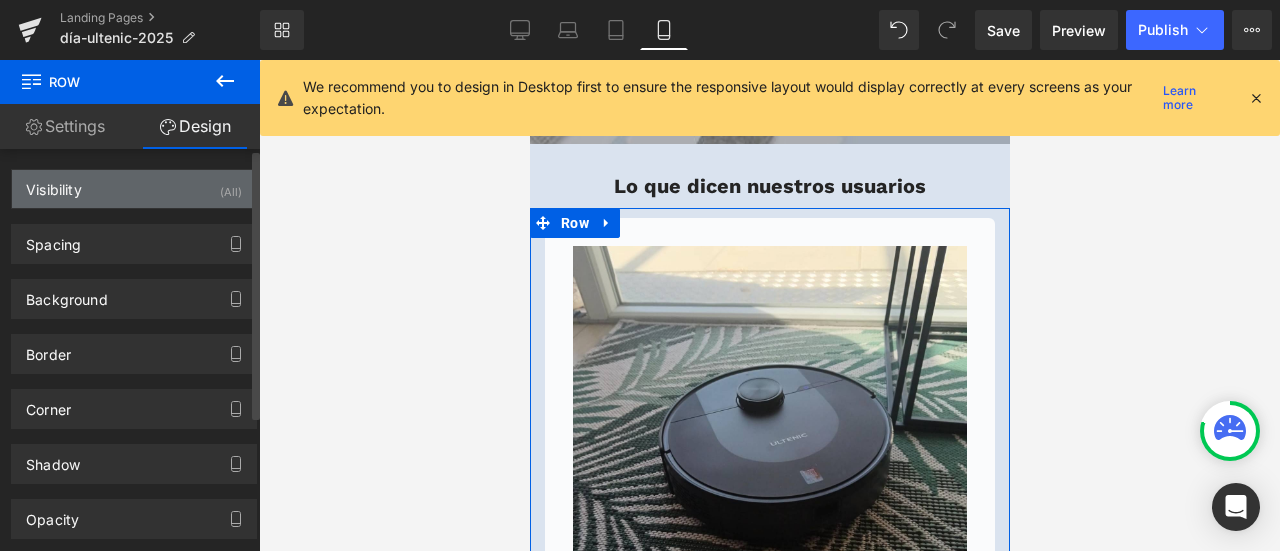 click on "Visibility
(All)" at bounding box center (134, 189) 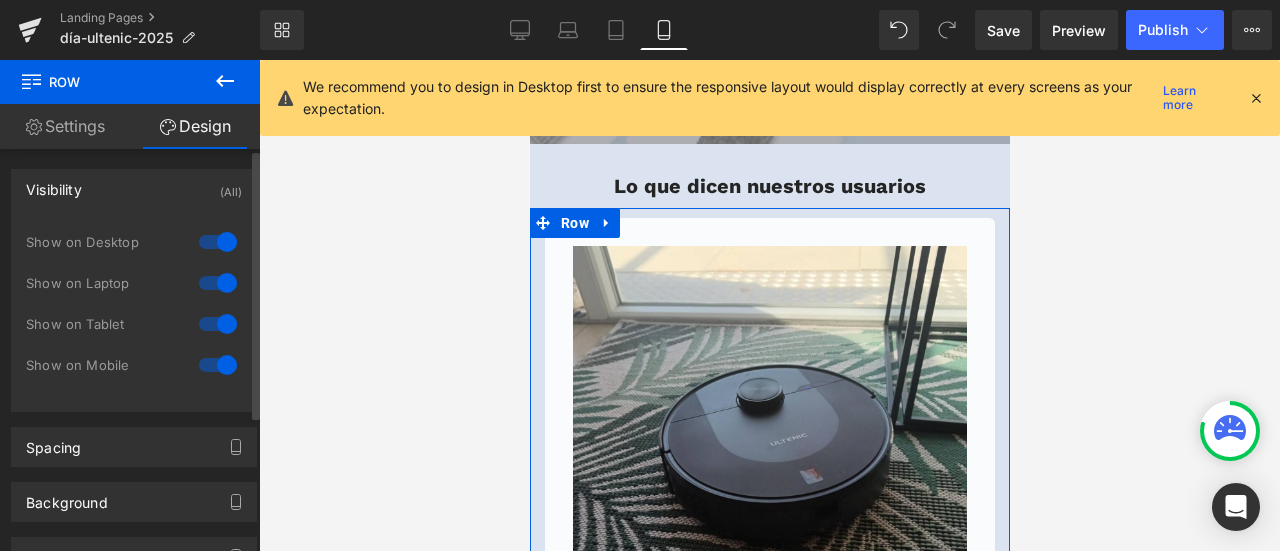 click on "Visibility
(All)" at bounding box center [134, 189] 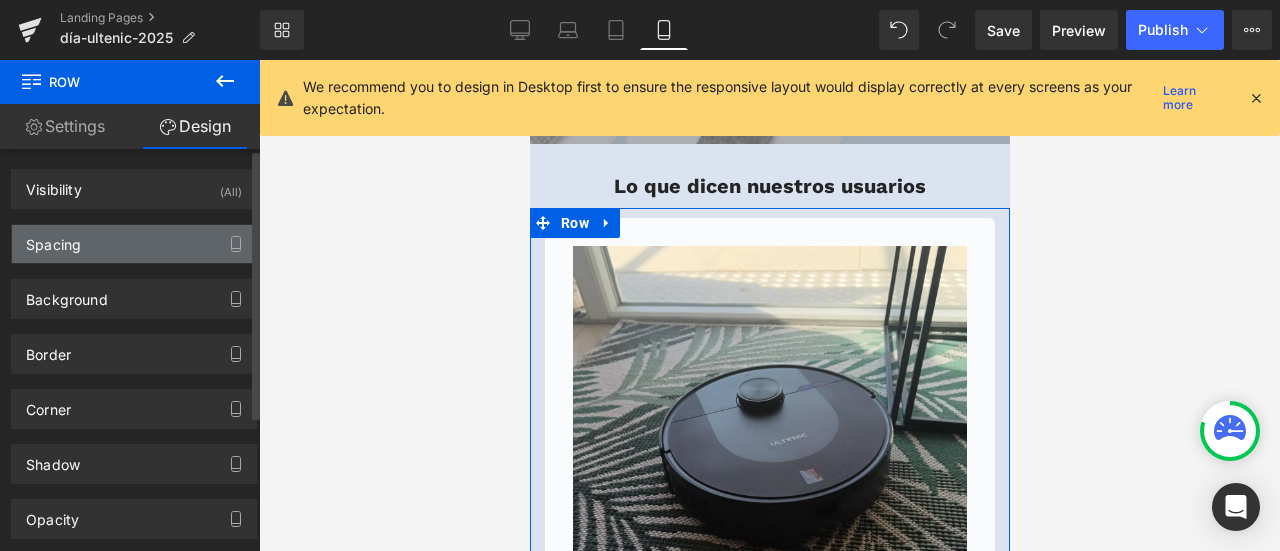 click on "Spacing" at bounding box center (134, 244) 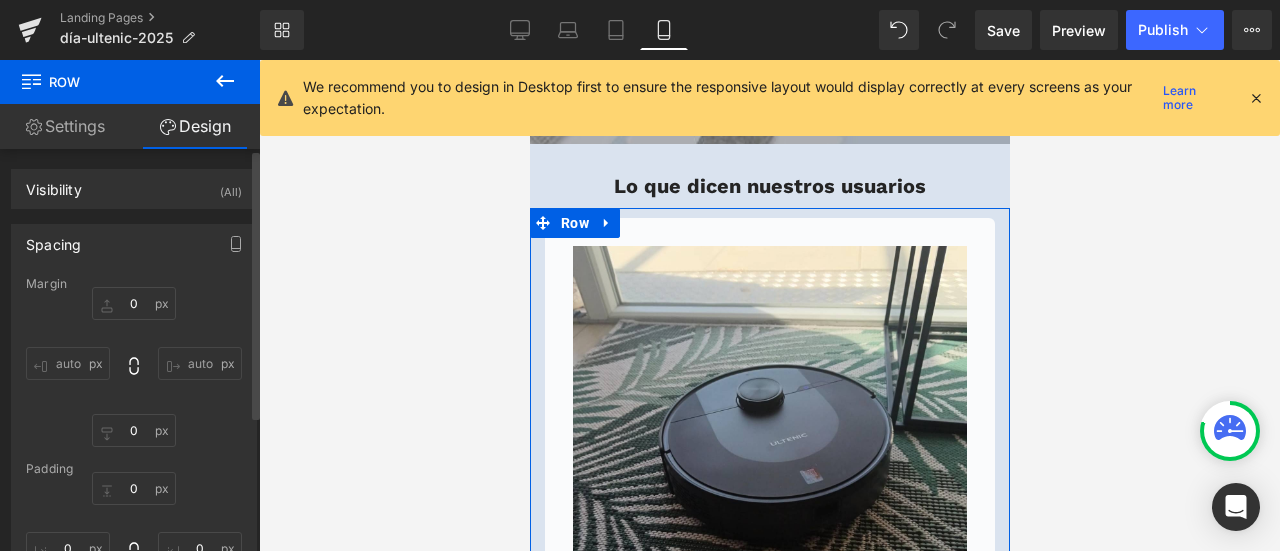 click on "Spacing" at bounding box center (134, 244) 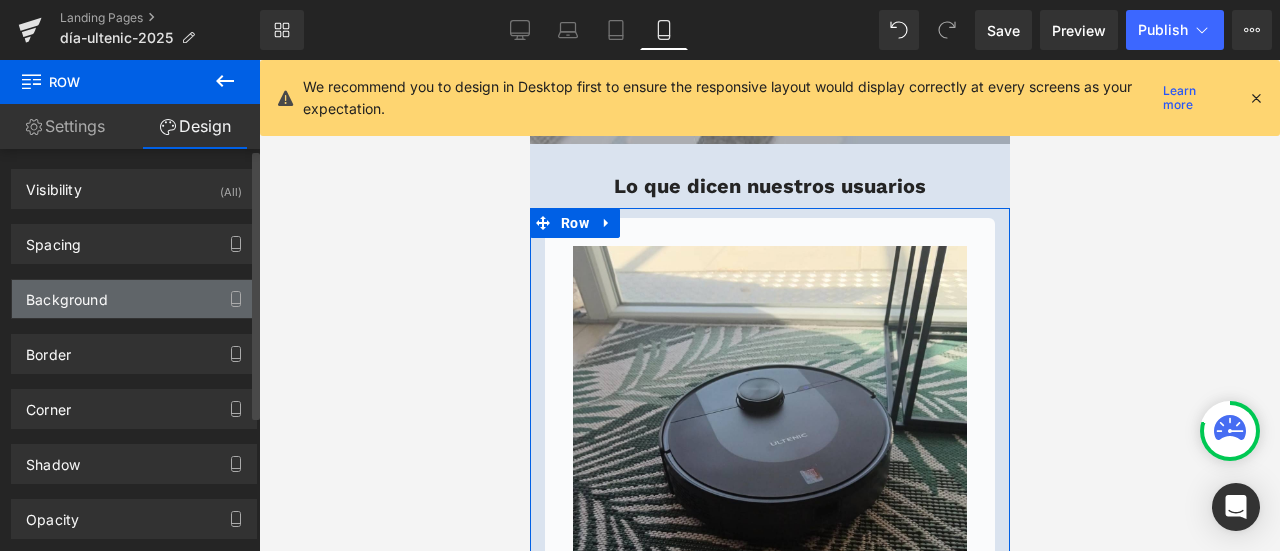 click on "Background" at bounding box center [134, 299] 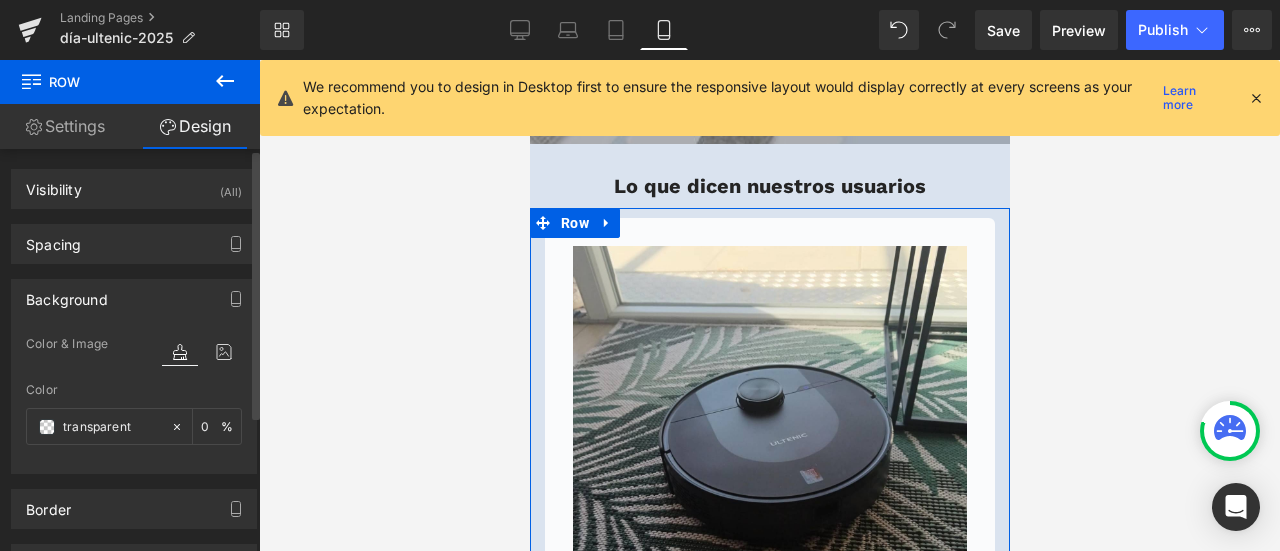 click on "Background" at bounding box center (134, 299) 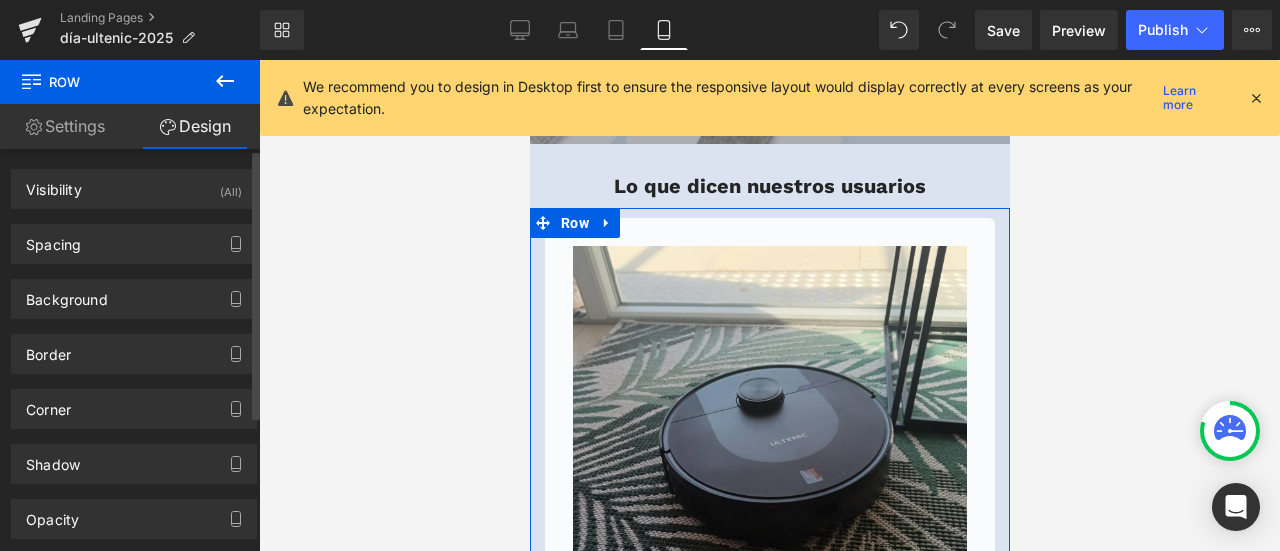 click on "Corner
Corner Style Custom
Custom
Setup Global Style
Custom
Setup Global Style
Radius (px)
0
0
0
0" at bounding box center (134, 401) 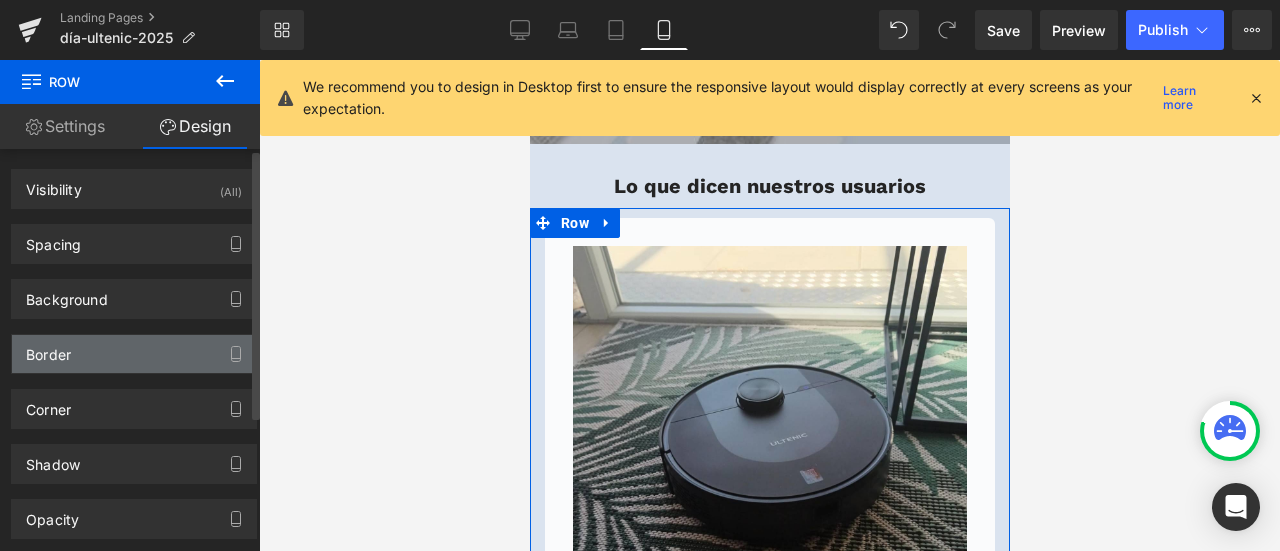 click on "Border" at bounding box center [134, 354] 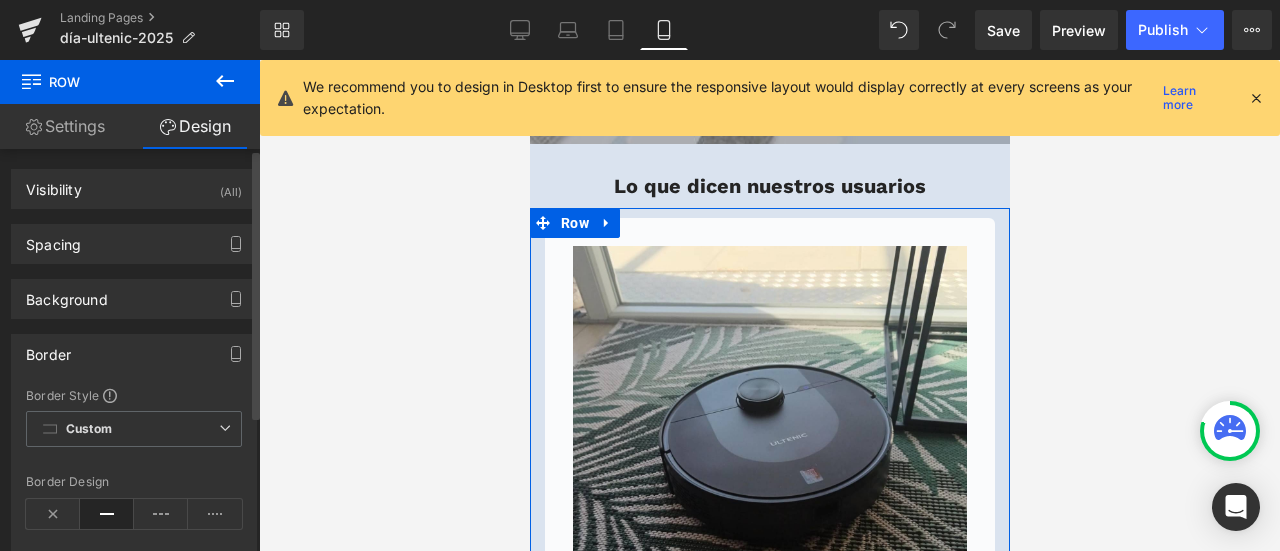 click on "Border" at bounding box center [134, 354] 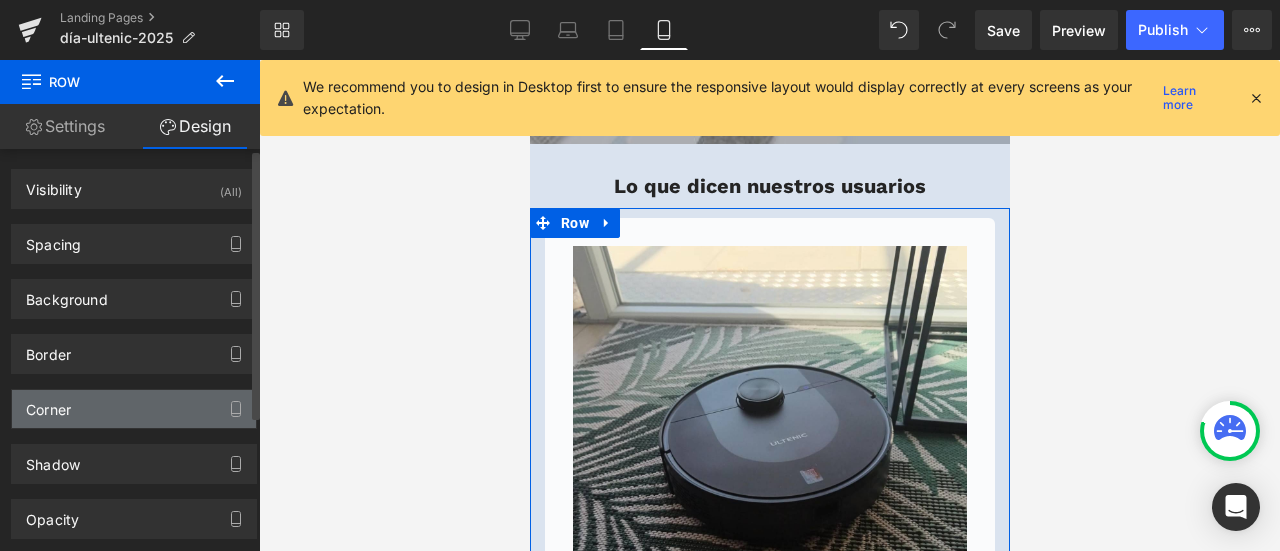 click on "Corner" at bounding box center (134, 409) 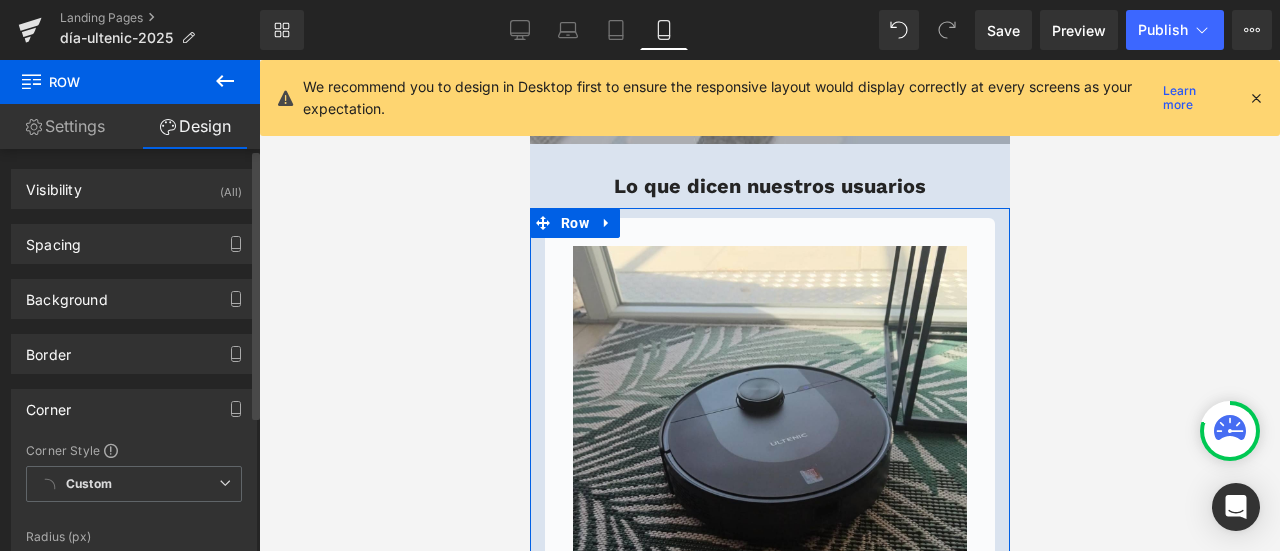click on "Corner" at bounding box center [134, 409] 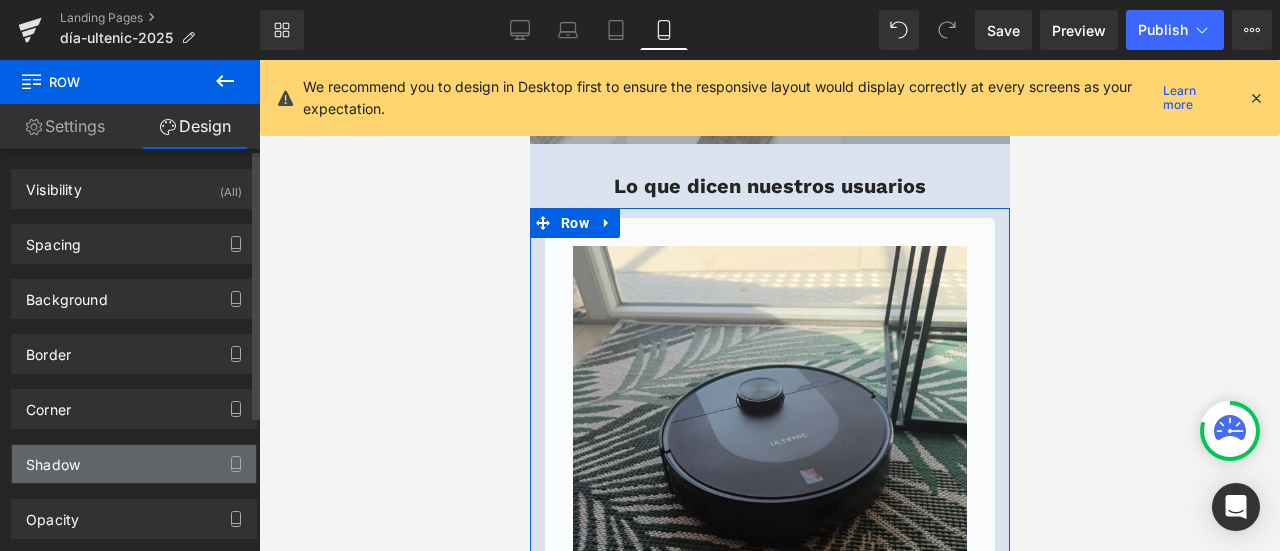 click on "Shadow" at bounding box center (134, 464) 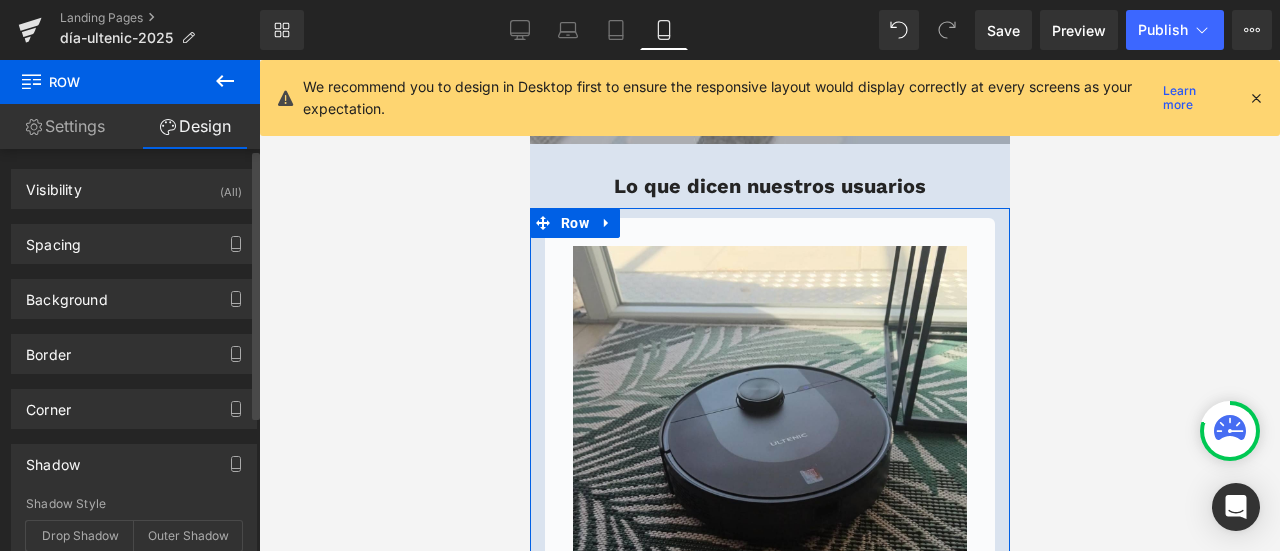 click on "Shadow" at bounding box center [134, 464] 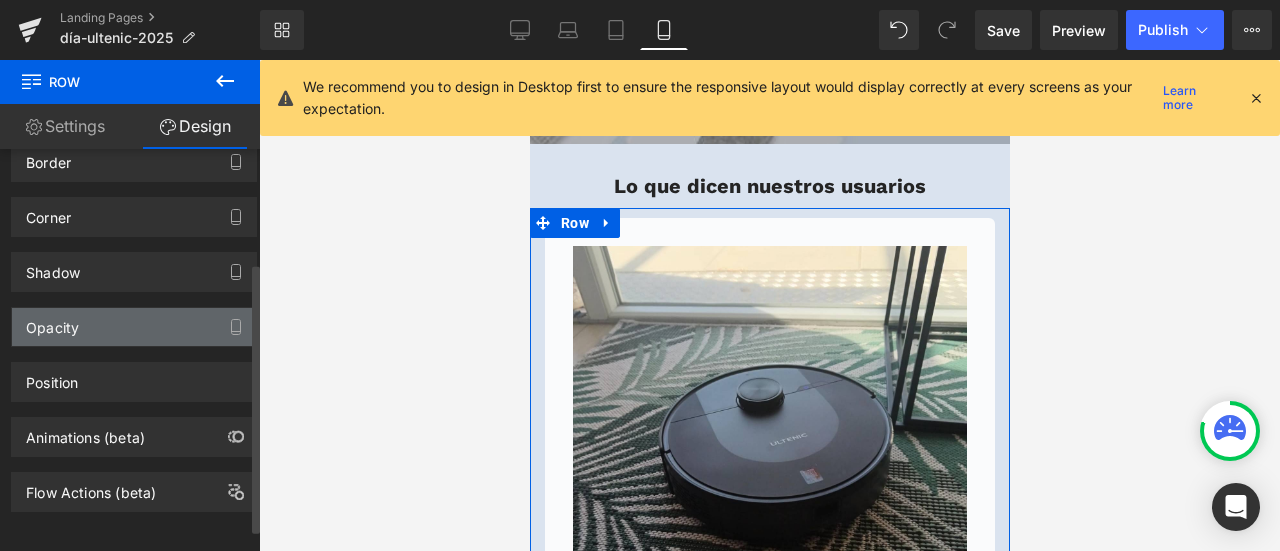 scroll, scrollTop: 200, scrollLeft: 0, axis: vertical 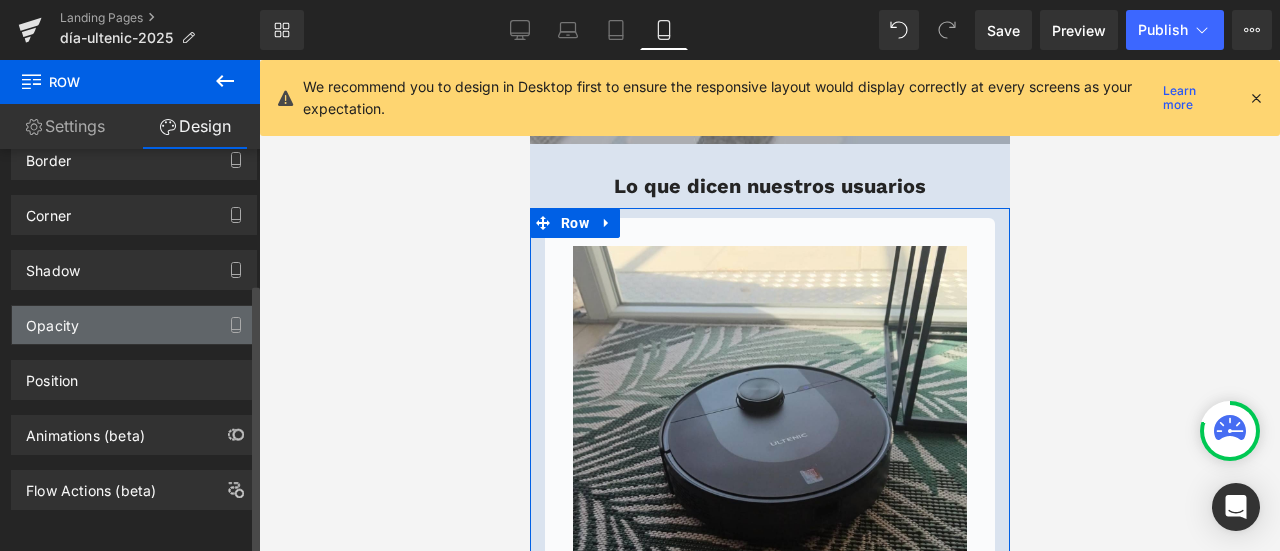 click on "Opacity" at bounding box center (134, 325) 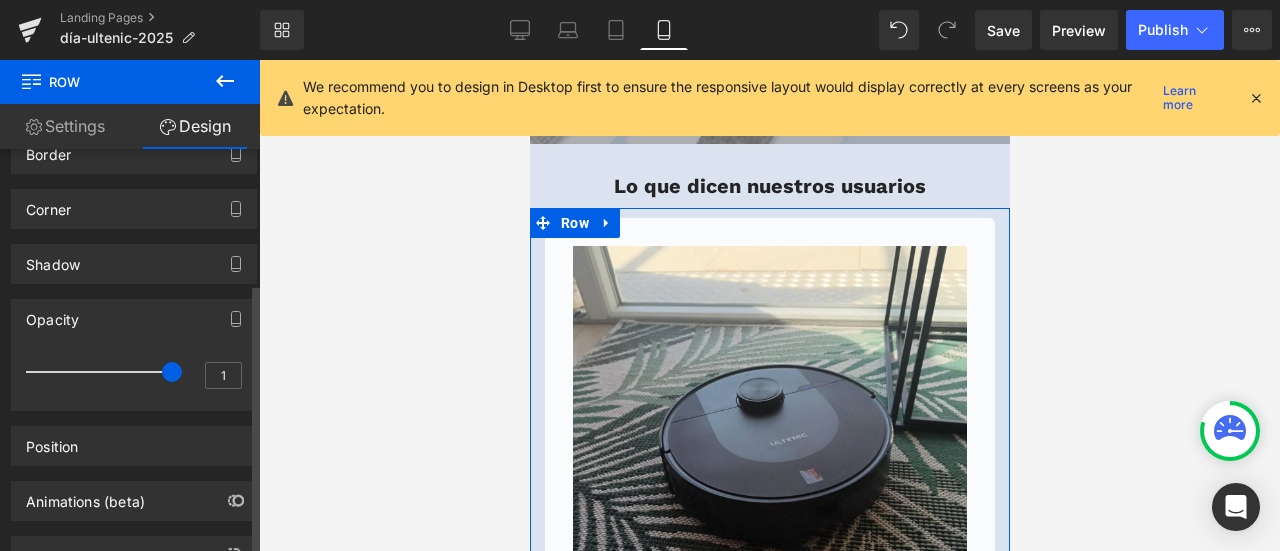 click on "Opacity" at bounding box center (134, 319) 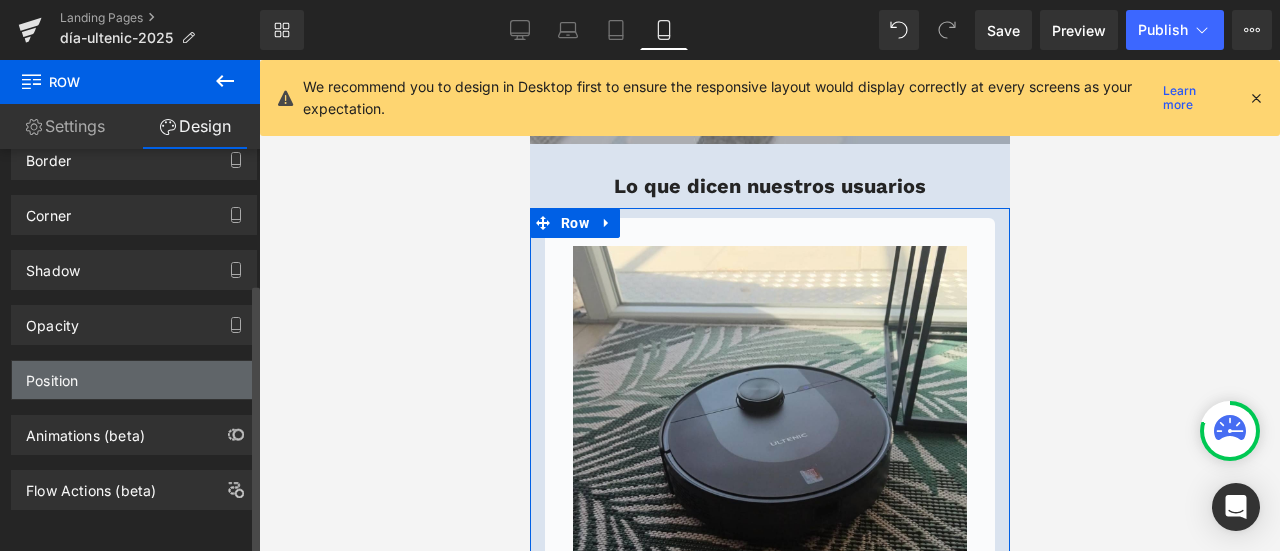 click on "Position" at bounding box center [134, 380] 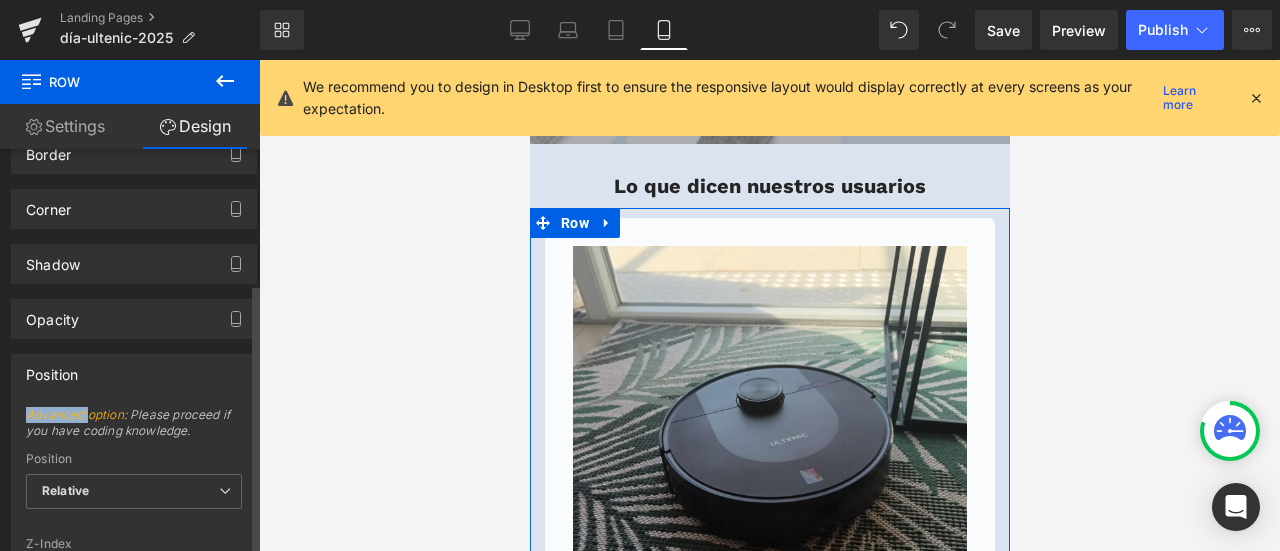 click on "Position" at bounding box center [134, 374] 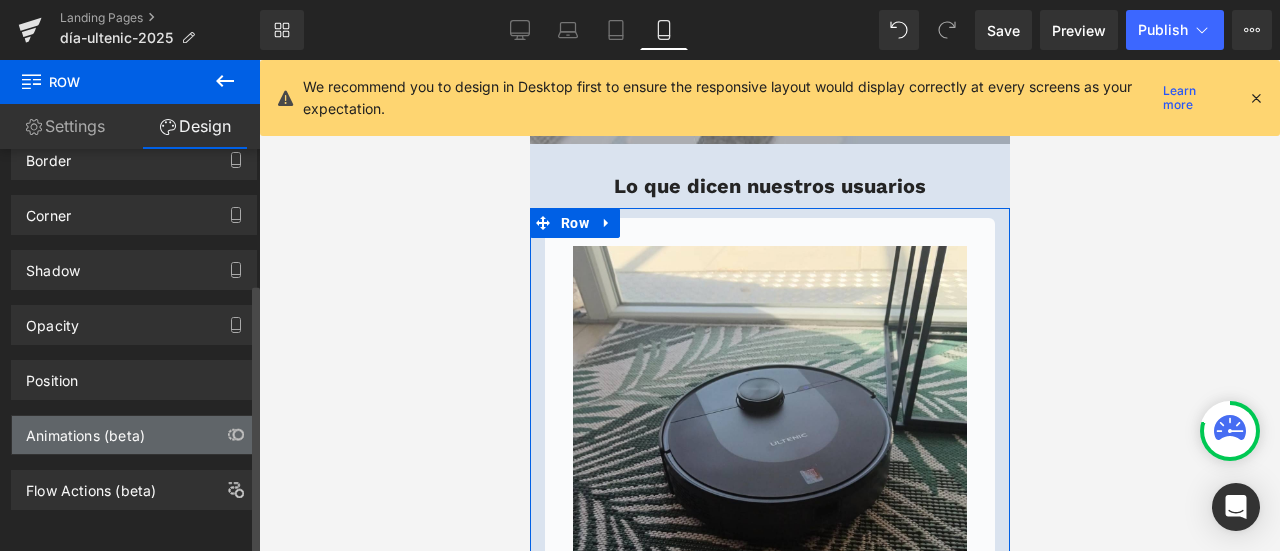 click on "Animations (beta)" at bounding box center (85, 430) 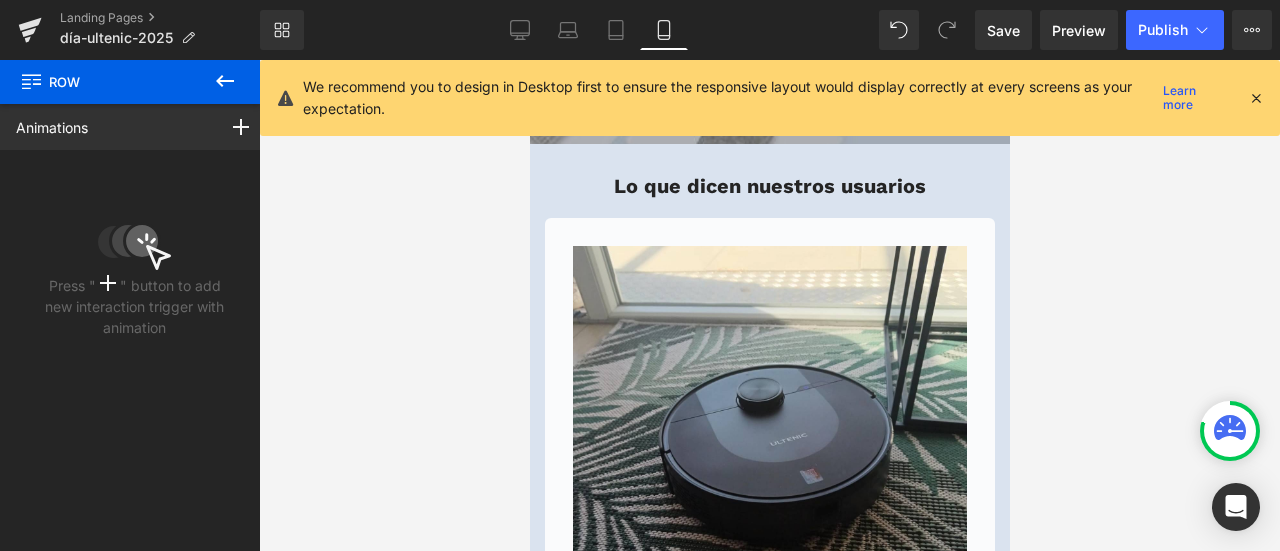 click 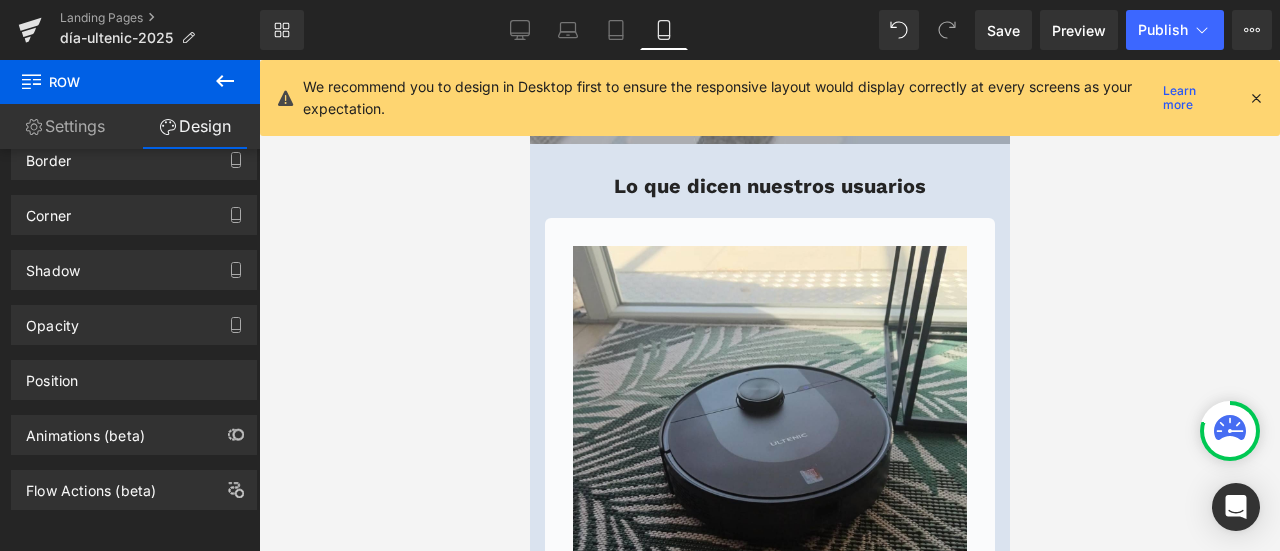 click 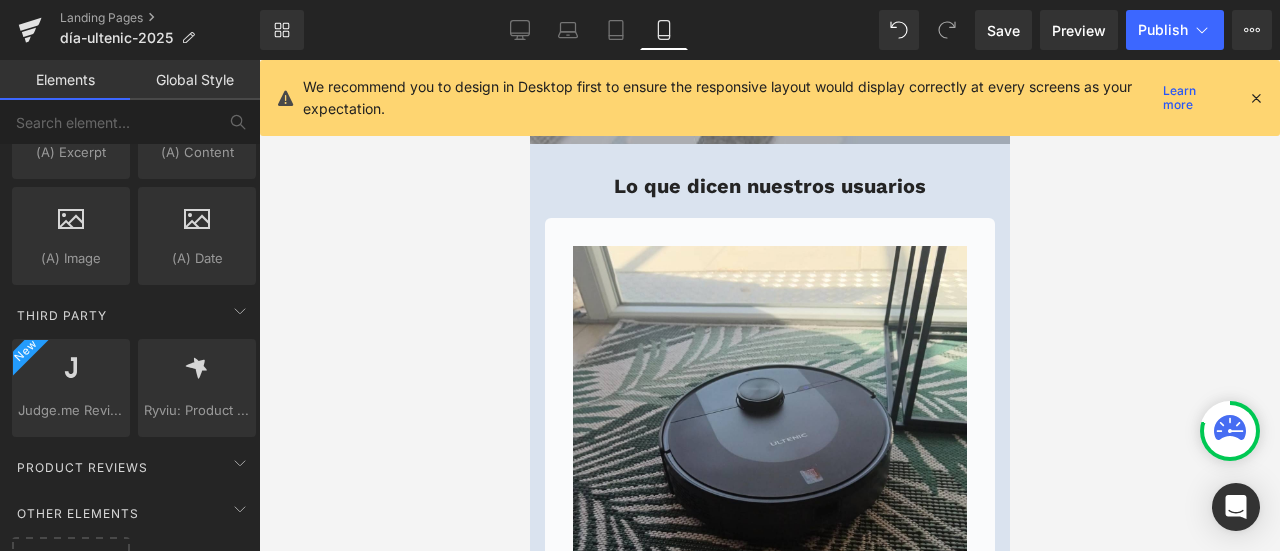 scroll, scrollTop: 3976, scrollLeft: 0, axis: vertical 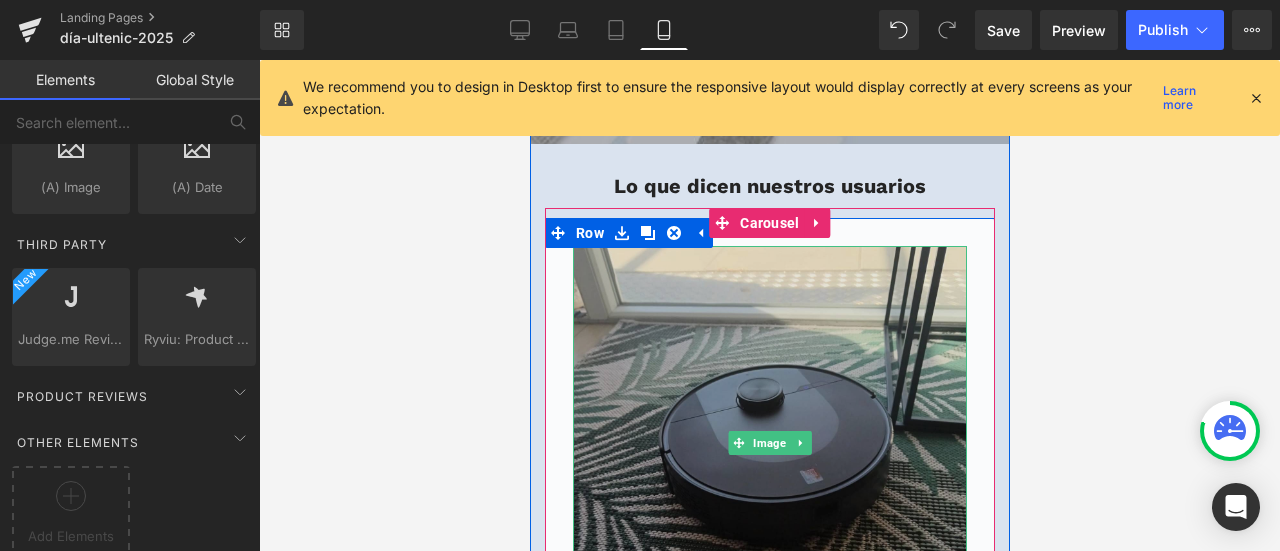 click at bounding box center (769, 443) 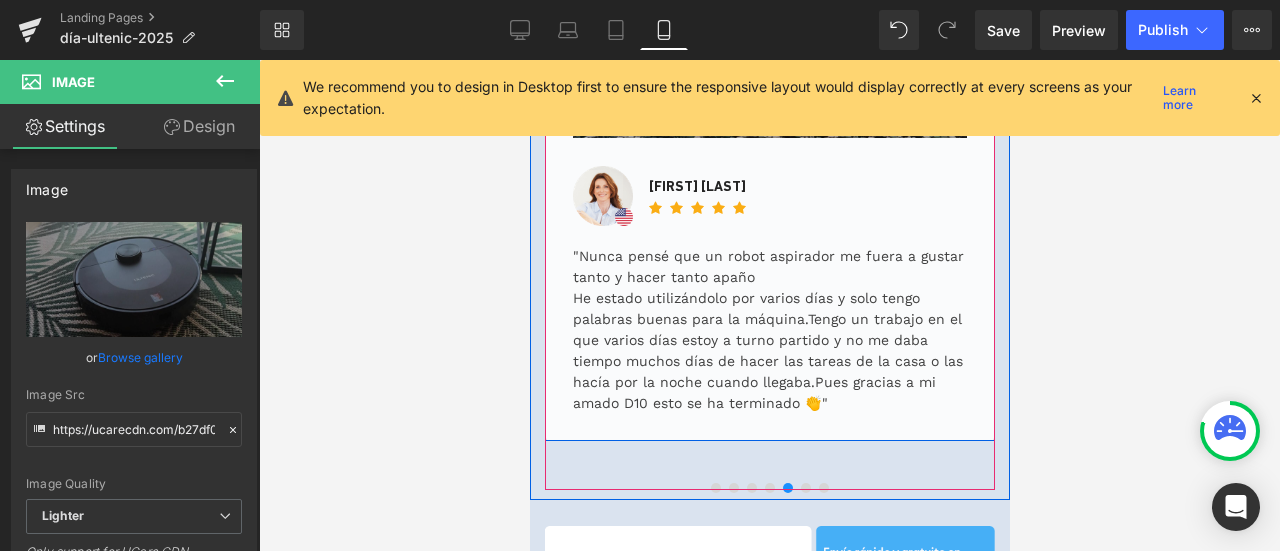 scroll, scrollTop: 6851, scrollLeft: 0, axis: vertical 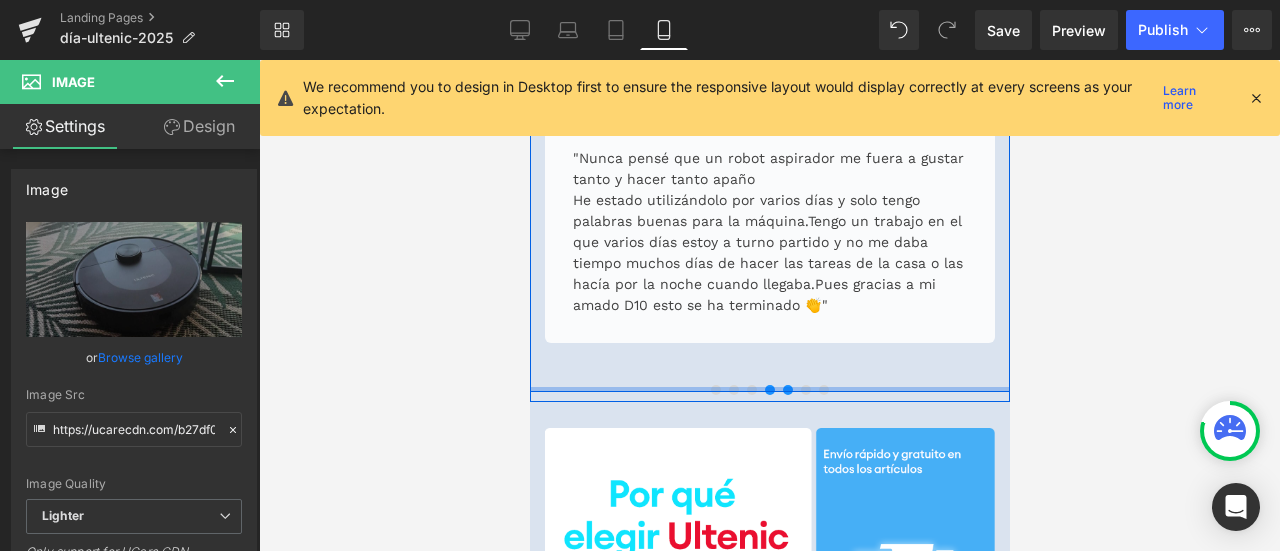 click at bounding box center [769, 389] 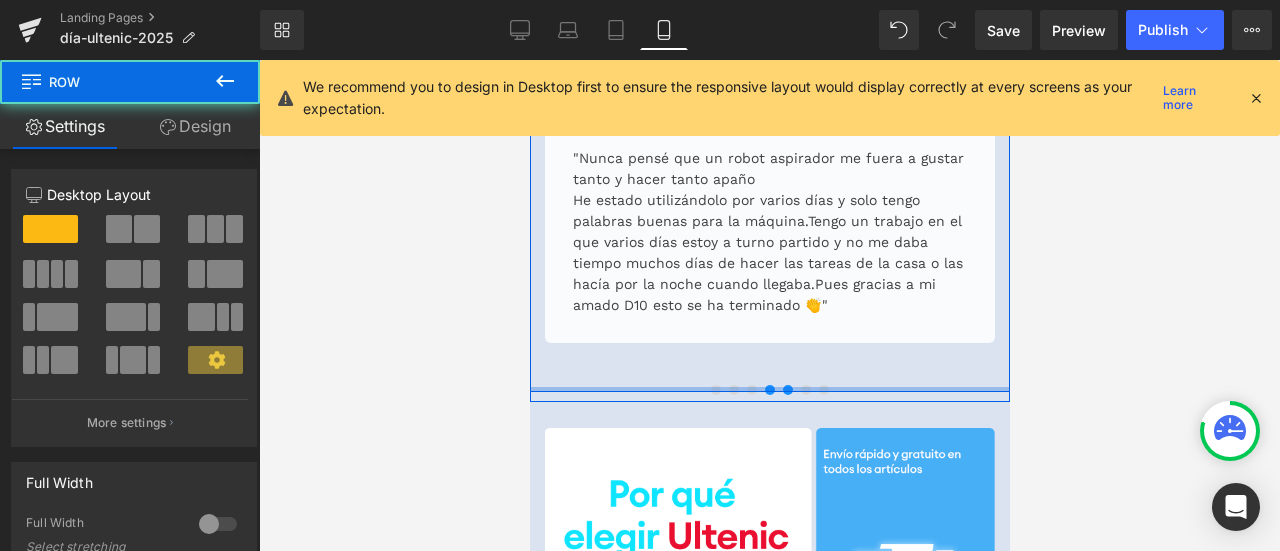 click at bounding box center [769, 389] 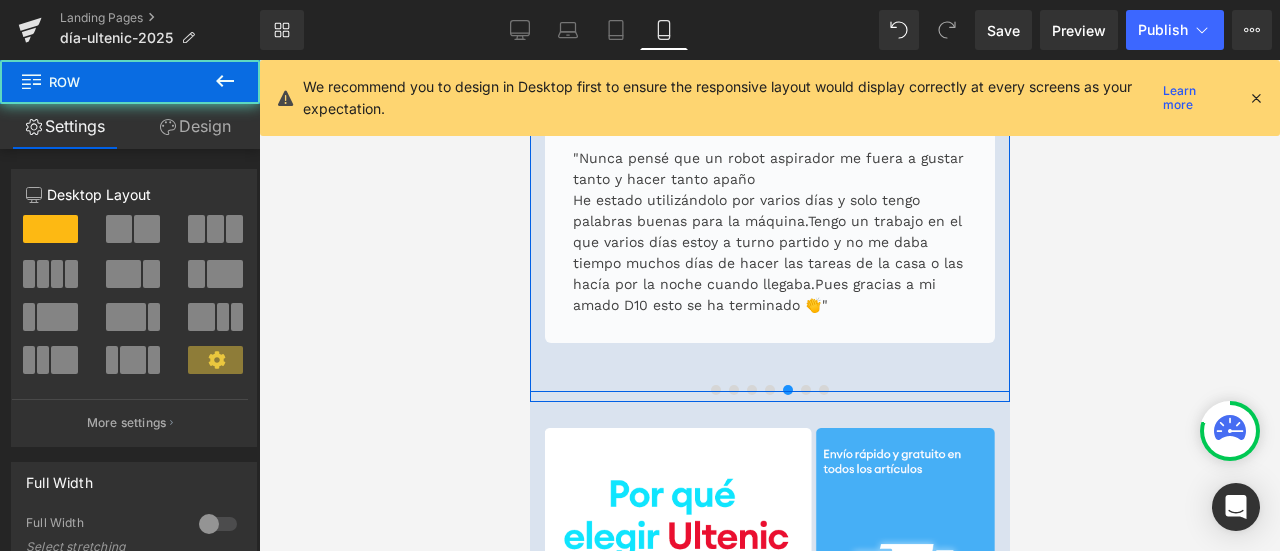 click at bounding box center [769, 389] 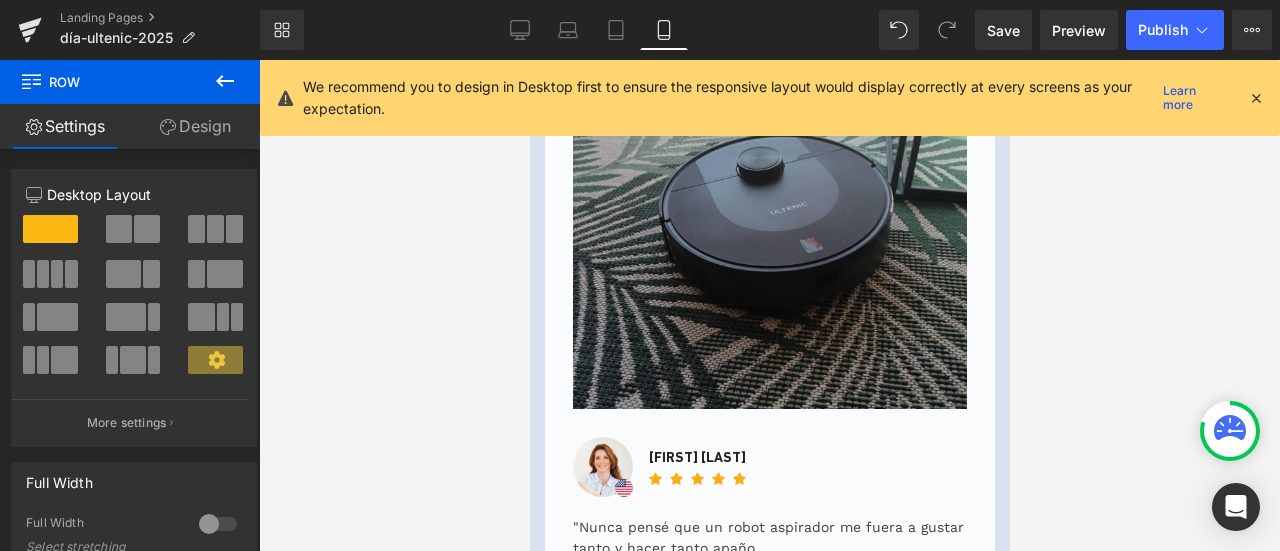 scroll, scrollTop: 6451, scrollLeft: 0, axis: vertical 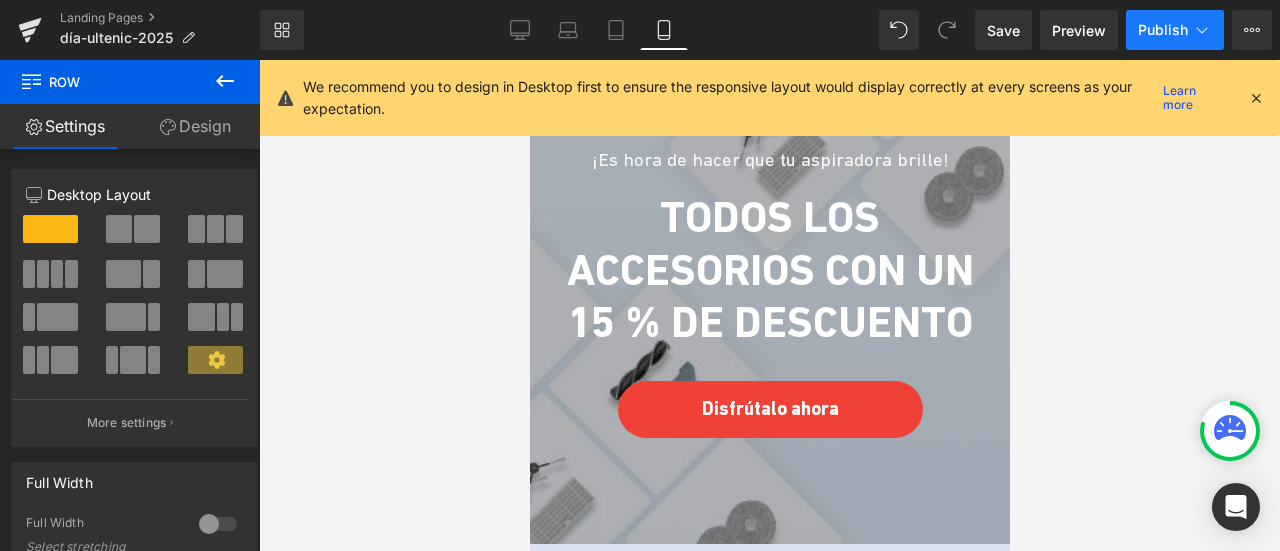 click on "Publish" at bounding box center [1175, 30] 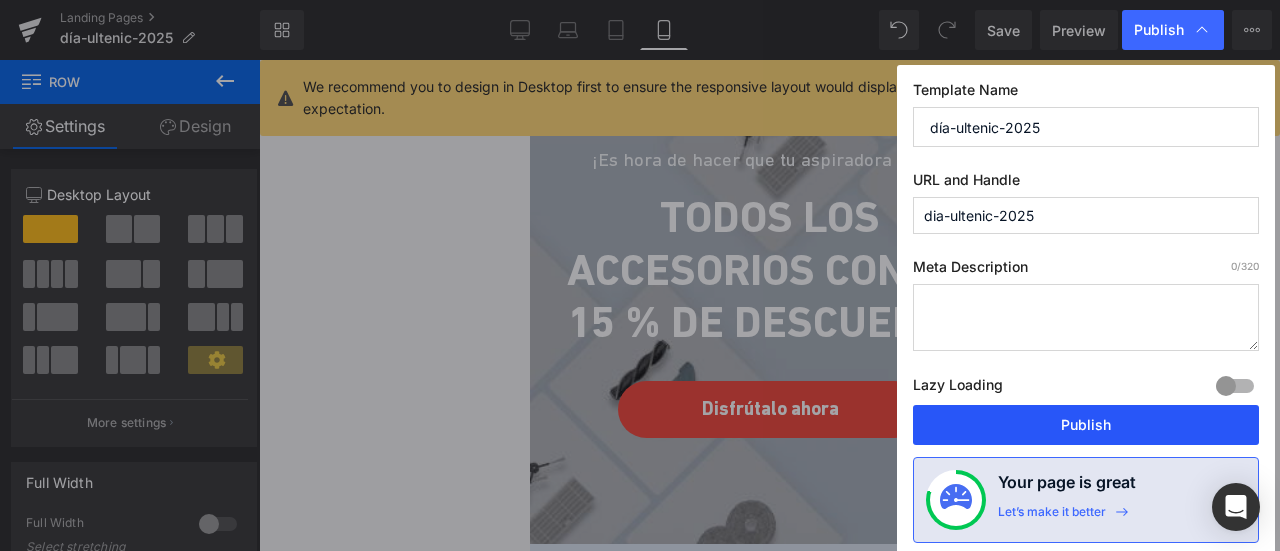 click on "Publish" at bounding box center [1086, 425] 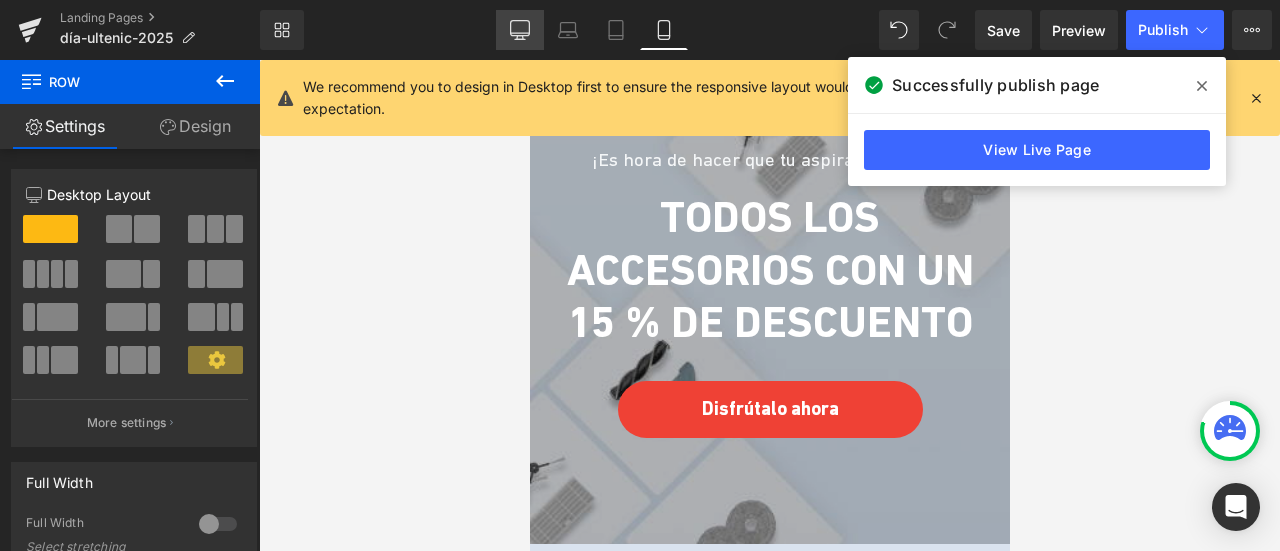 click 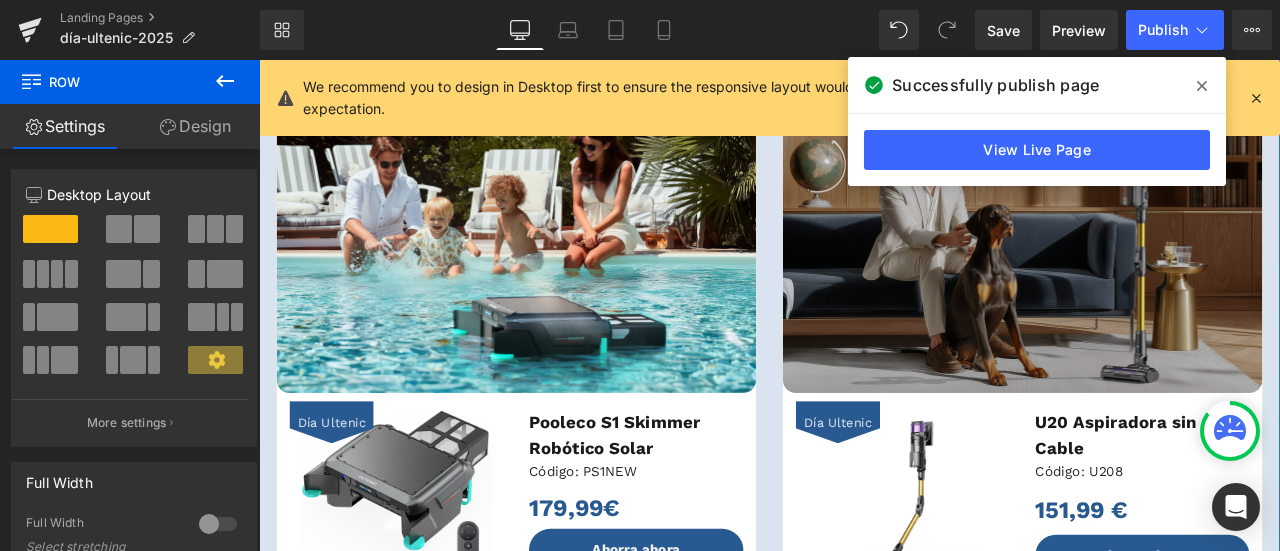 scroll, scrollTop: 641, scrollLeft: 0, axis: vertical 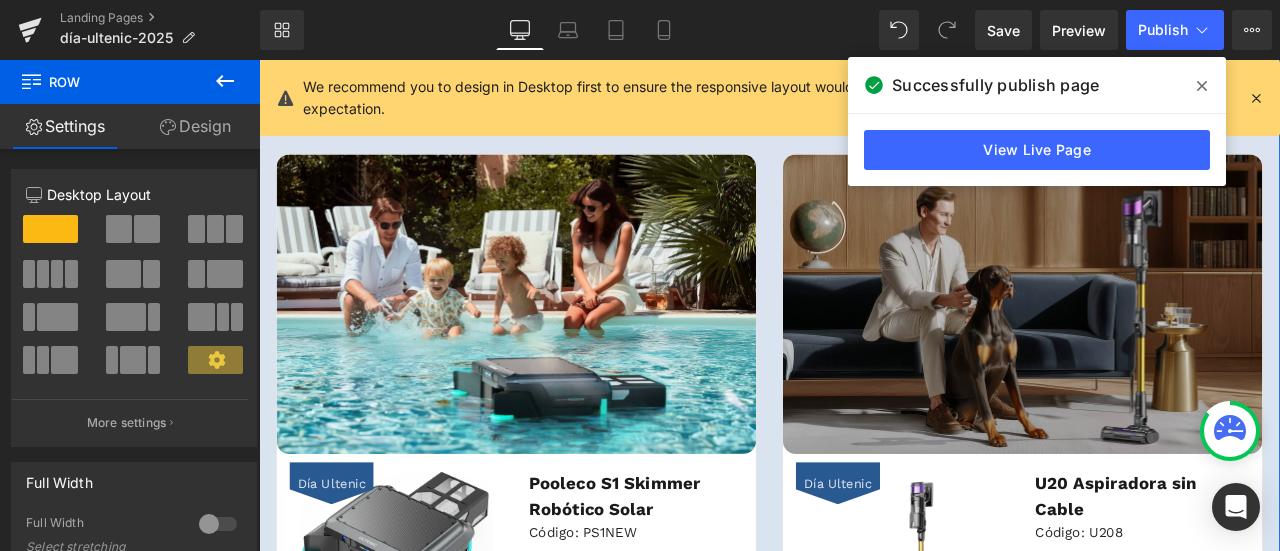 click at bounding box center [1164, 349] 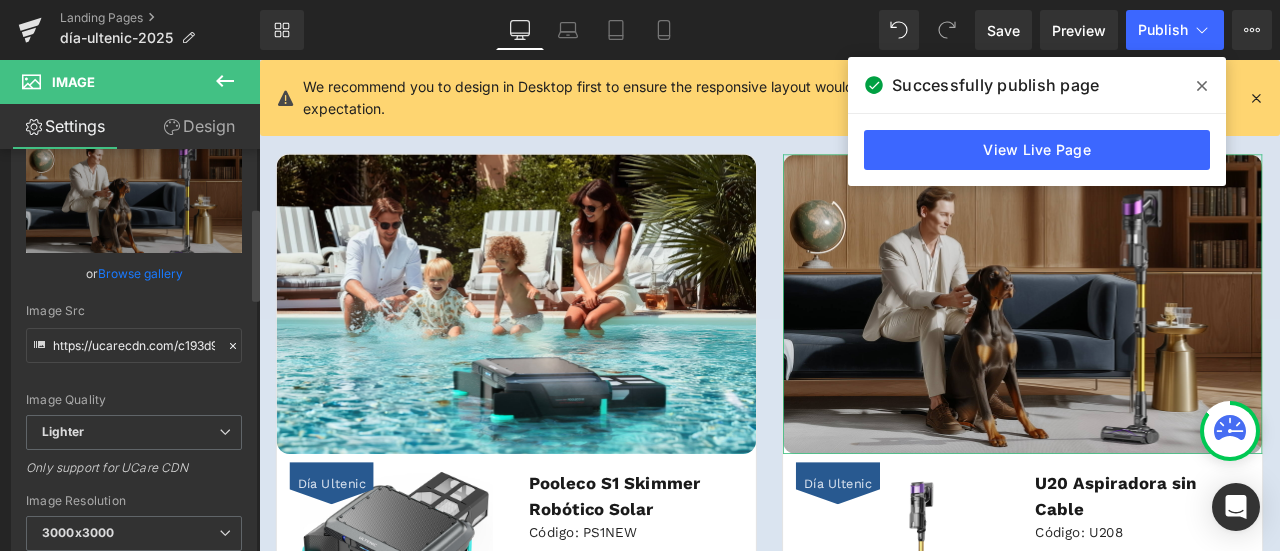 scroll, scrollTop: 0, scrollLeft: 0, axis: both 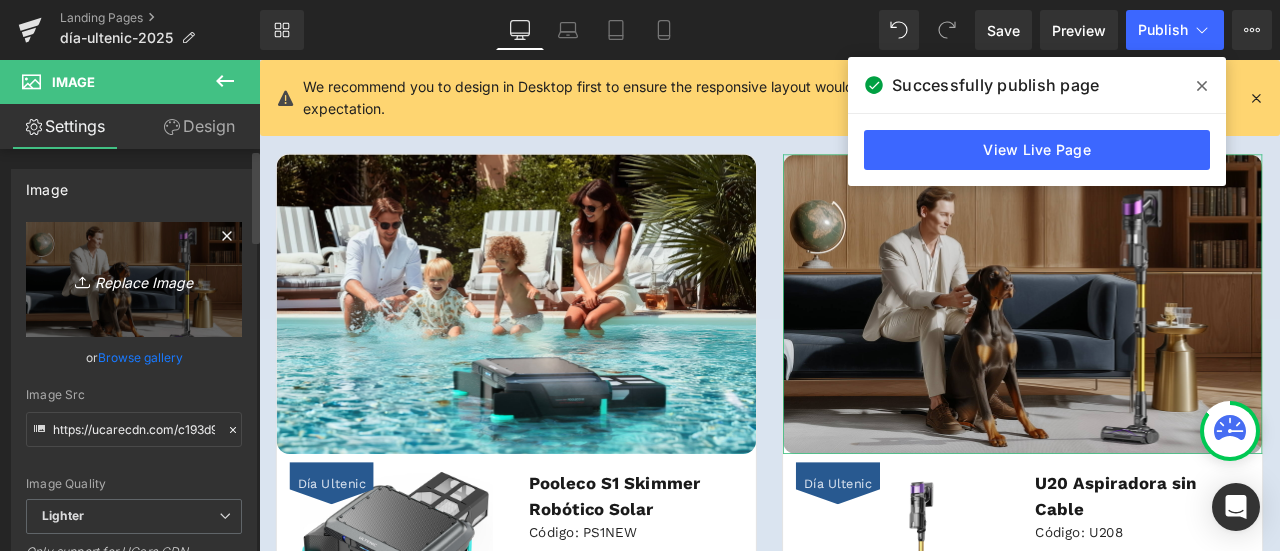 click on "Replace Image" at bounding box center (134, 279) 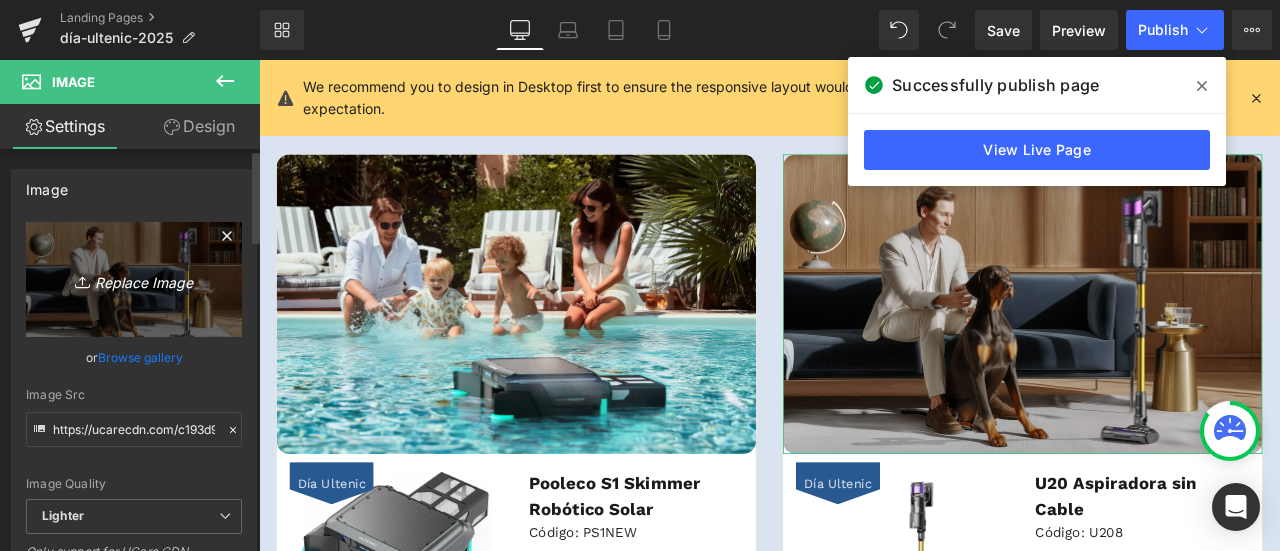 type on "C:\fakepath\1920x1200.jpg" 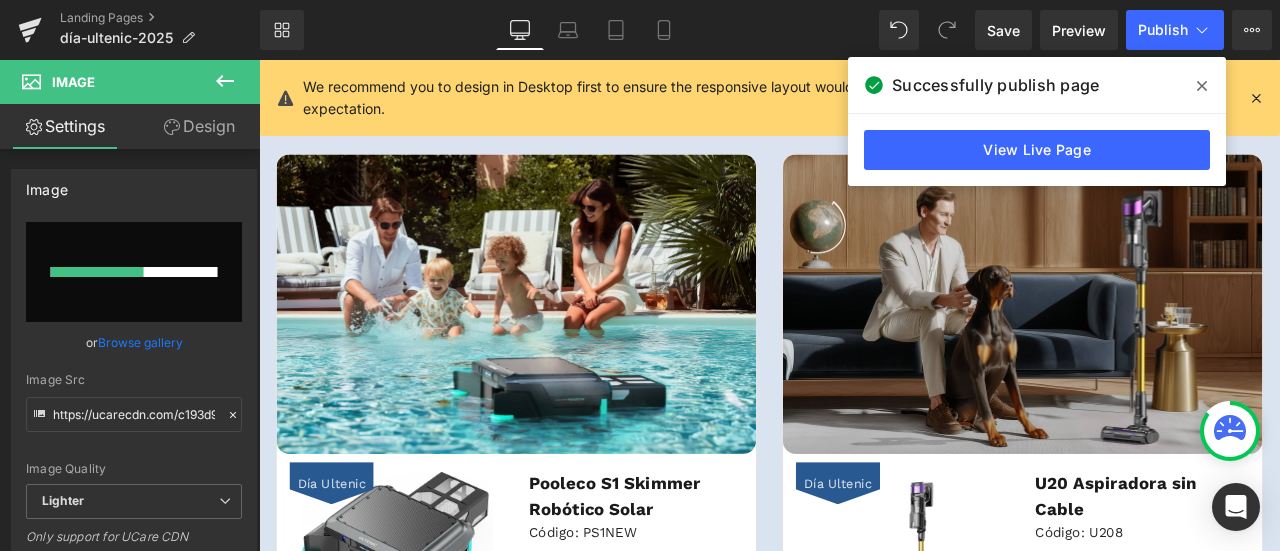 click 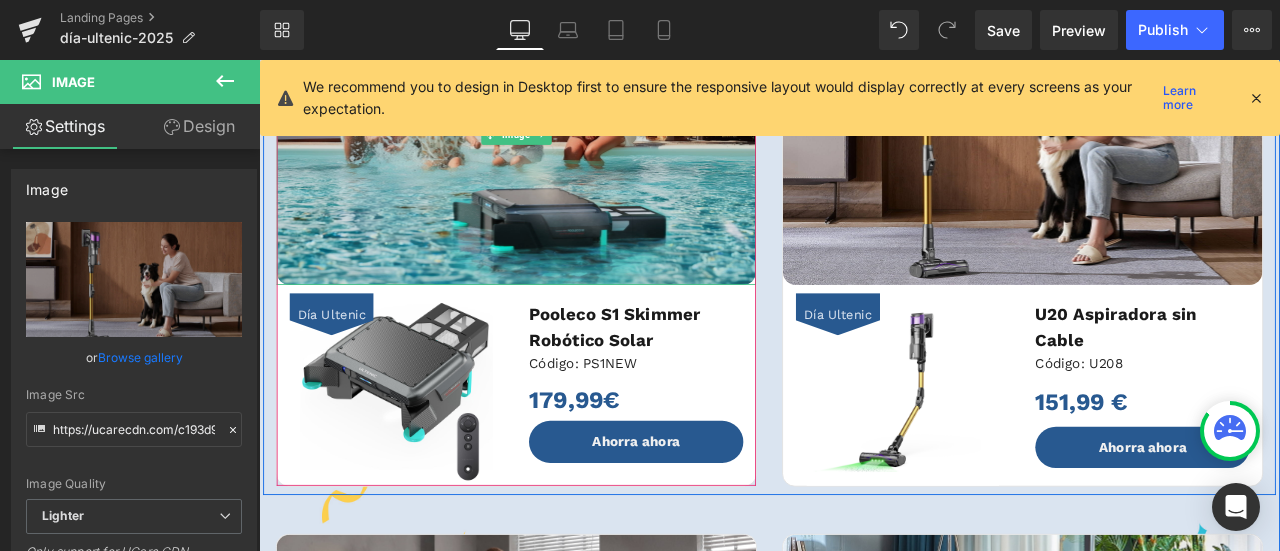 scroll, scrollTop: 1141, scrollLeft: 0, axis: vertical 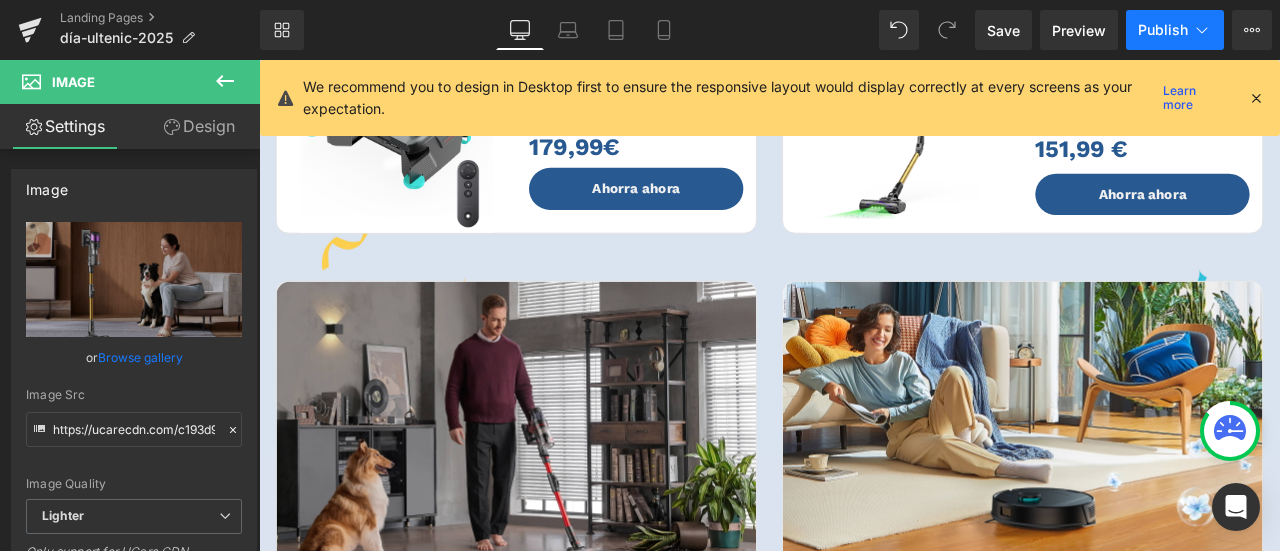 click on "Publish" at bounding box center [1163, 30] 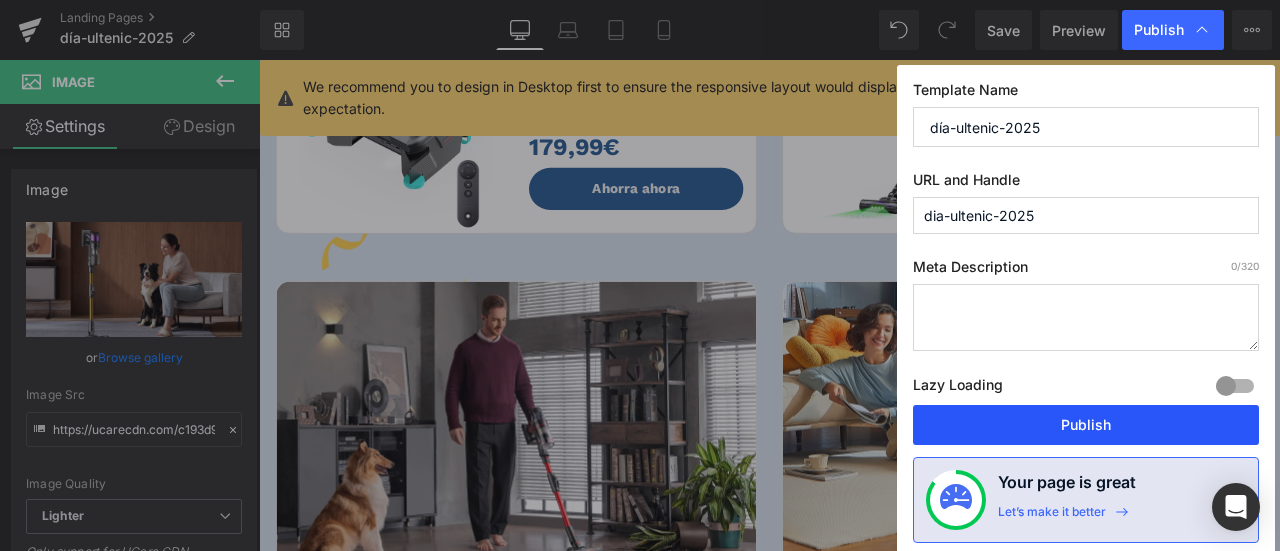click on "Publish" at bounding box center (1086, 425) 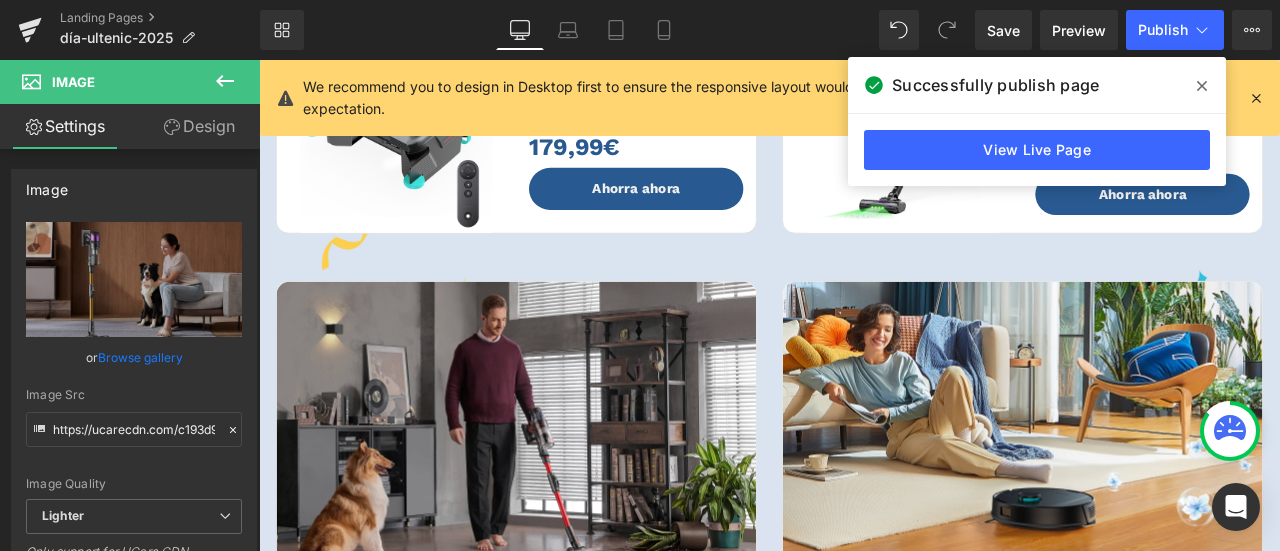 click 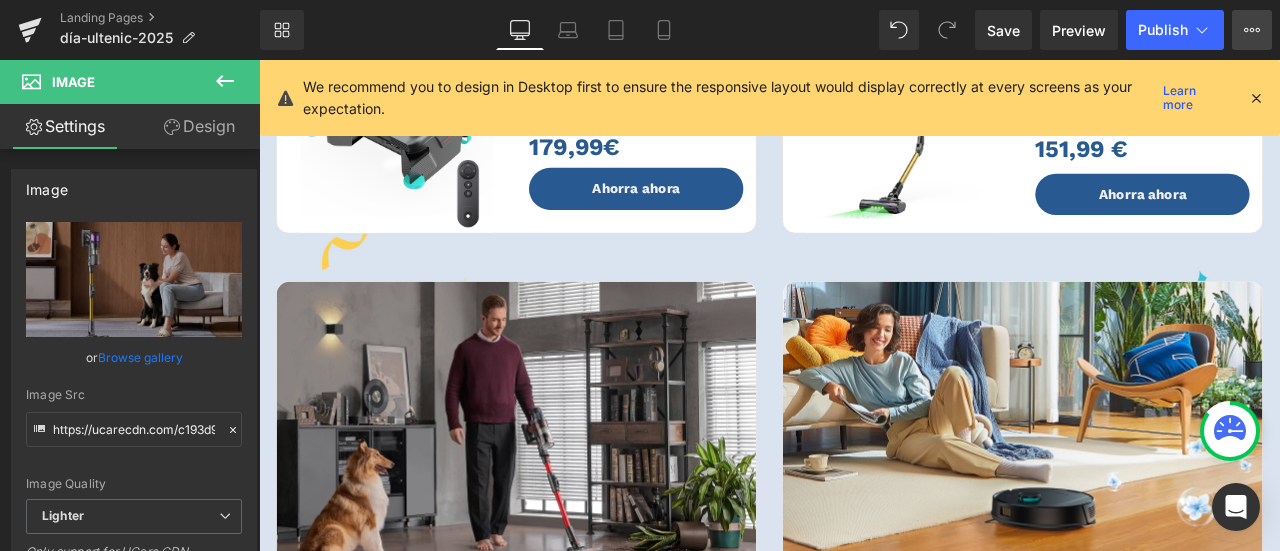 click 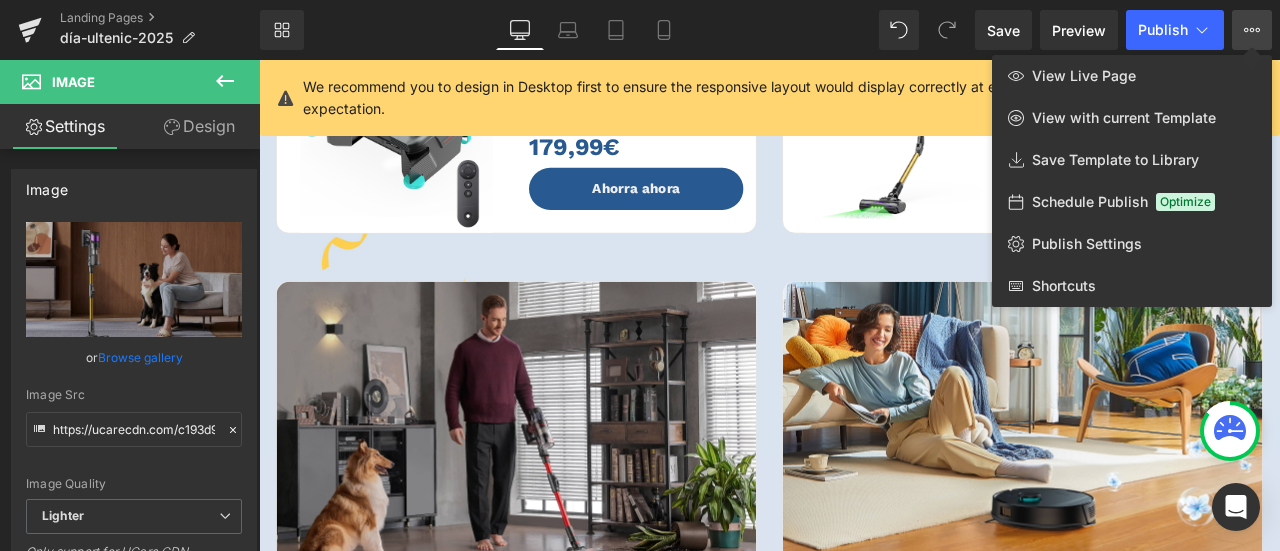 click on "Library Desktop Desktop Laptop Tablet Mobile Save Preview Publish Scheduled View Live Page View with current Template Save Template to Library Schedule Publish  Optimize  Publish Settings Shortcuts We recommend you to design in Desktop first to ensure the responsive layout would display correctly at every screens as your expectation. Learn more  Your page can’t be published   You've reached the maximum number of published pages on your plan  (0/0).  You need to upgrade your plan or unpublish all your pages to get 1 publish slot.   Unpublish pages   Upgrade plan" at bounding box center (770, 30) 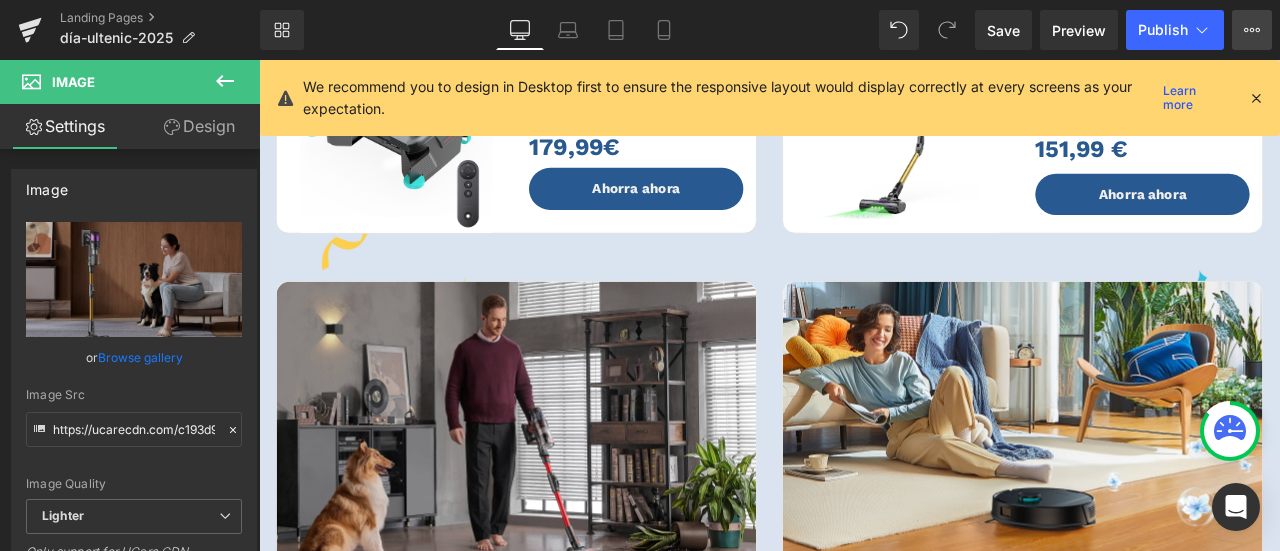 click 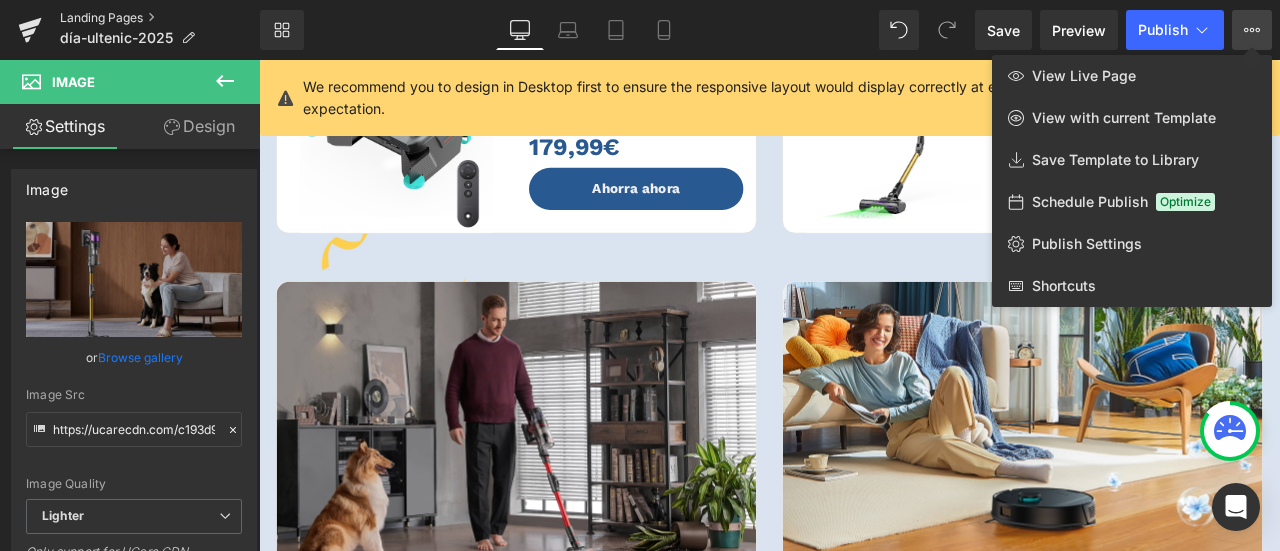 click on "Landing Pages" at bounding box center [160, 18] 